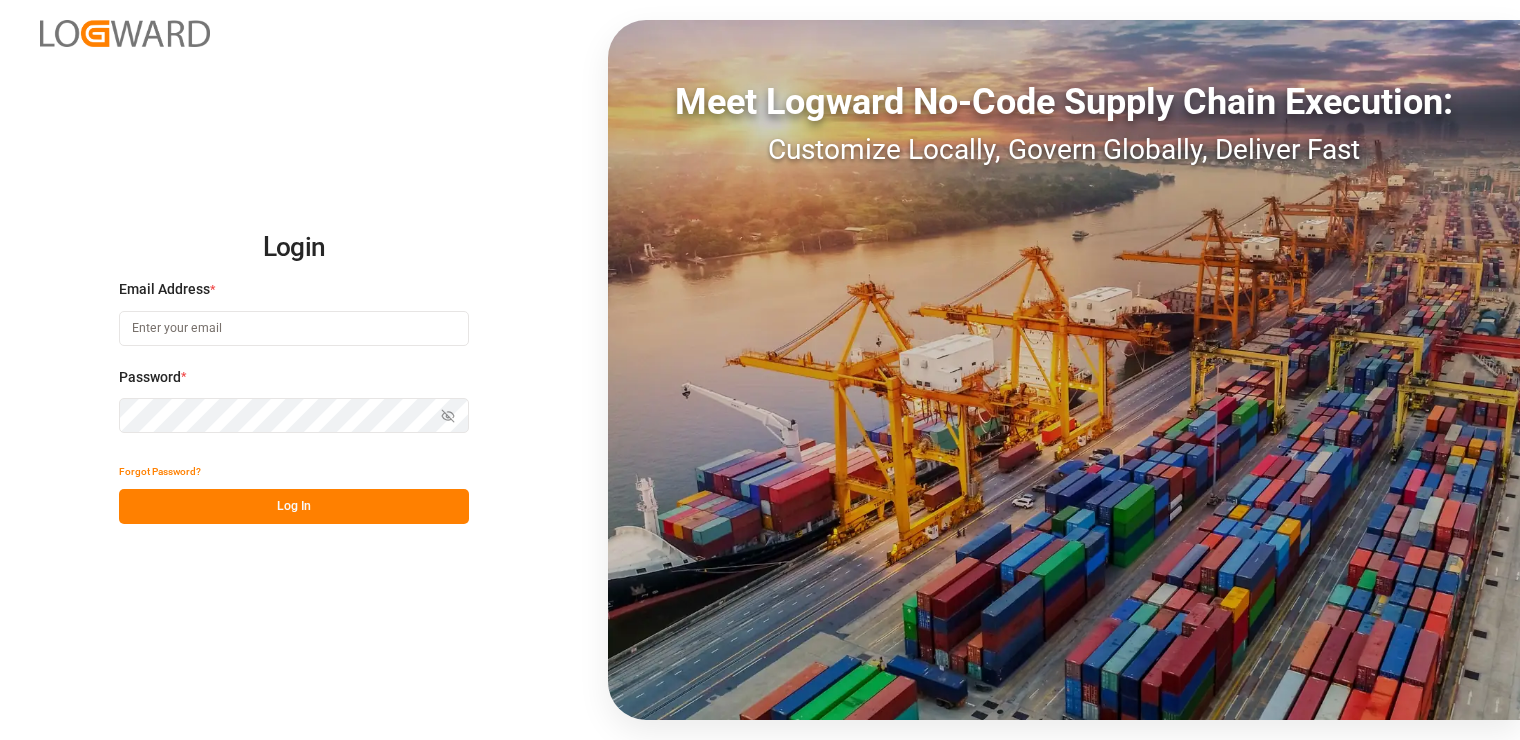 scroll, scrollTop: 0, scrollLeft: 0, axis: both 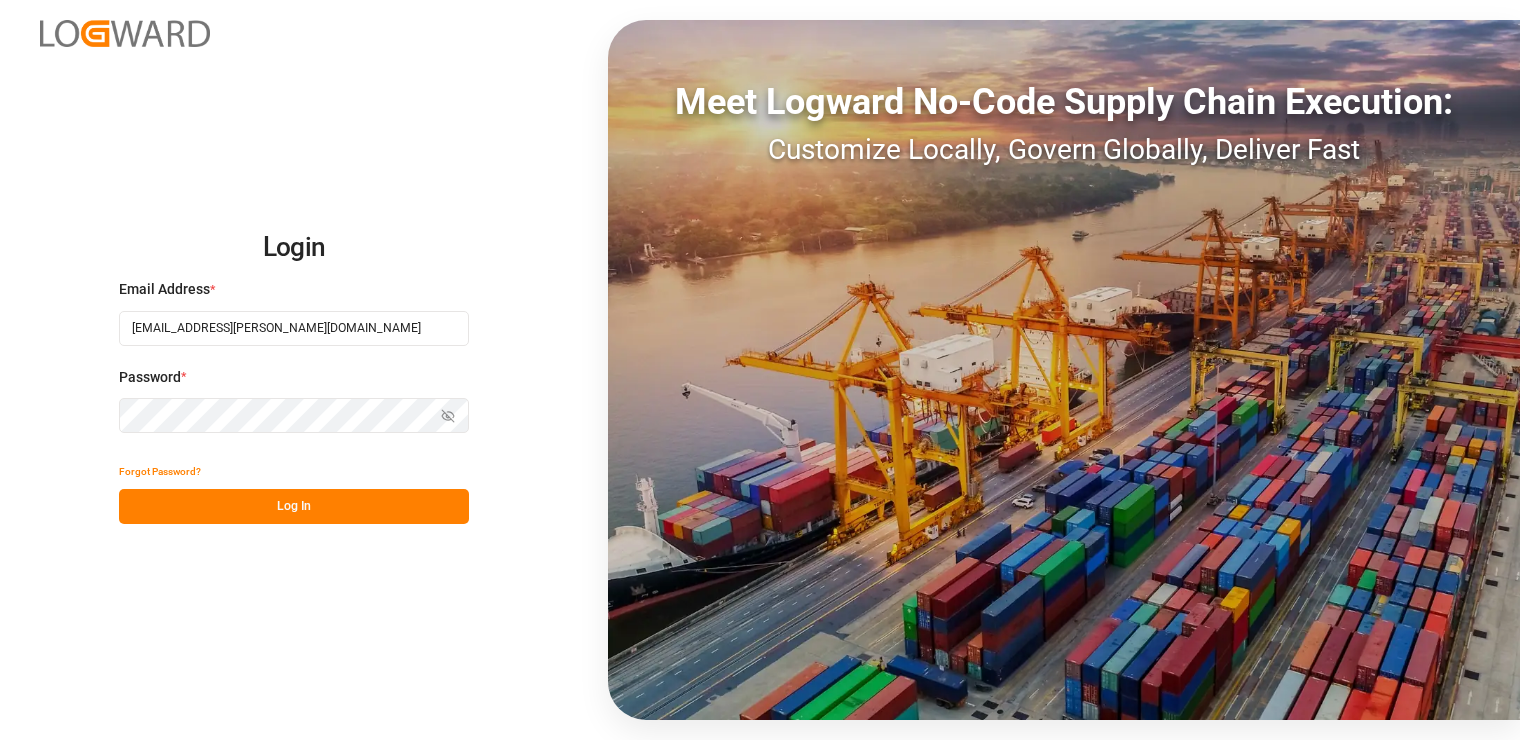 drag, startPoint x: 164, startPoint y: 327, endPoint x: 180, endPoint y: 455, distance: 128.99612 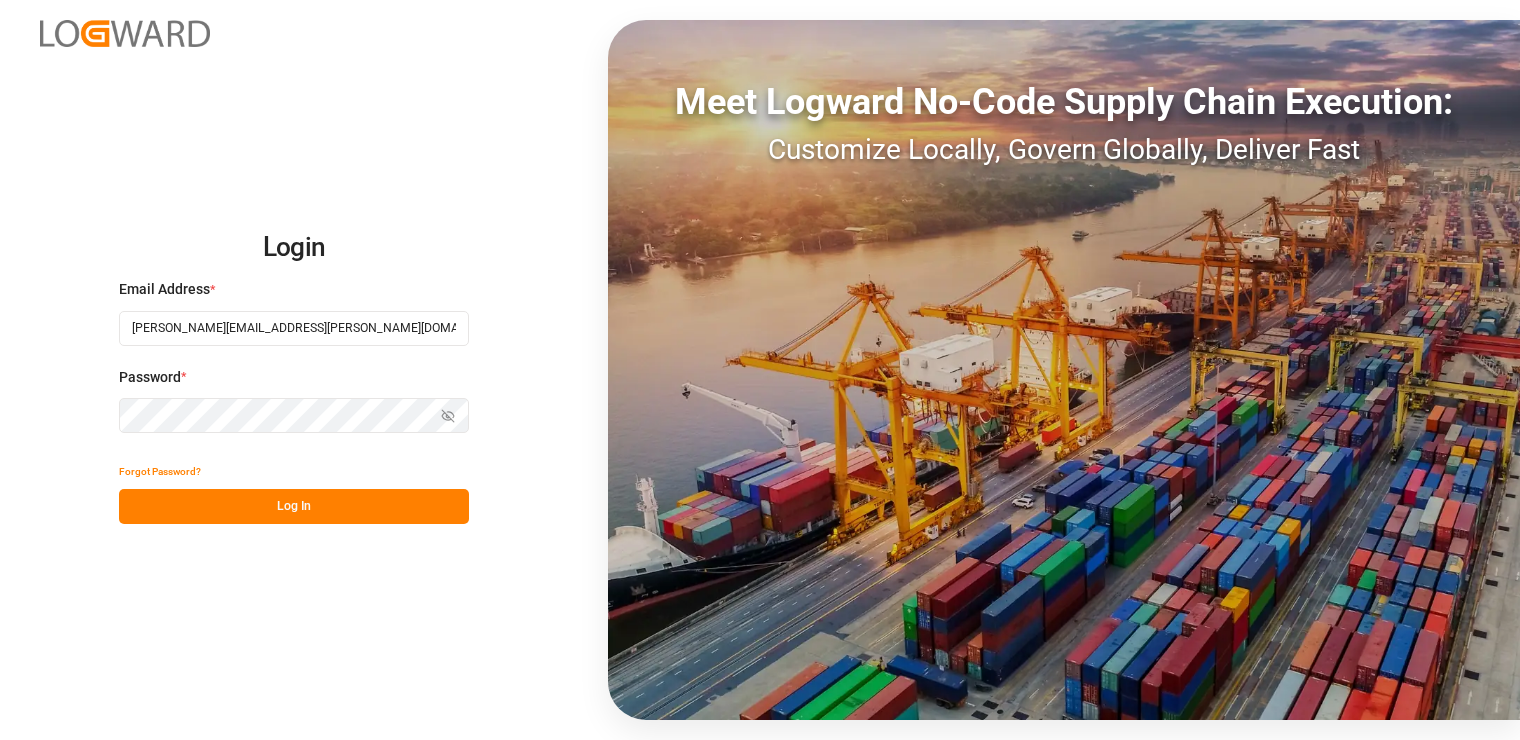 type on "m.thamm@mueller-chemikalien.de" 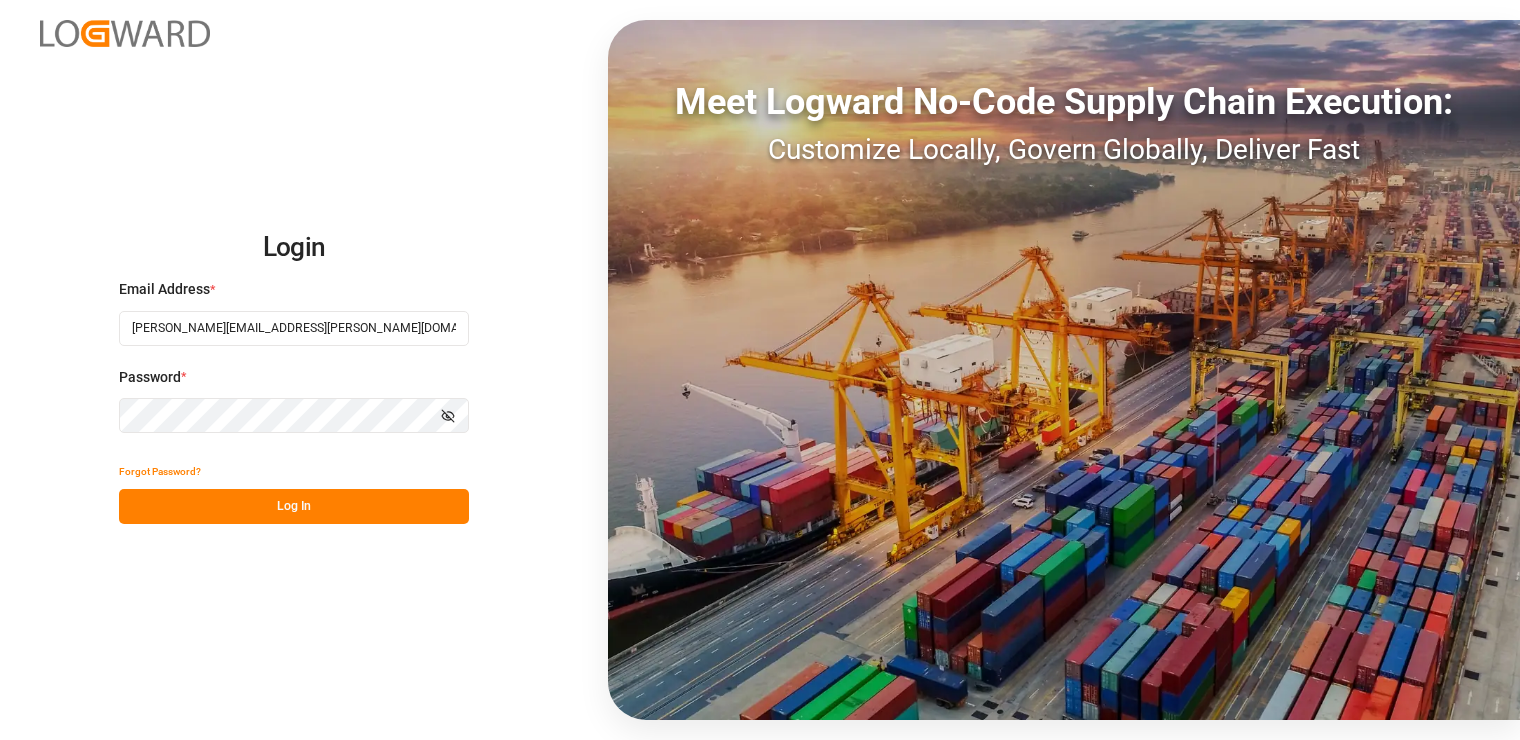 click on "Log In" at bounding box center (294, 506) 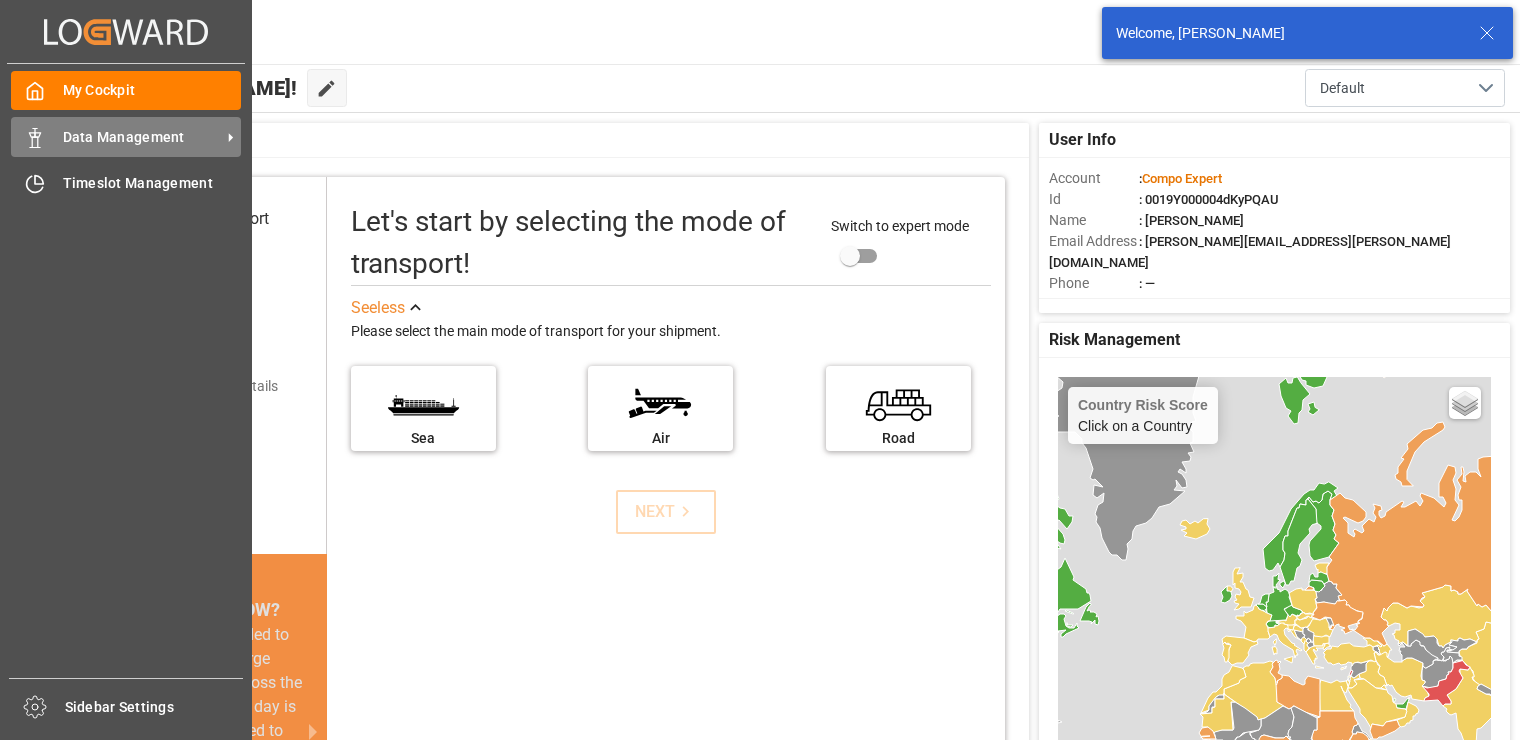 click 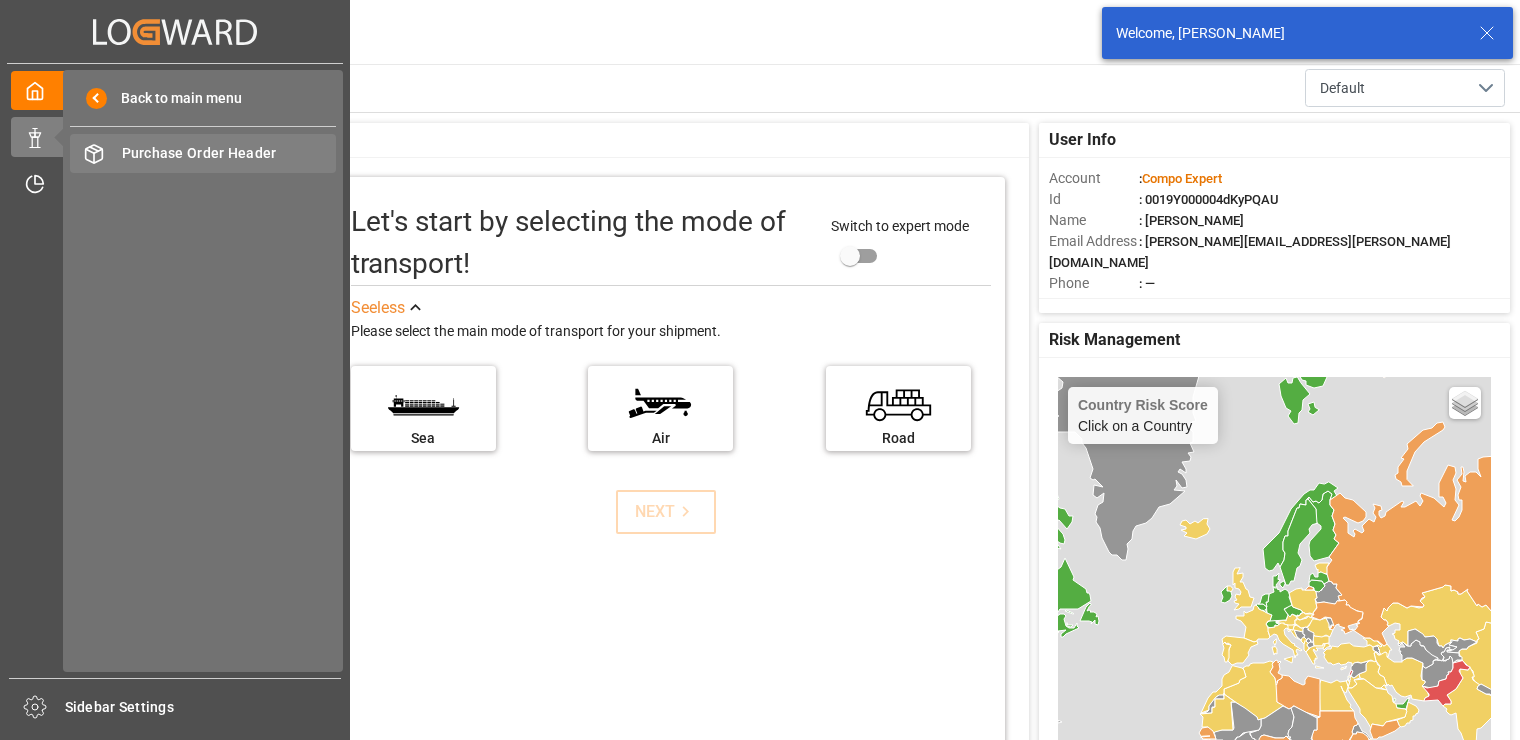 click on "Purchase Order Header" at bounding box center (229, 153) 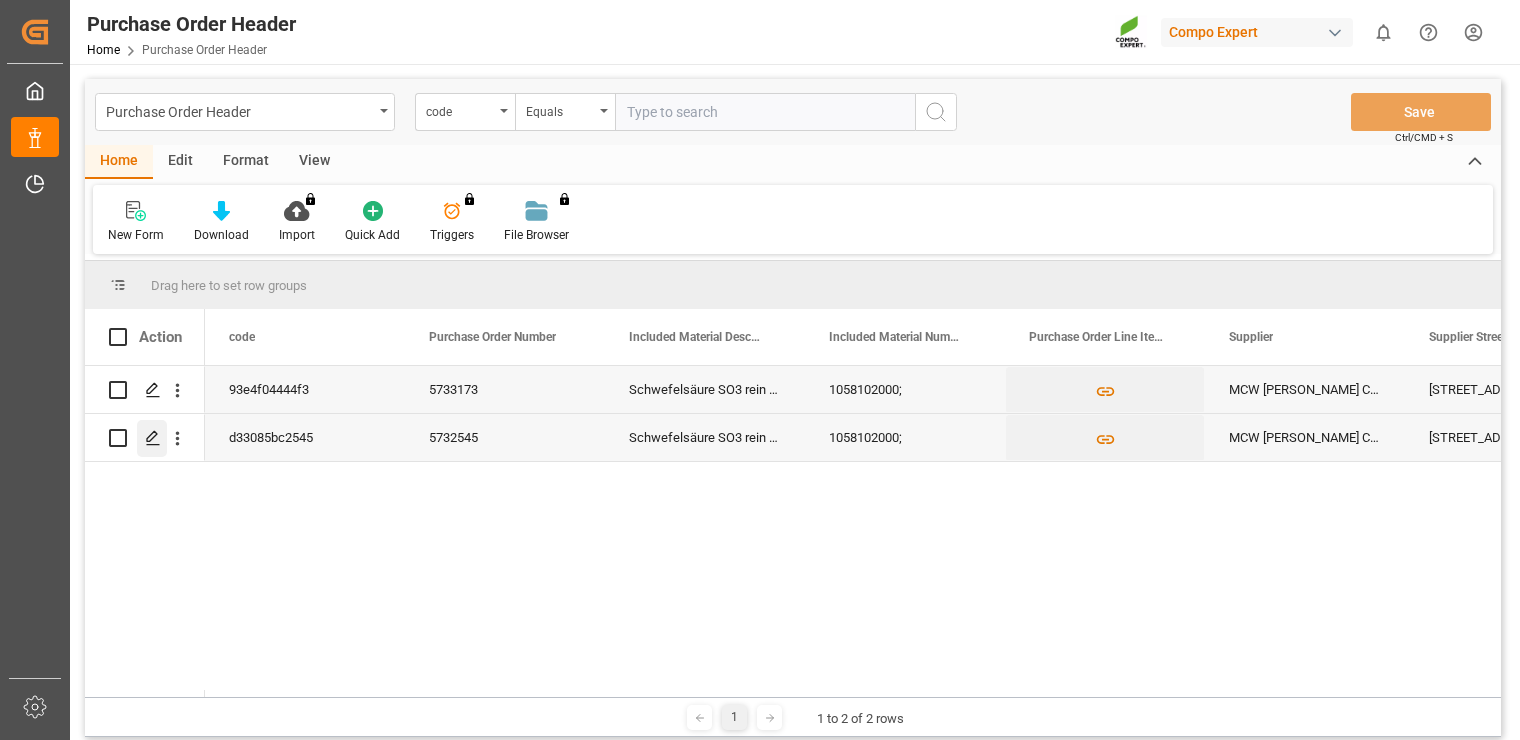 click 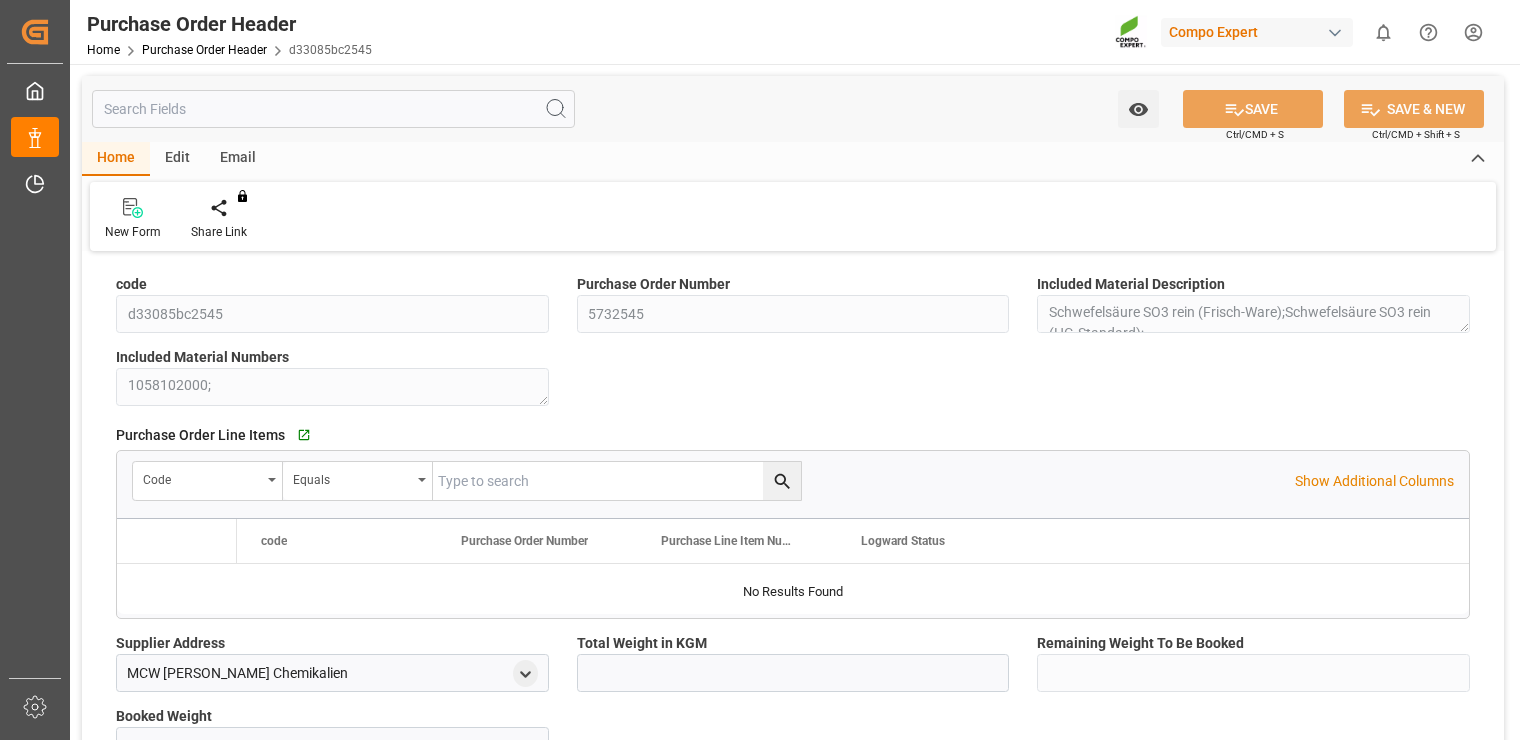type on "1700000" 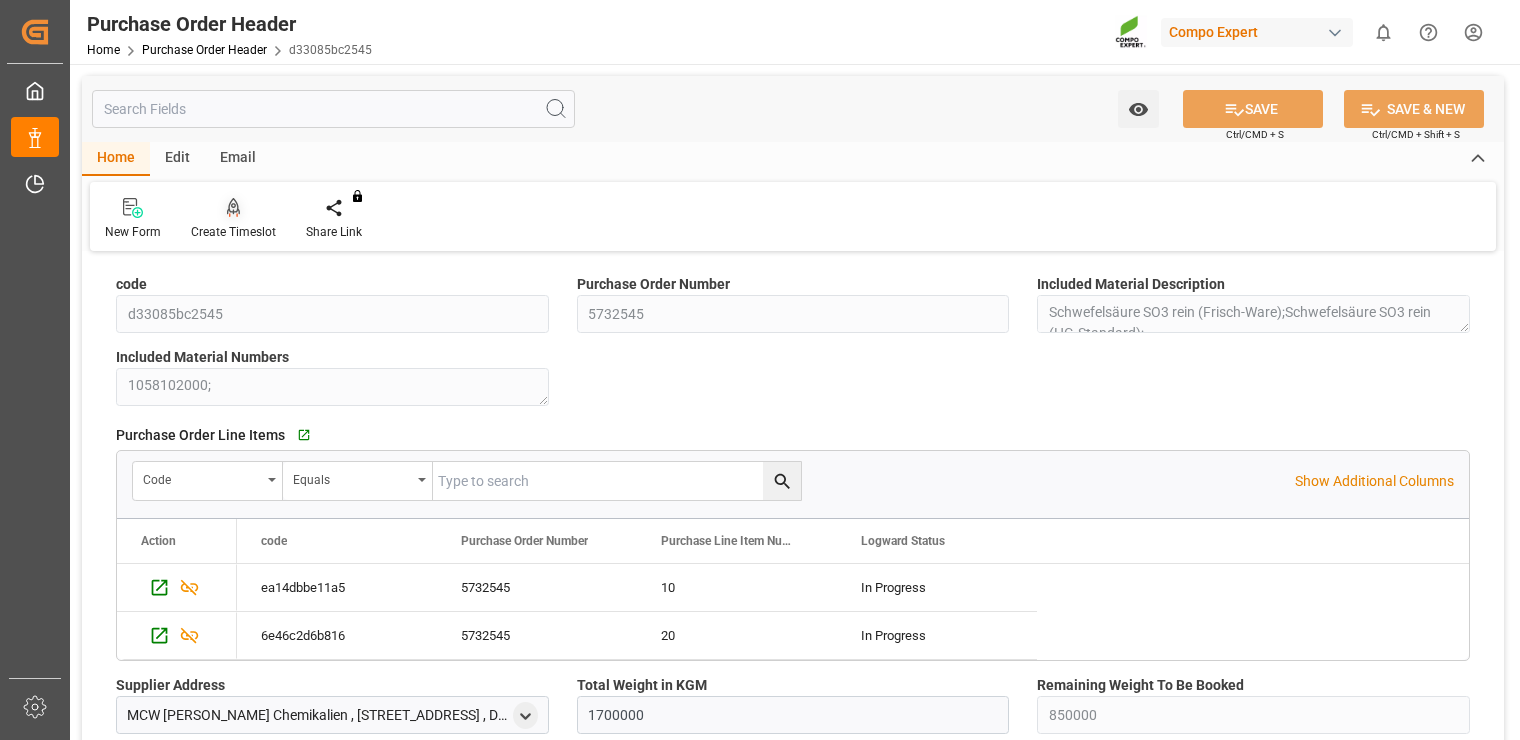 click 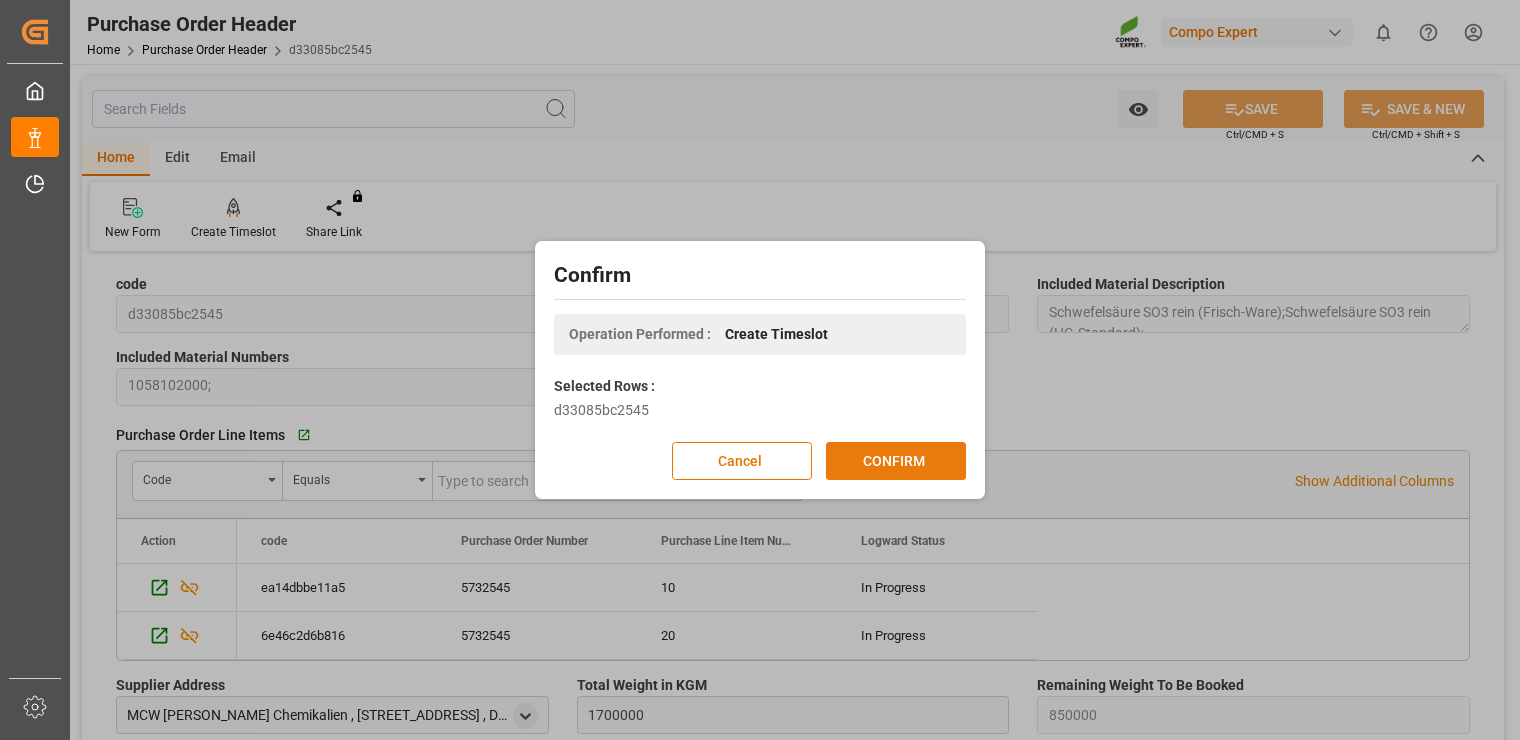 click on "CONFIRM" at bounding box center (896, 461) 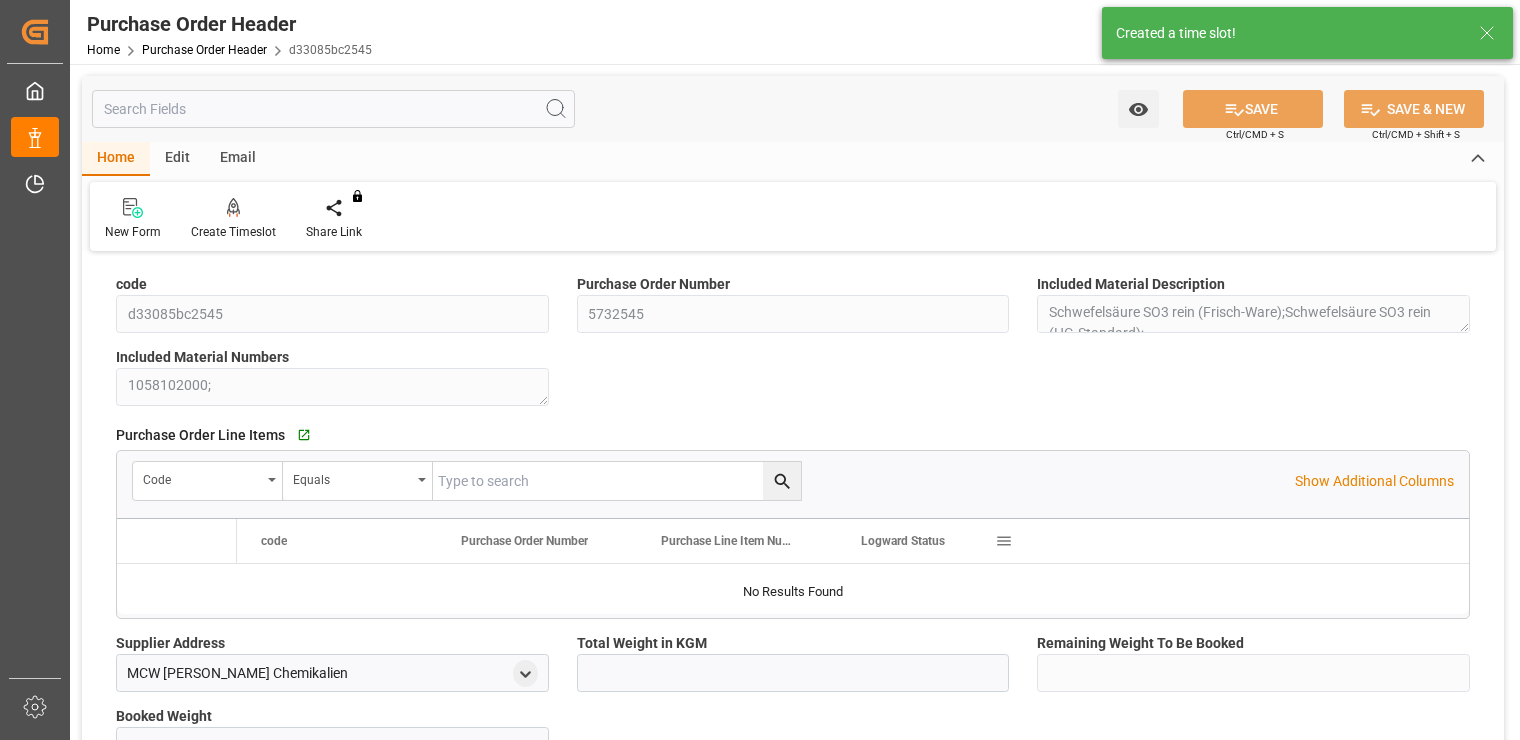 type on "1700000" 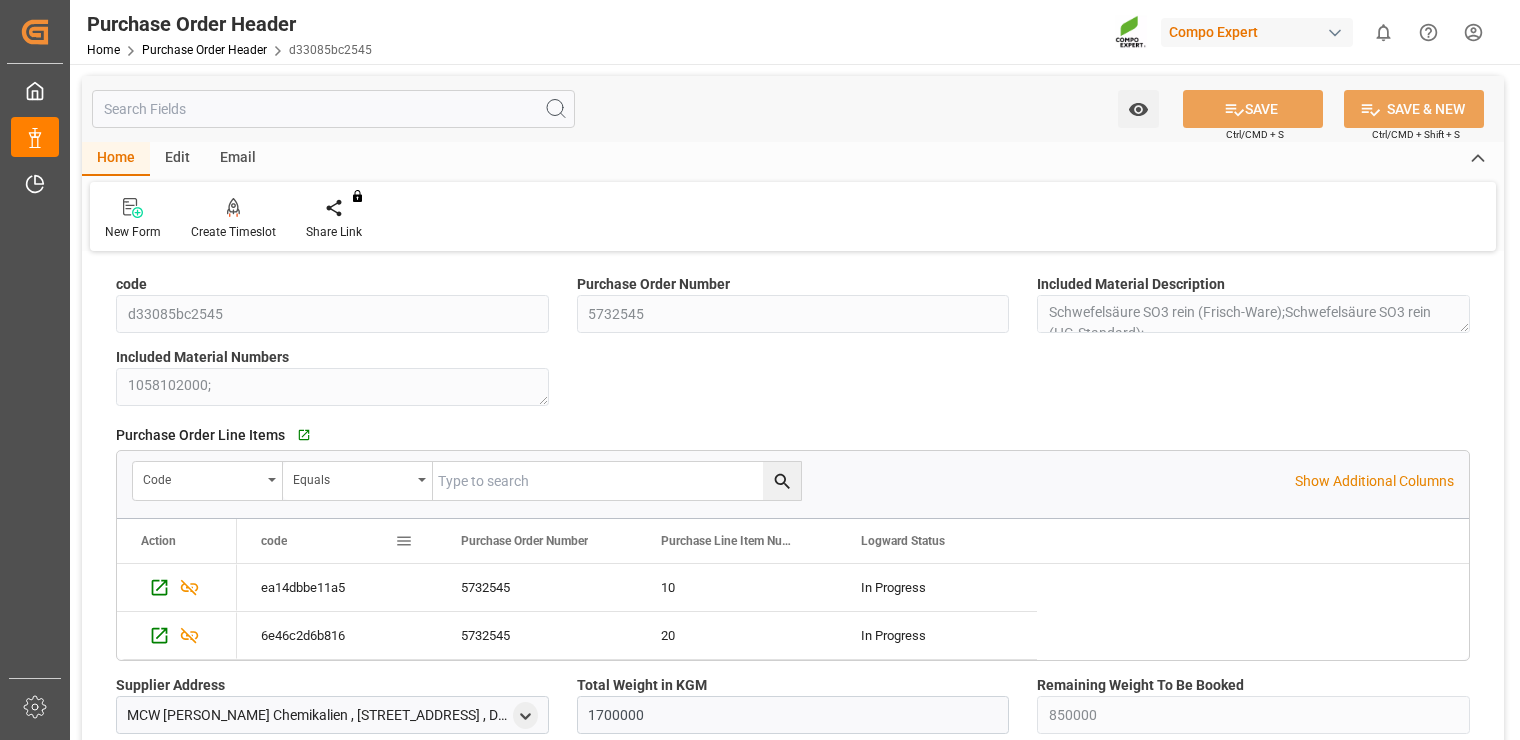 scroll, scrollTop: 400, scrollLeft: 0, axis: vertical 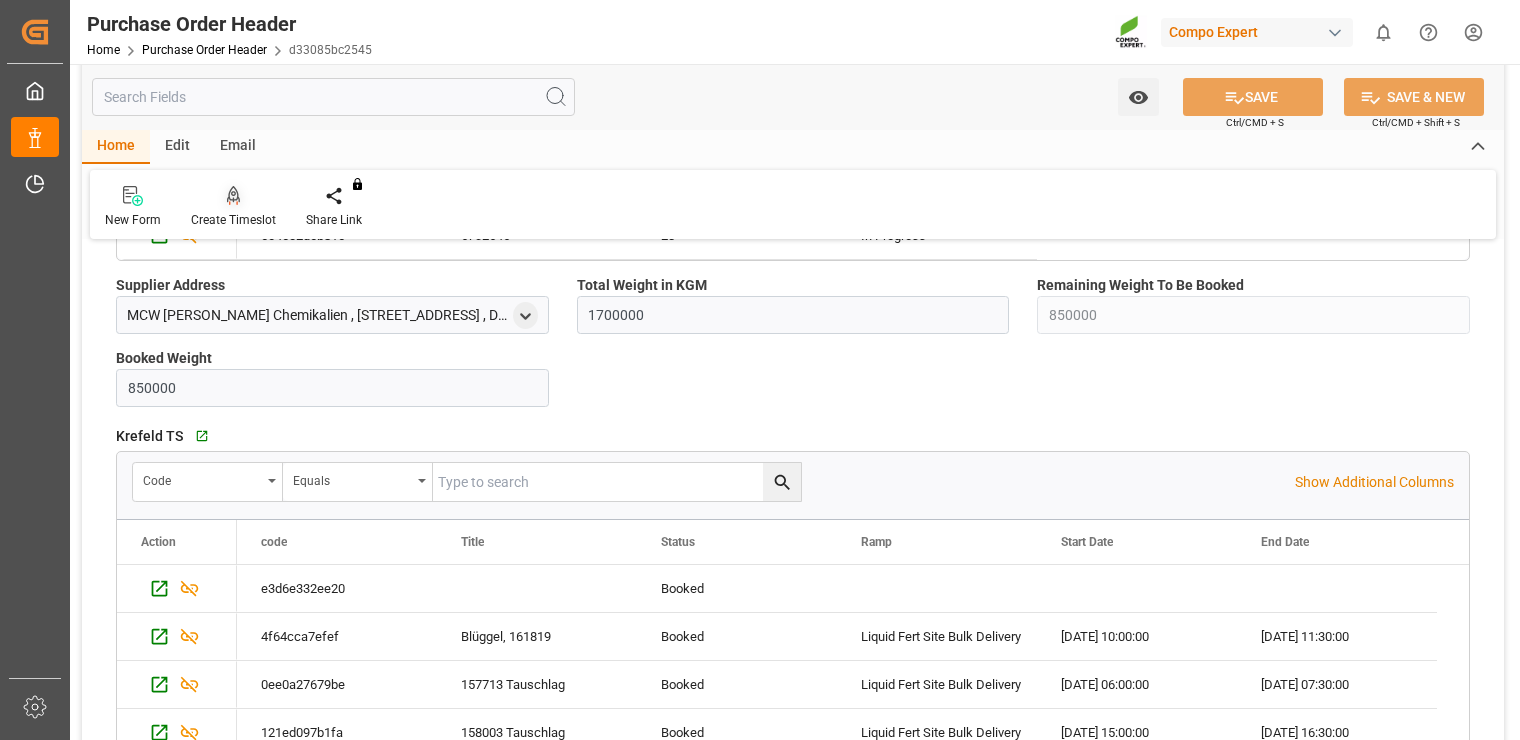 click 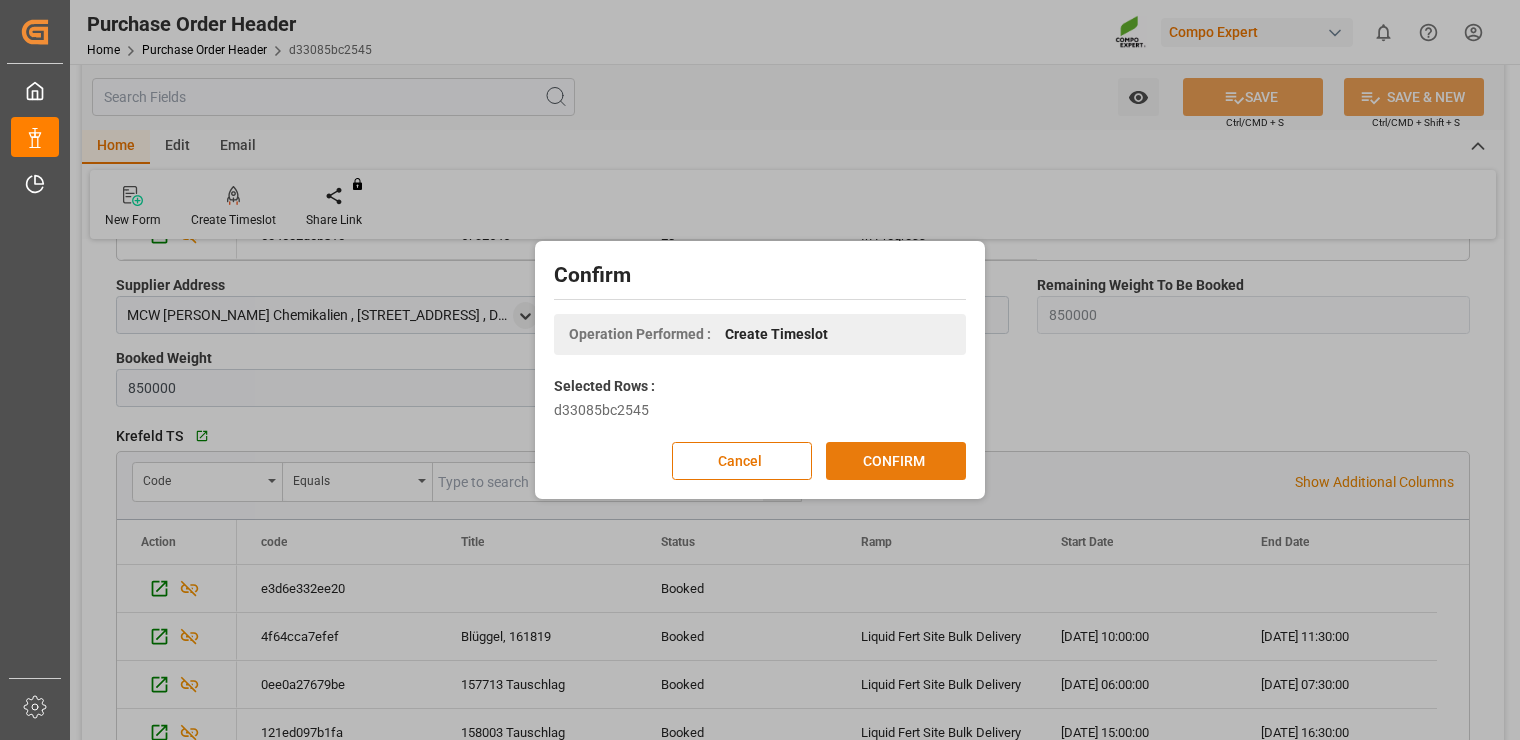 click on "CONFIRM" at bounding box center (896, 461) 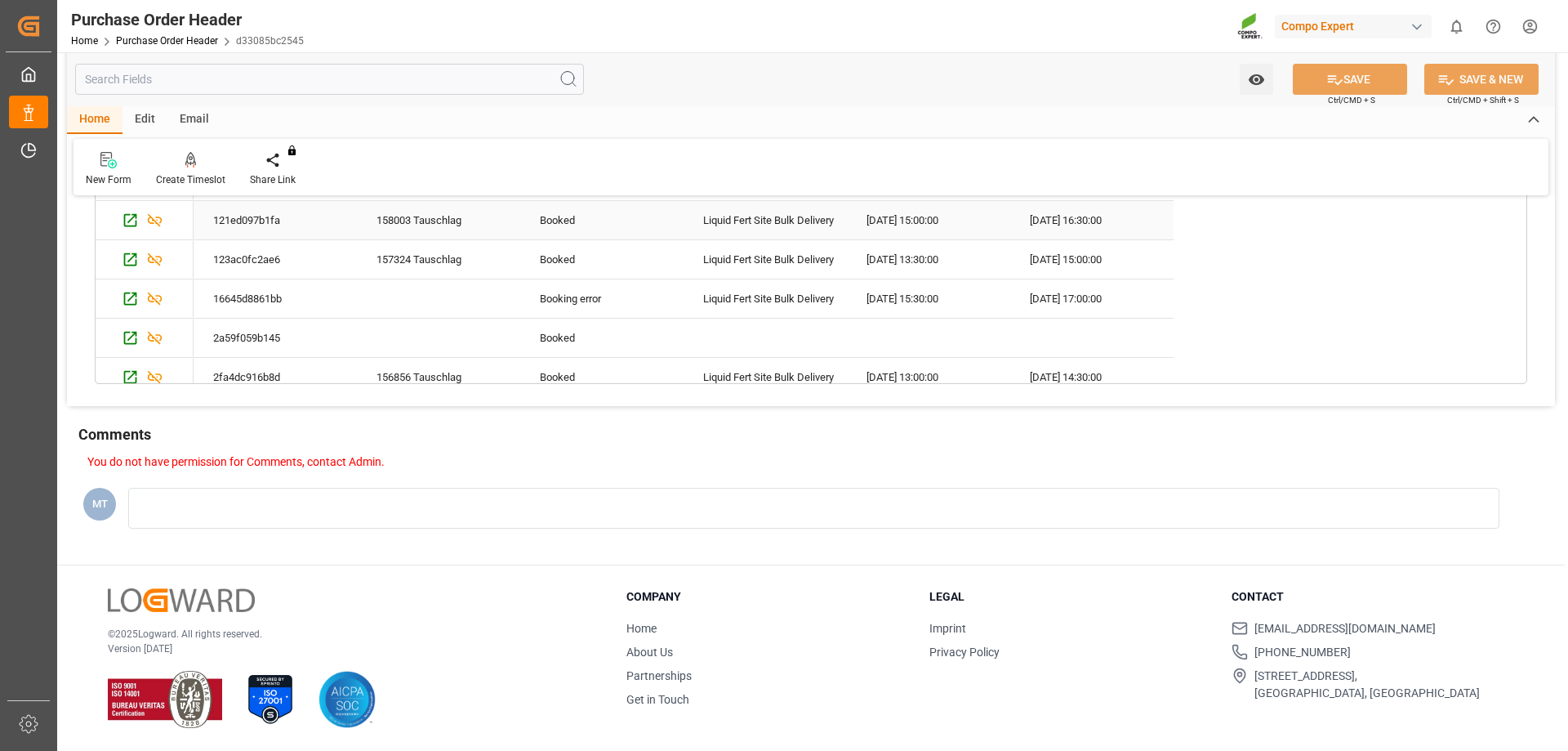 scroll, scrollTop: 636, scrollLeft: 0, axis: vertical 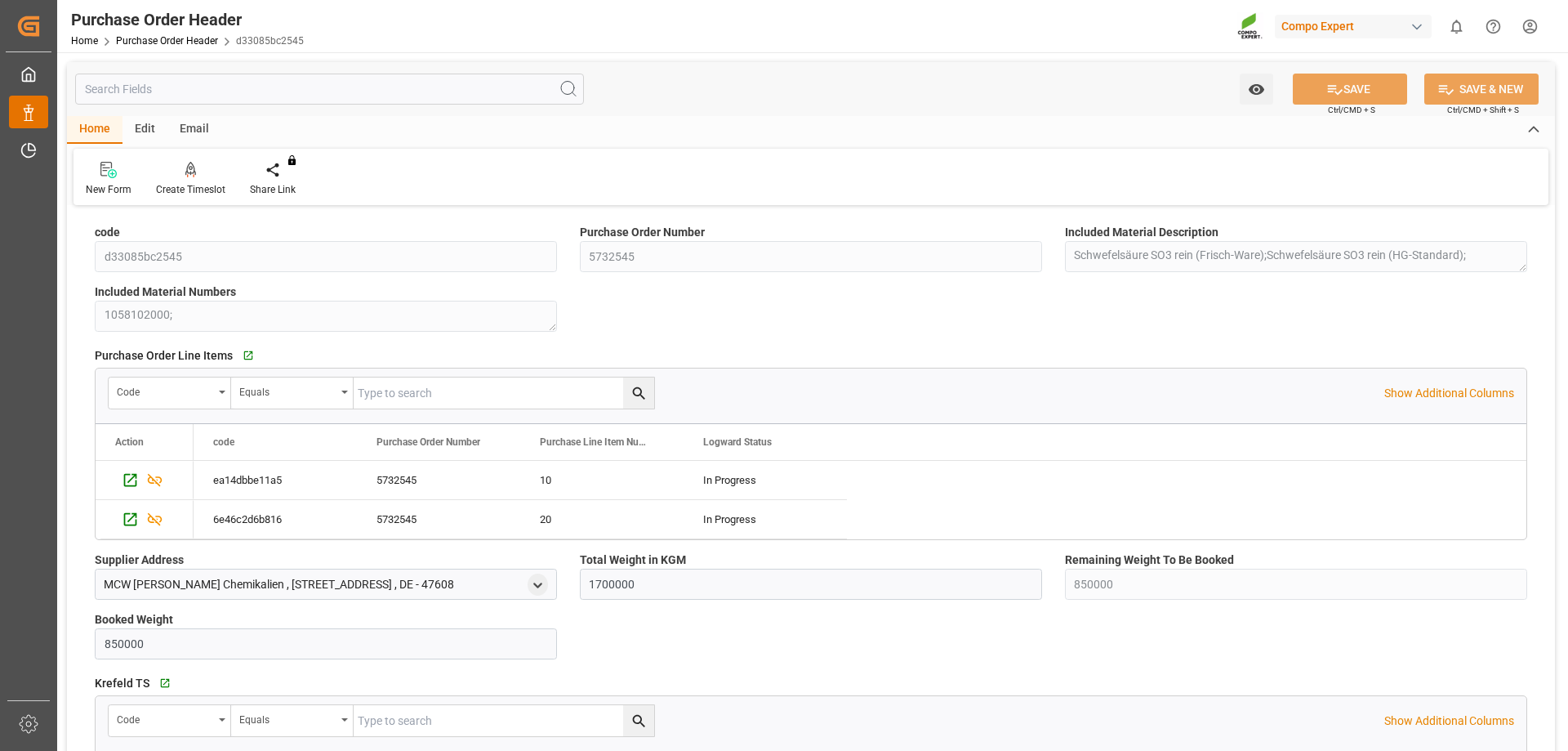 click 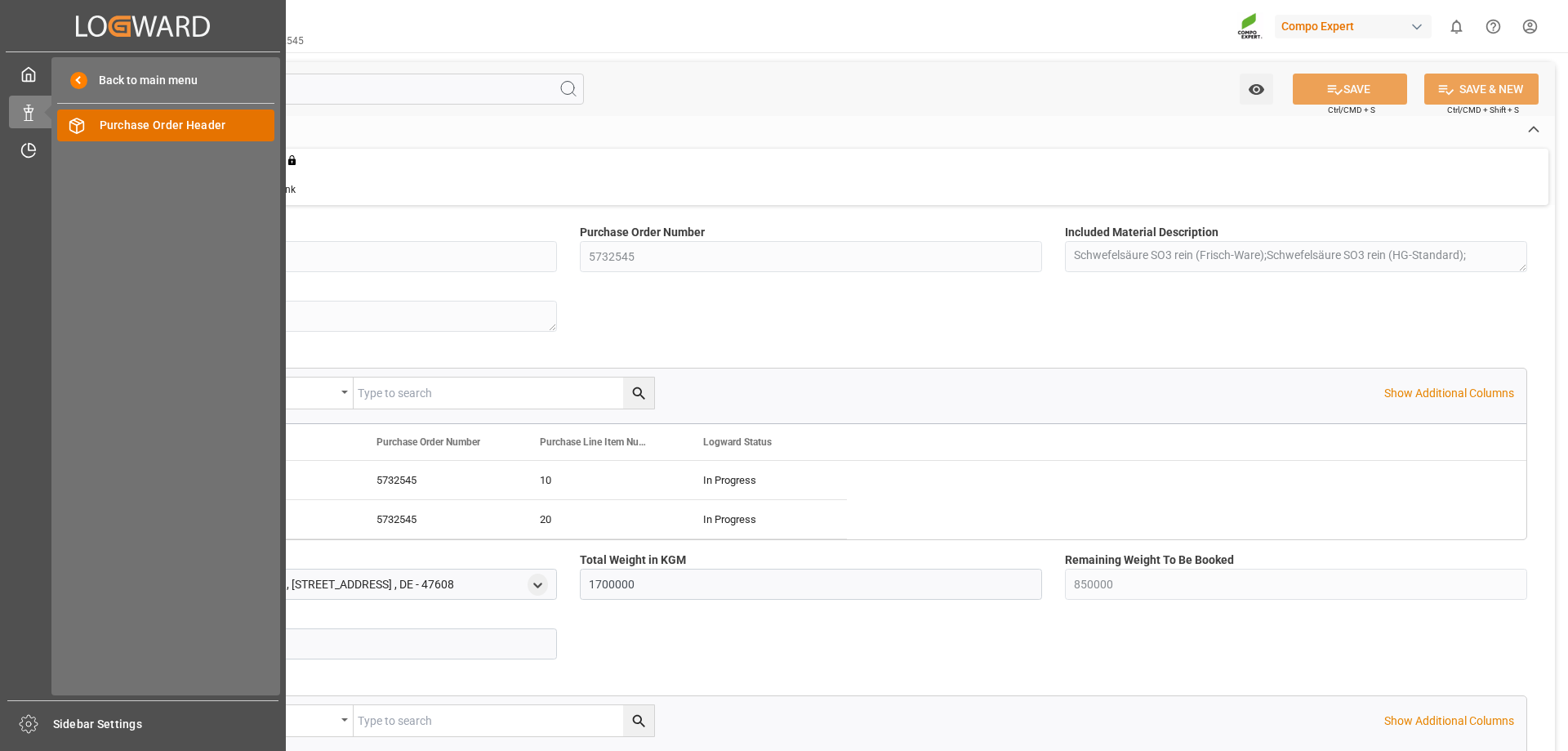 click on "Purchase Order Header" at bounding box center [187, 125] 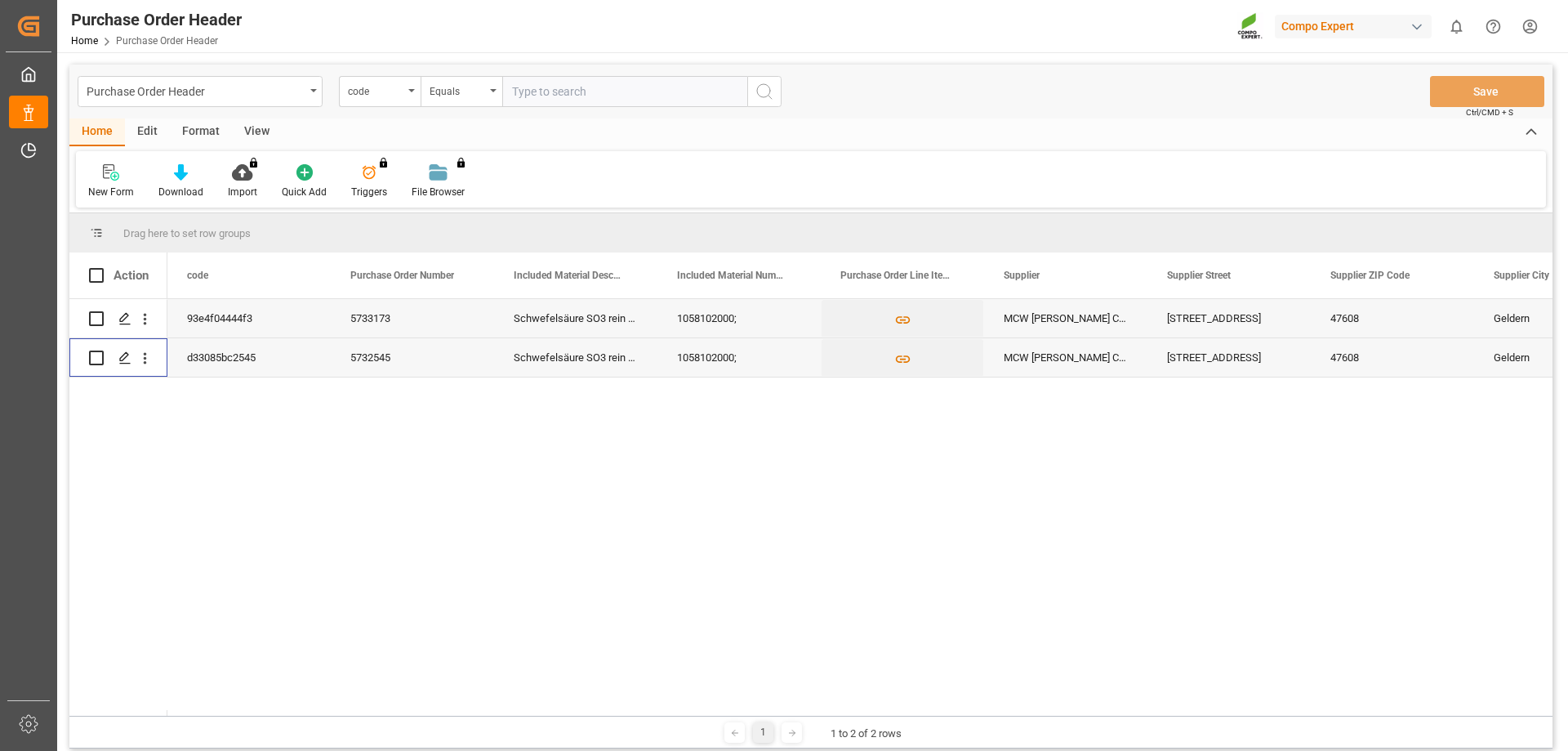 click at bounding box center (96, 358) 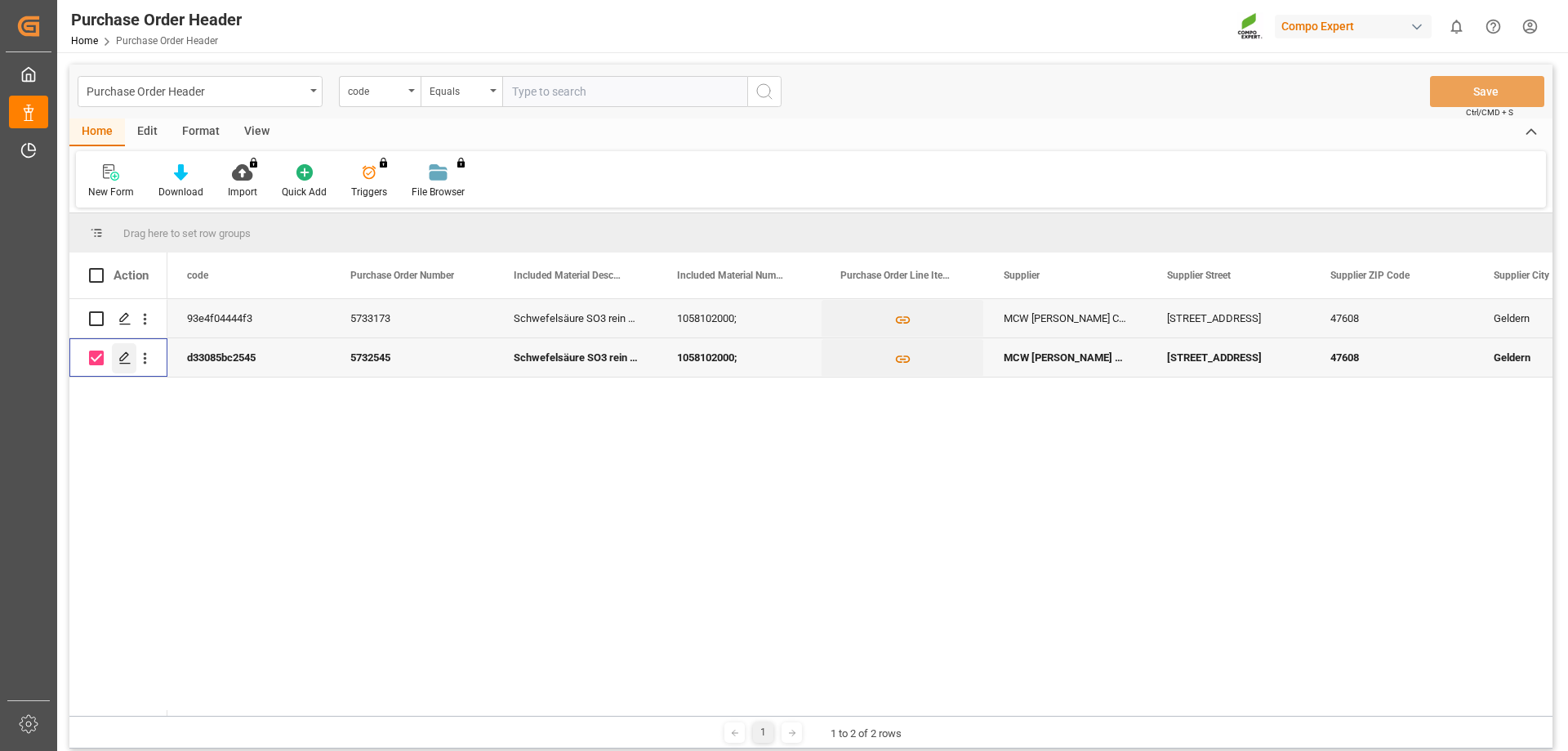 click 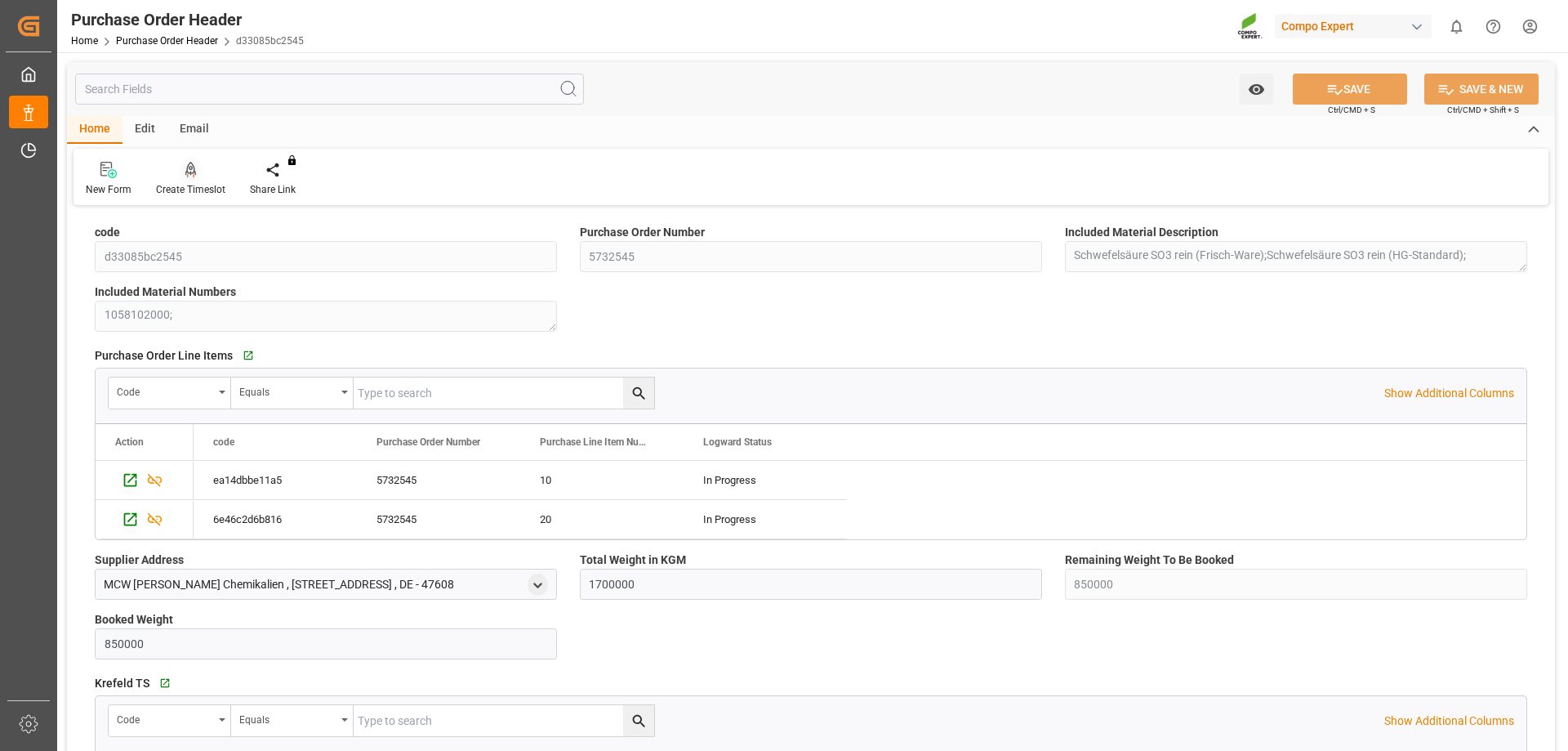 click 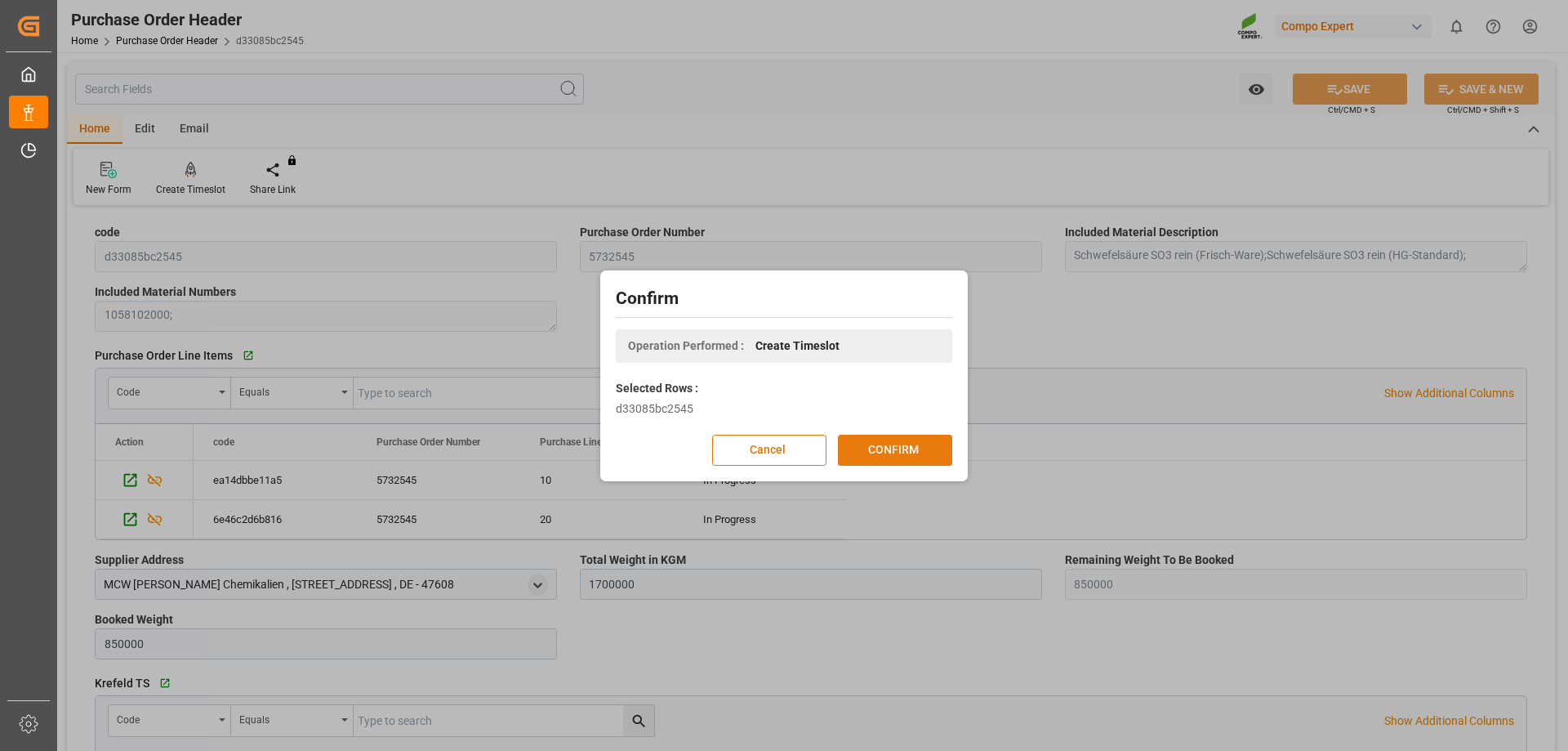click on "CONFIRM" at bounding box center [895, 450] 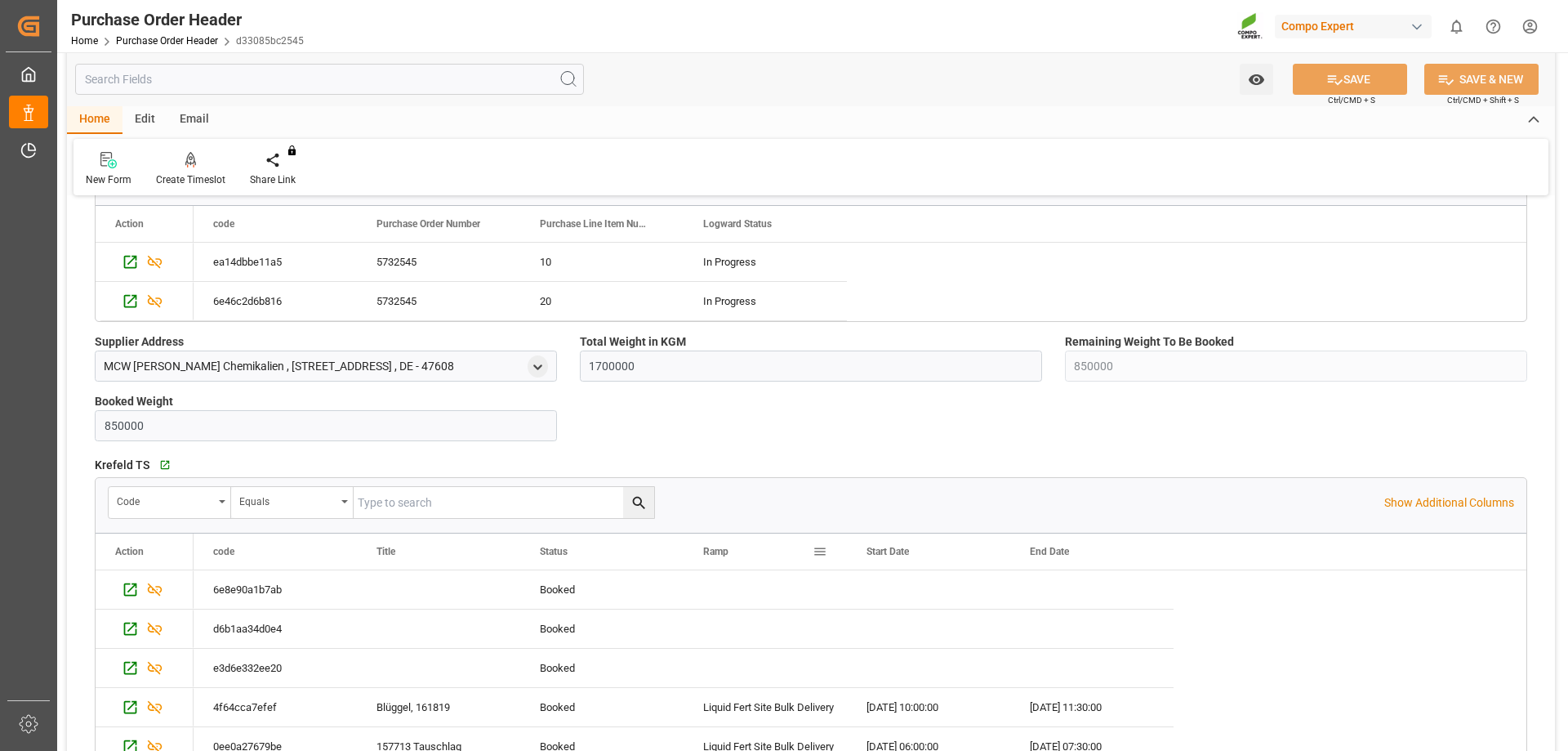 scroll, scrollTop: 327, scrollLeft: 0, axis: vertical 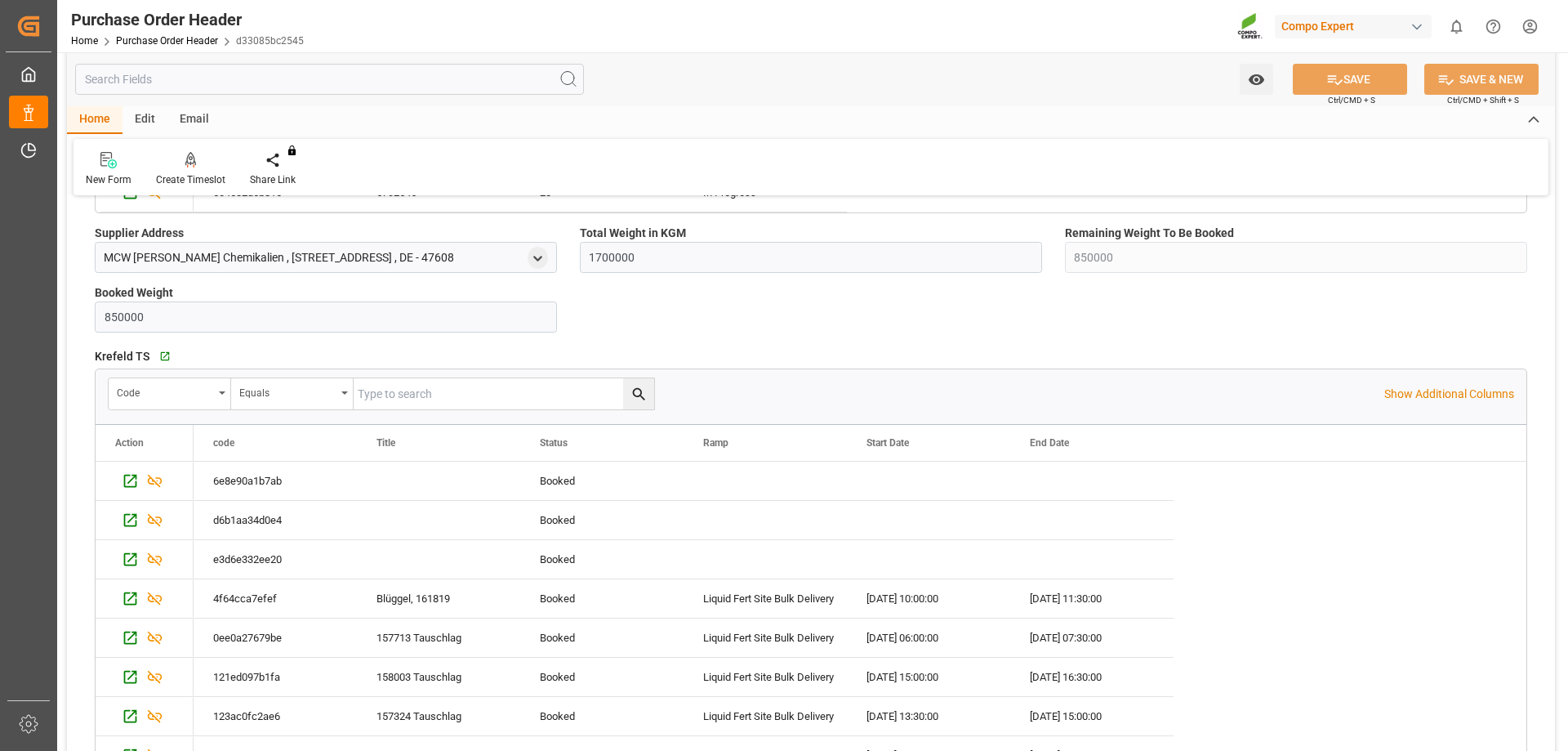click on "Edit" at bounding box center (145, 120) 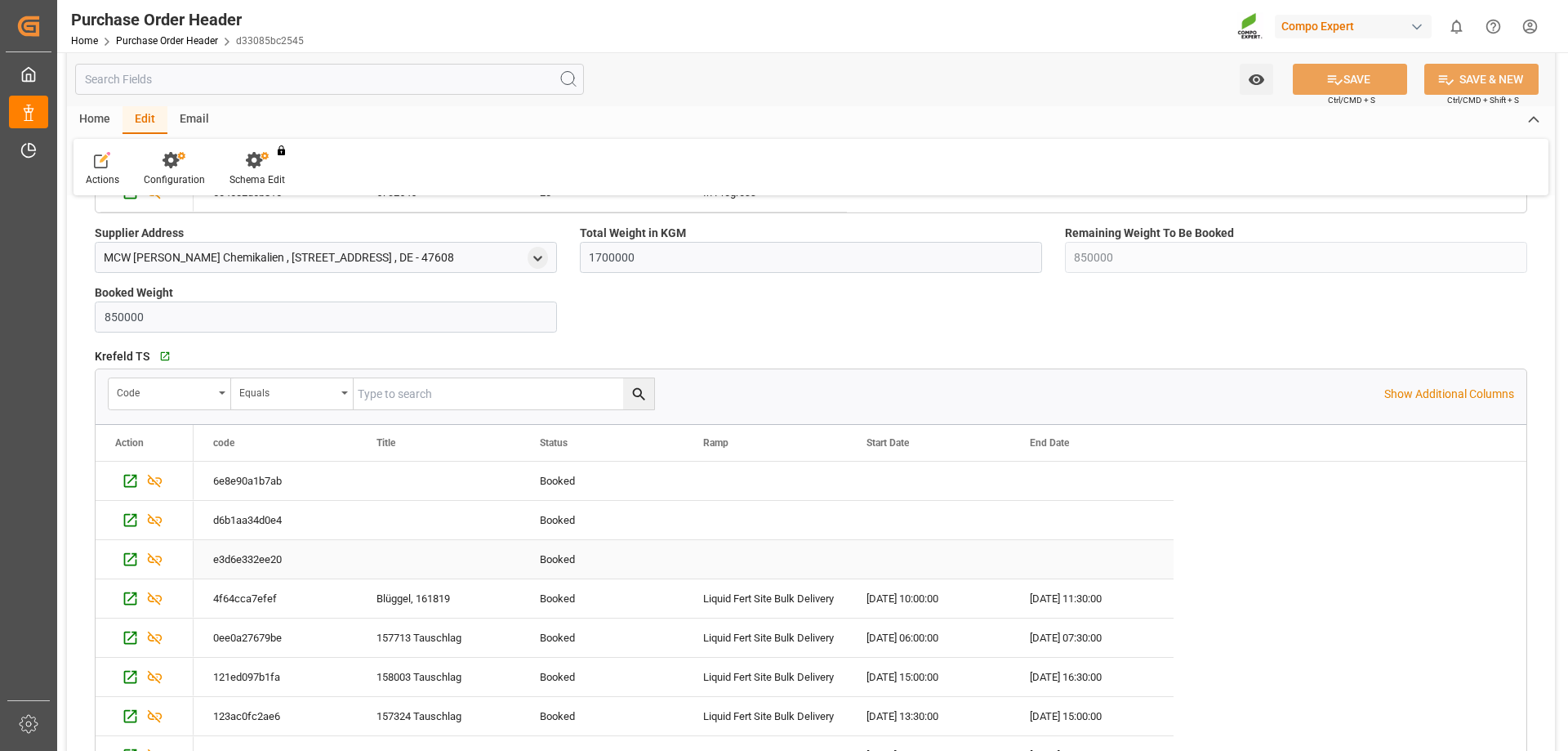 click on "e3d6e332ee20" at bounding box center (275, 559) 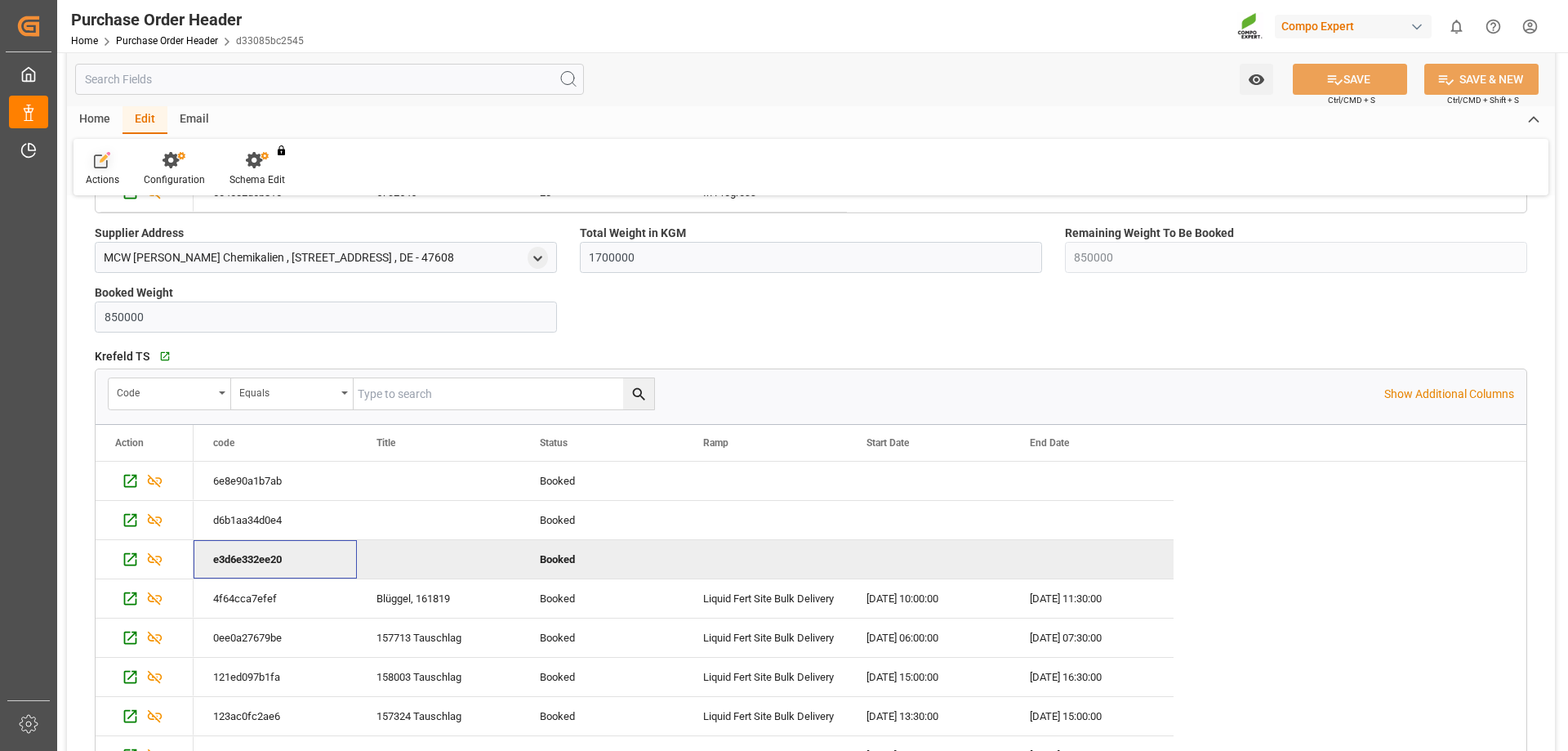 click 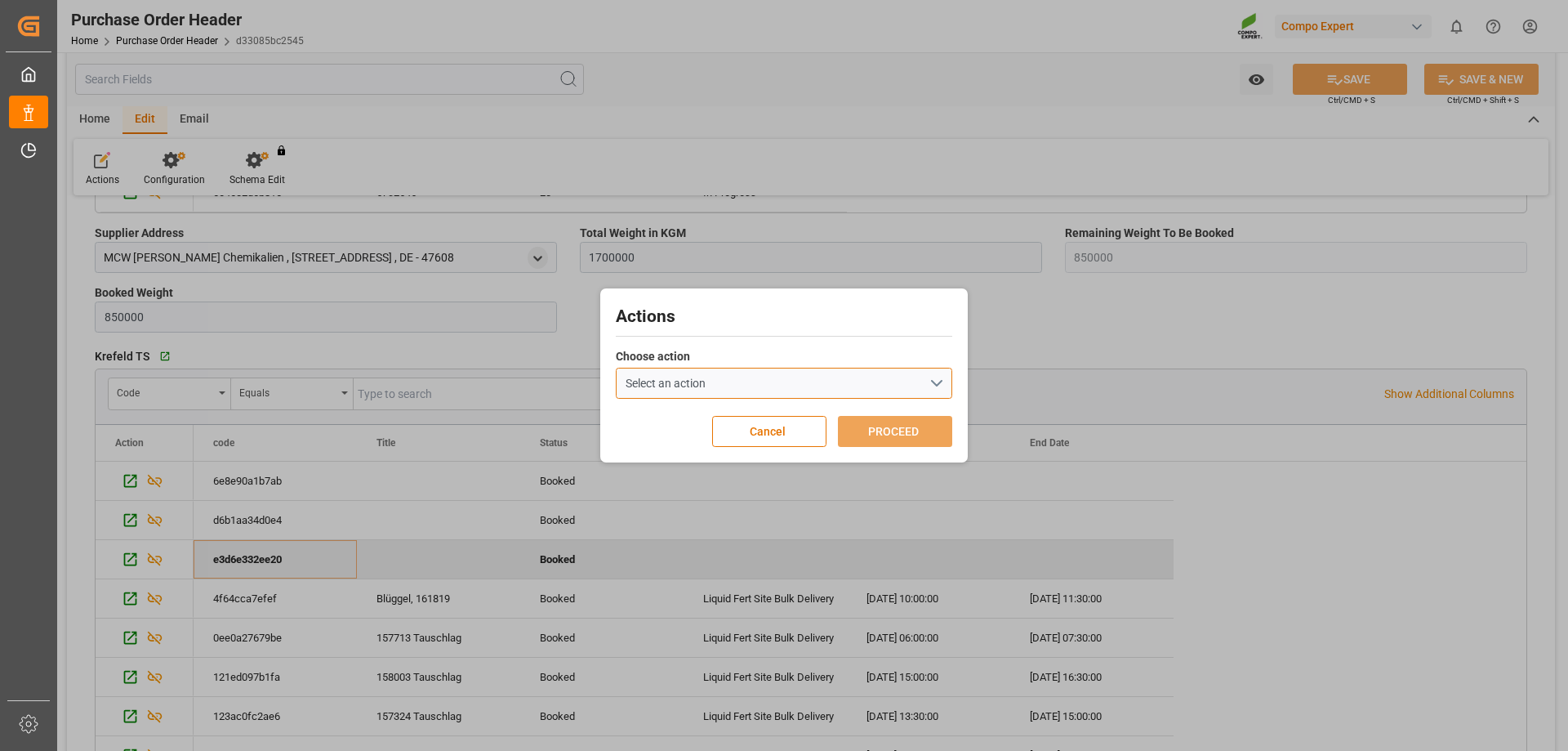 click on "Select an action" at bounding box center (784, 383) 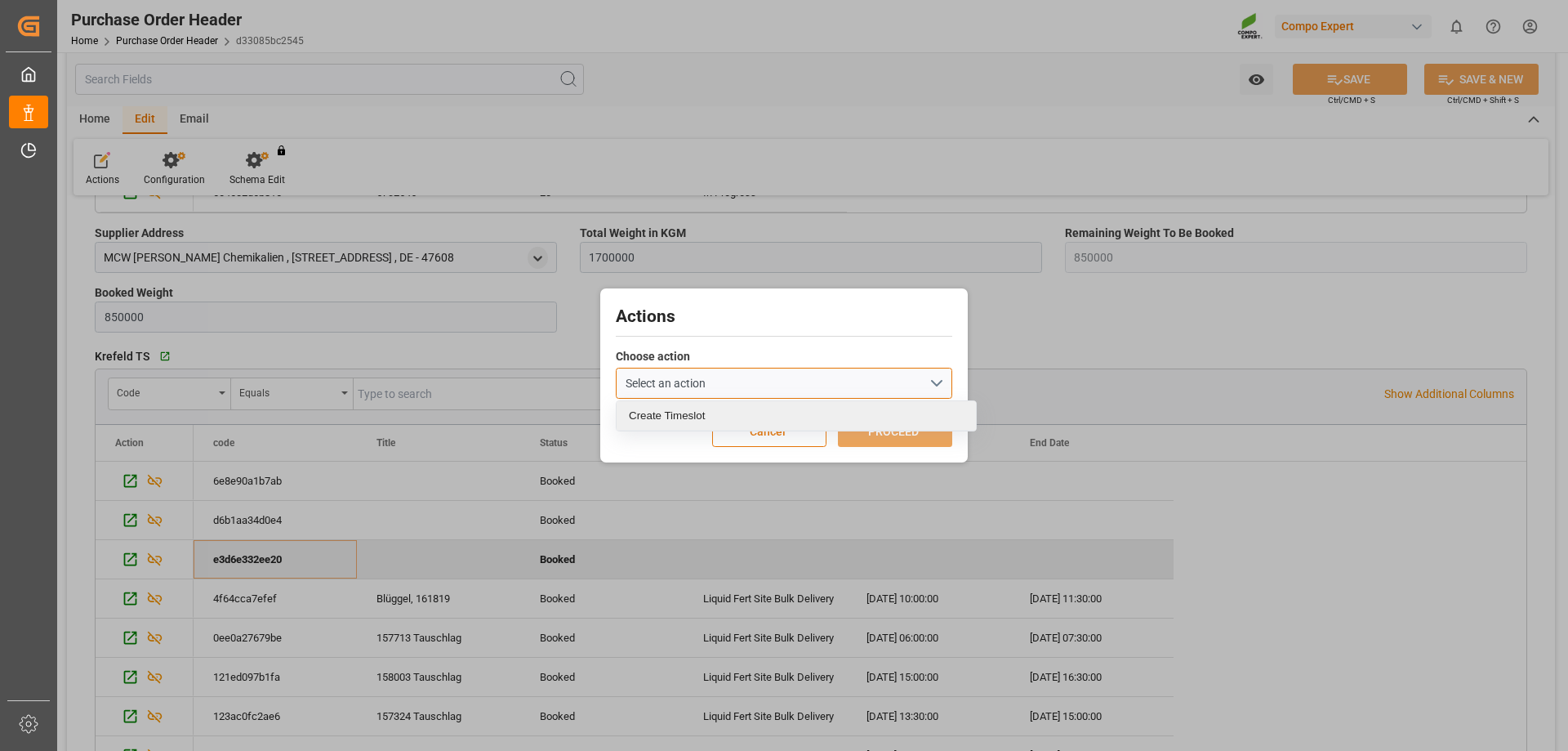 click on "Create Timeslot" at bounding box center [666, 415] 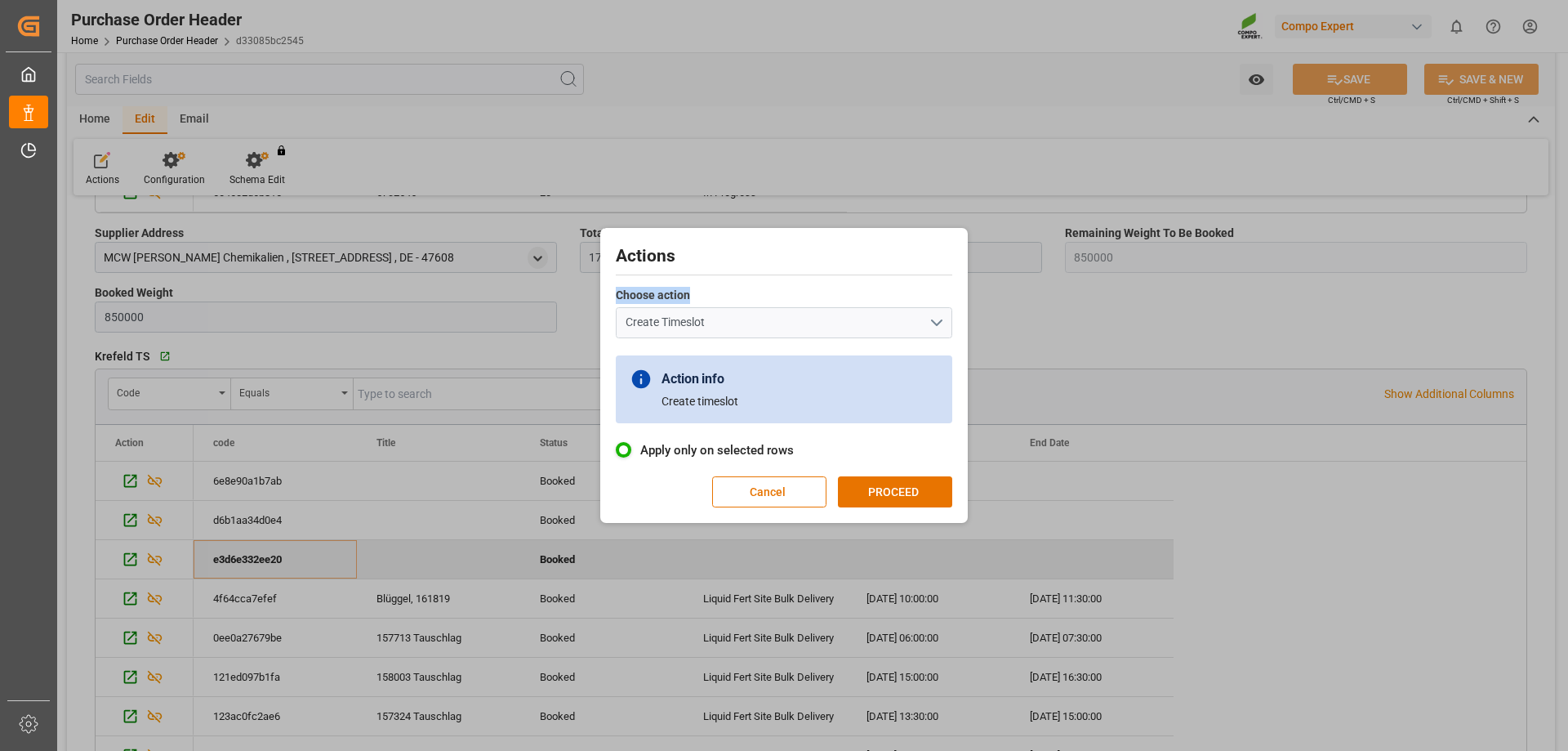 drag, startPoint x: 731, startPoint y: 238, endPoint x: 823, endPoint y: 308, distance: 115.60277 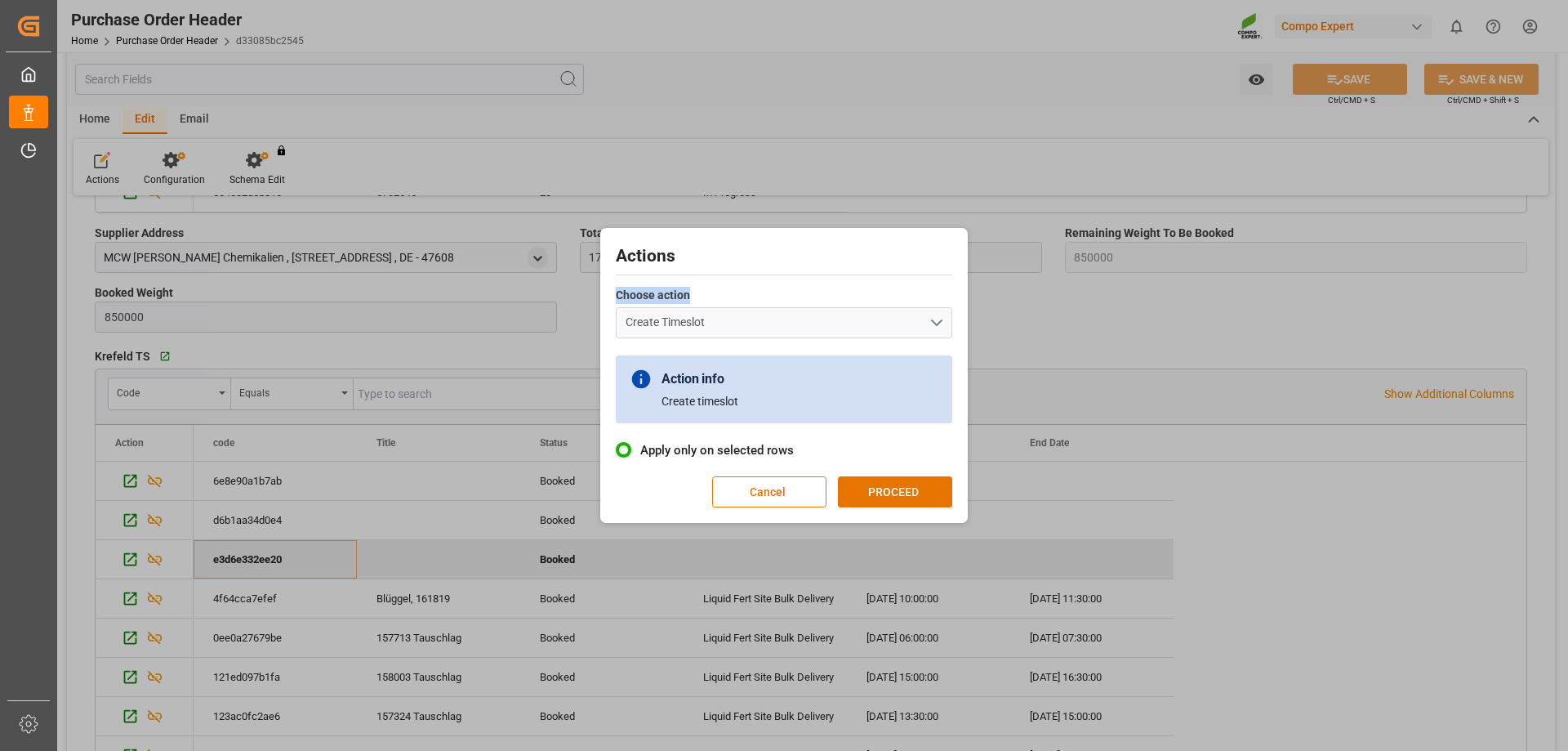 click on "Actions Choose action Create Timeslot Field is required Action info Create timeslot Apply only on selected rows Cancel PROCEED" at bounding box center (784, 376) 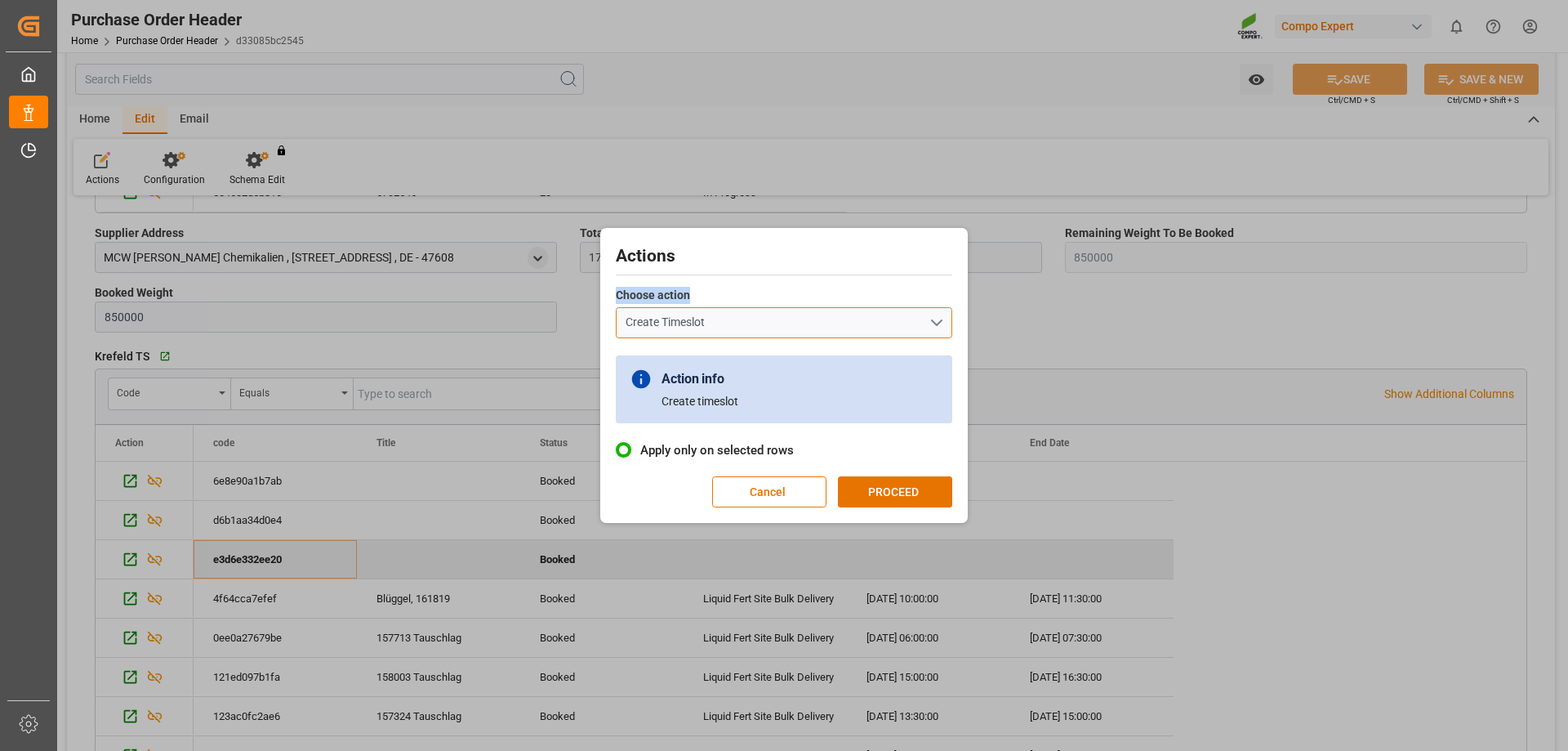 drag, startPoint x: 823, startPoint y: 308, endPoint x: 857, endPoint y: 399, distance: 97.14422 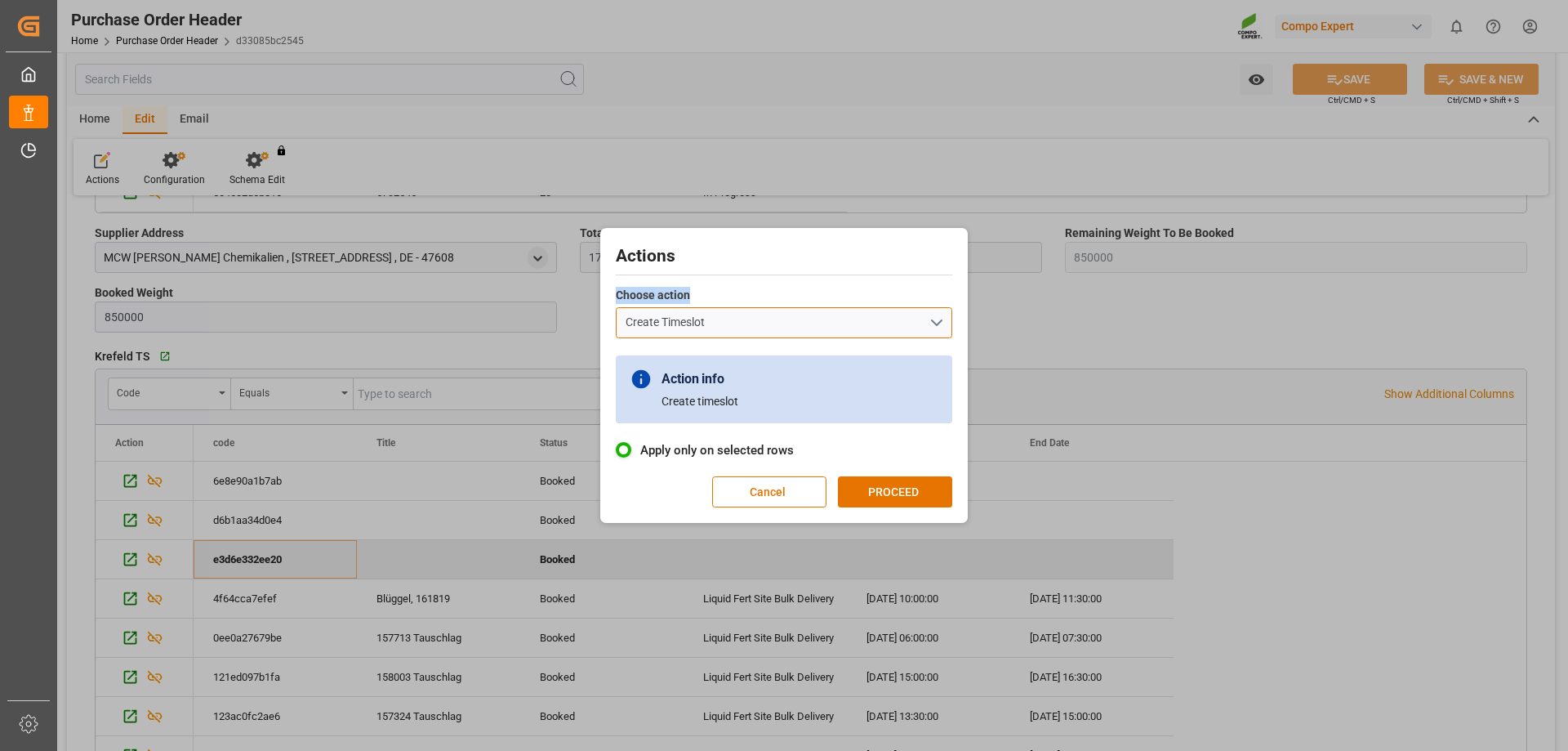 click on "Create Timeslot" at bounding box center (784, 323) 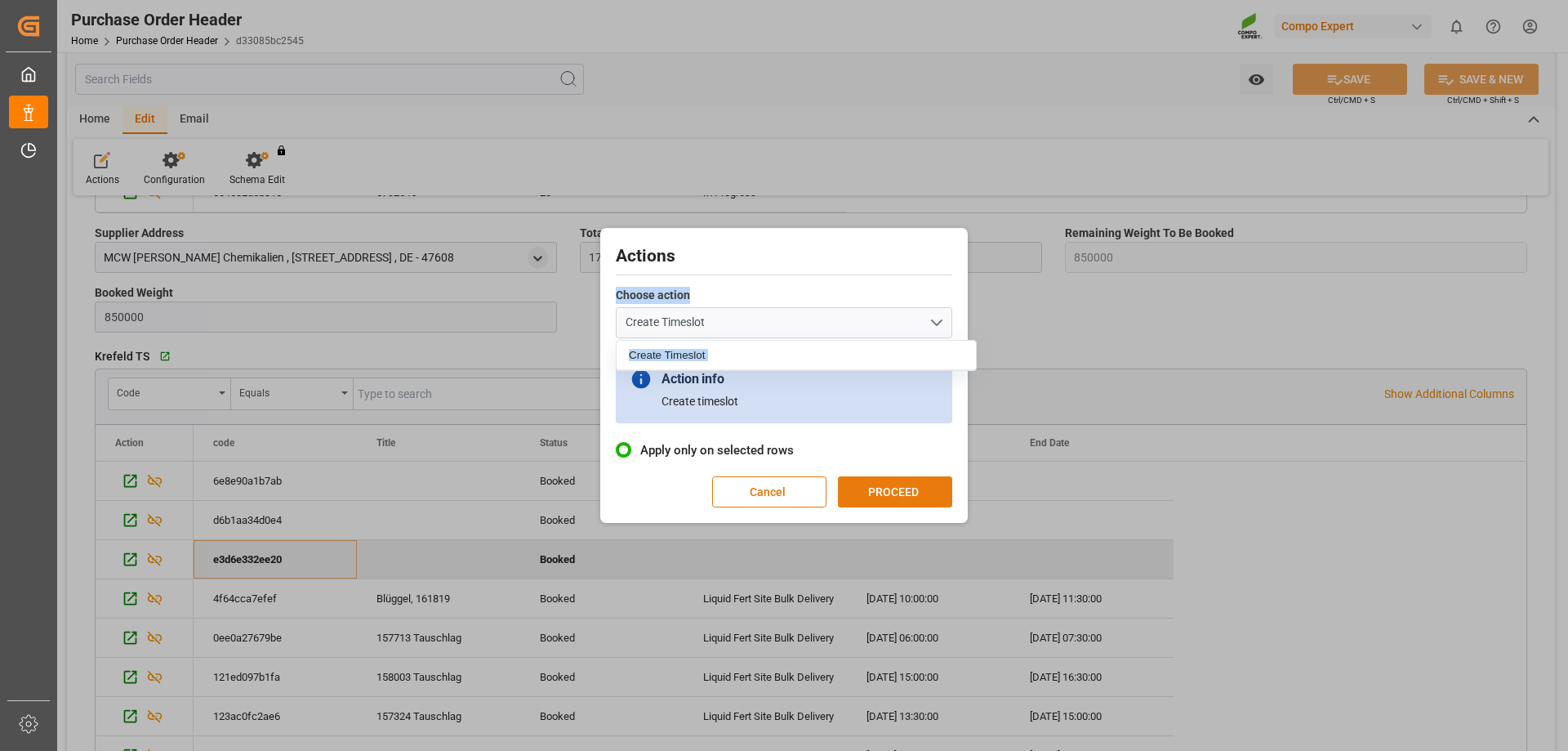 click on "PROCEED" at bounding box center [895, 492] 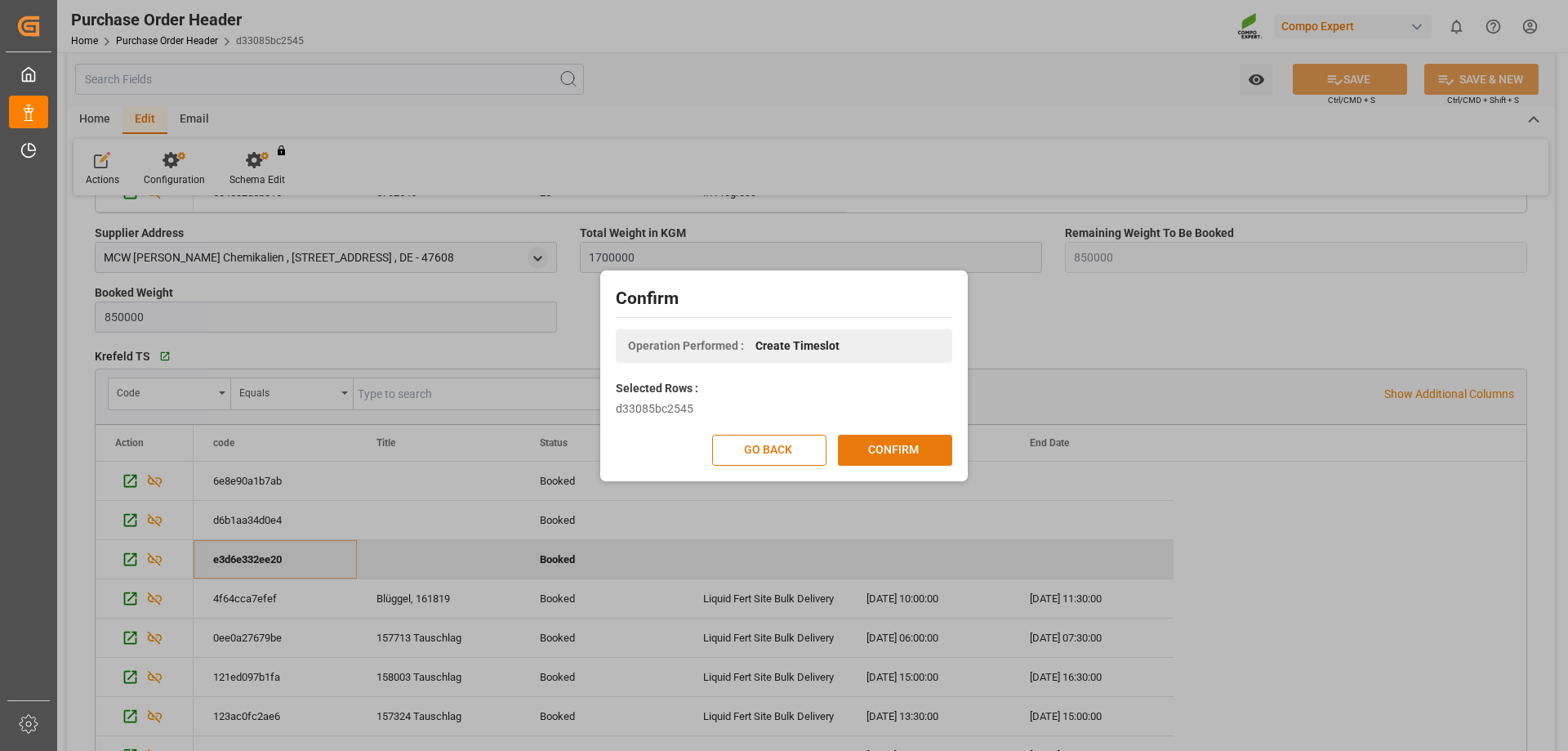 click on "CONFIRM" at bounding box center [895, 450] 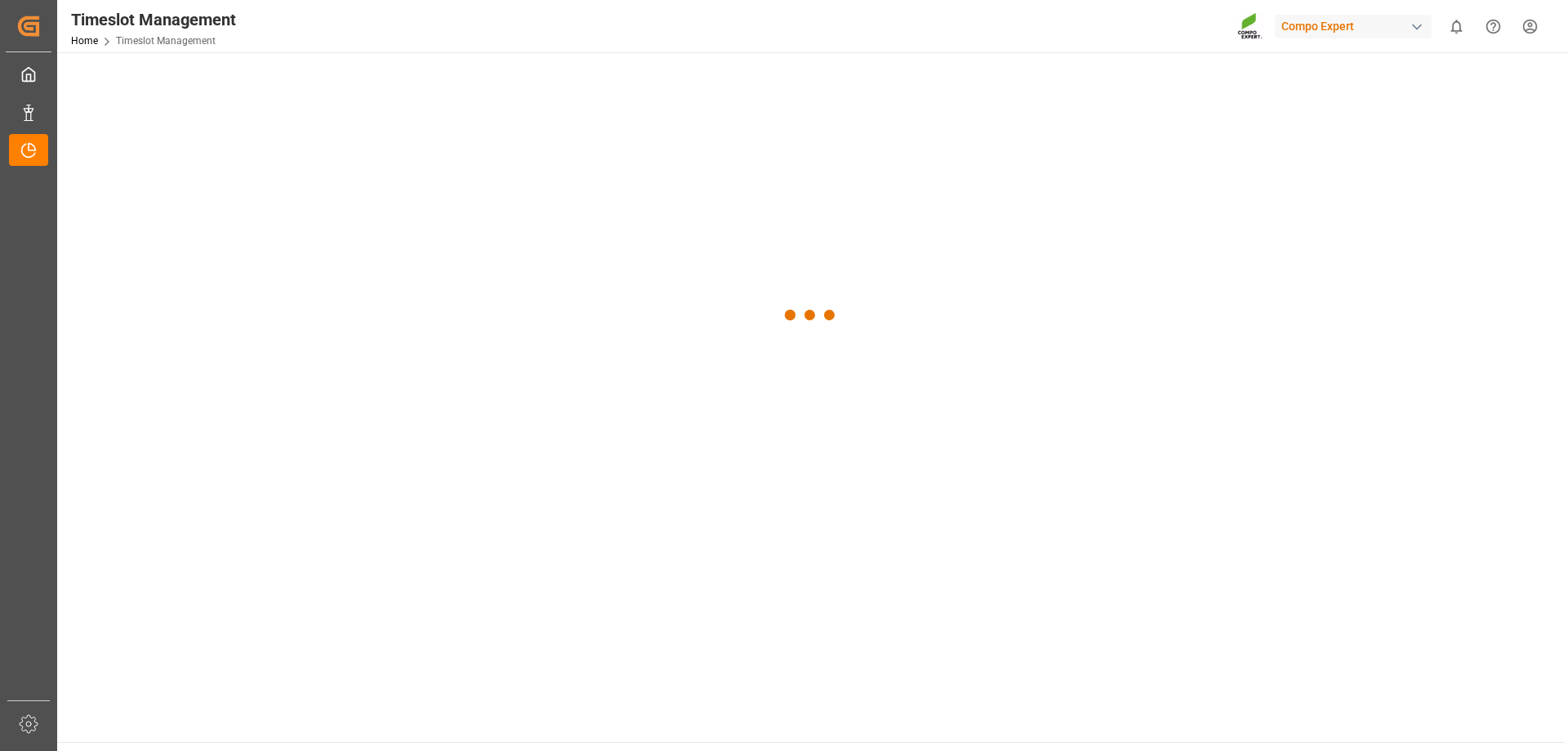 scroll, scrollTop: 0, scrollLeft: 0, axis: both 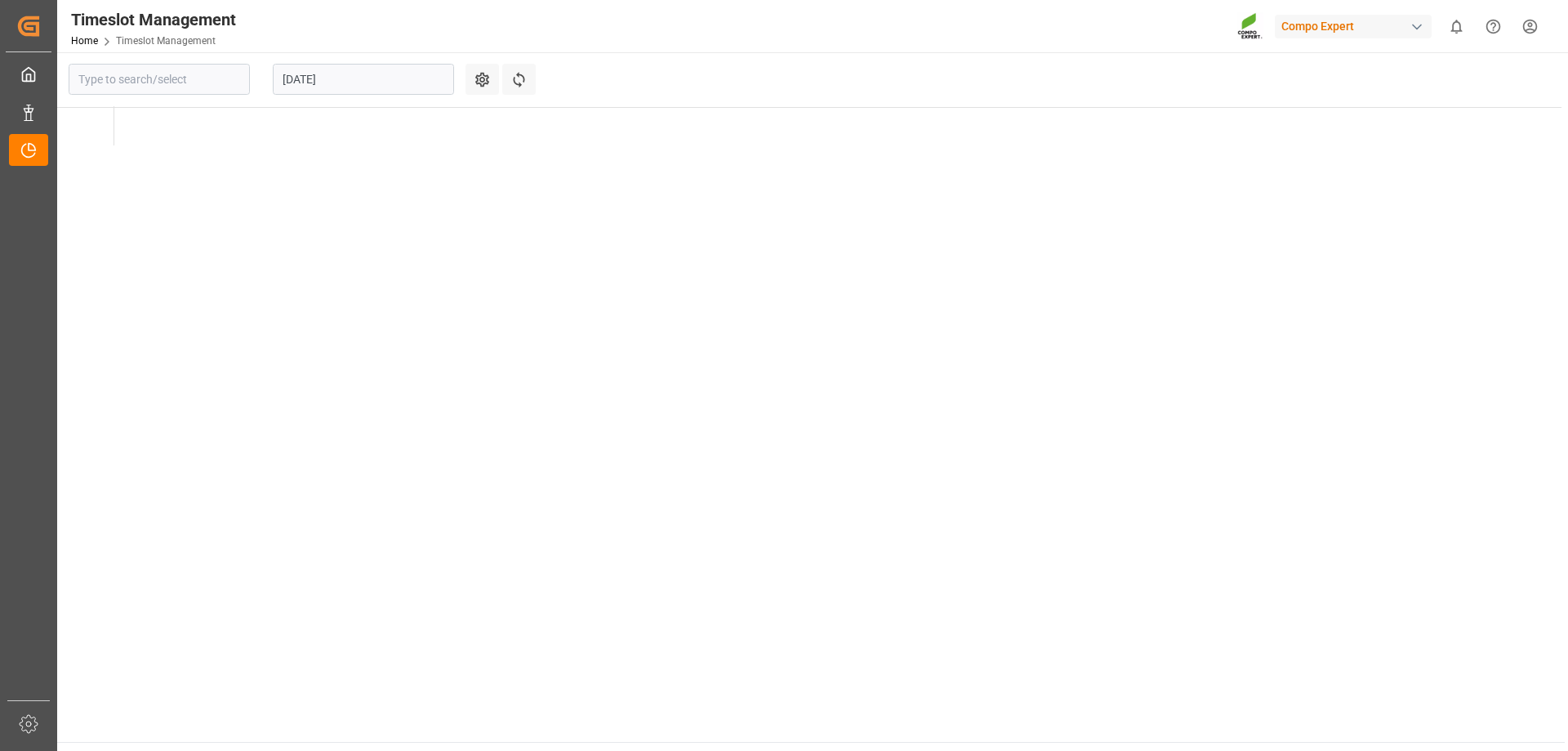 type on "Krefeld" 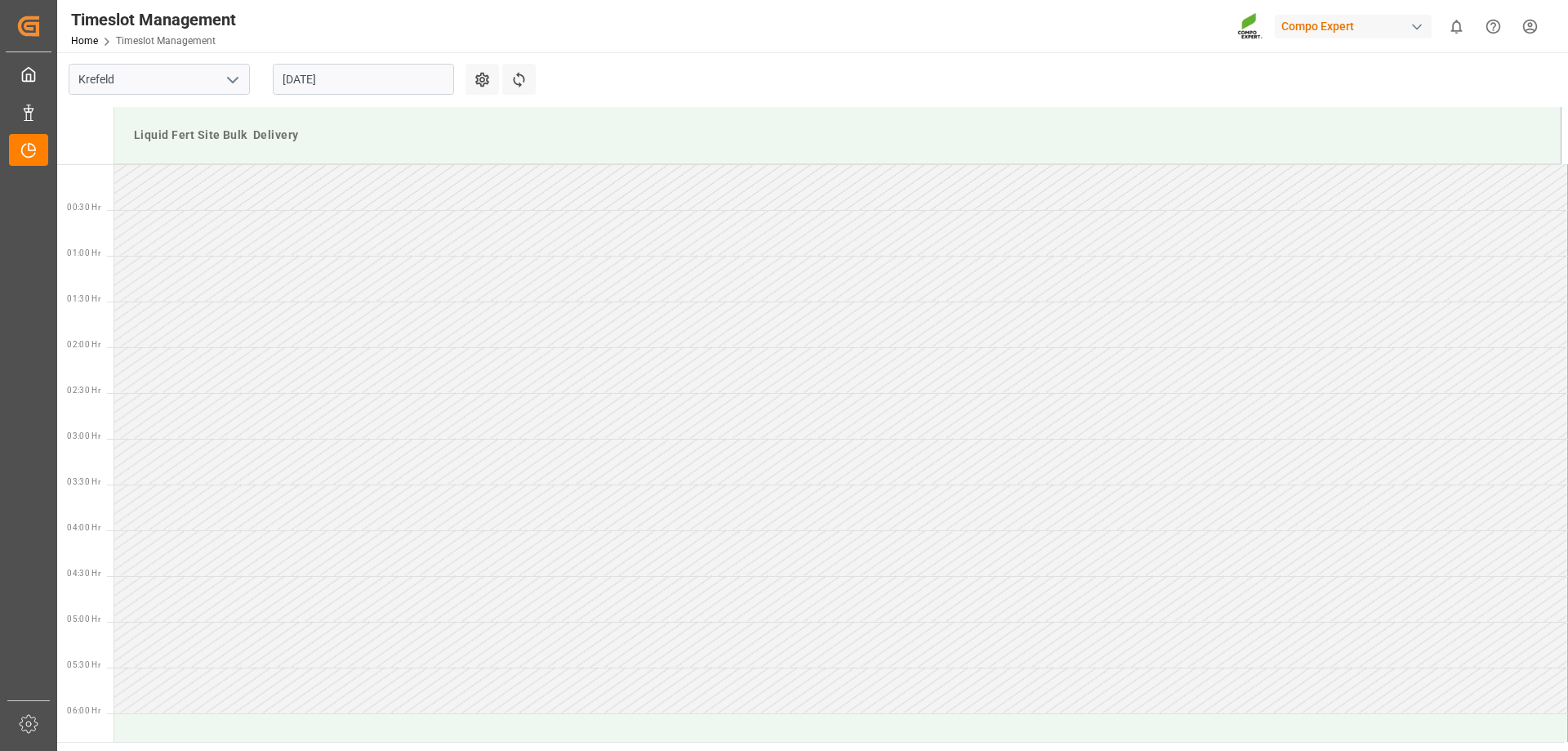 scroll, scrollTop: 905, scrollLeft: 0, axis: vertical 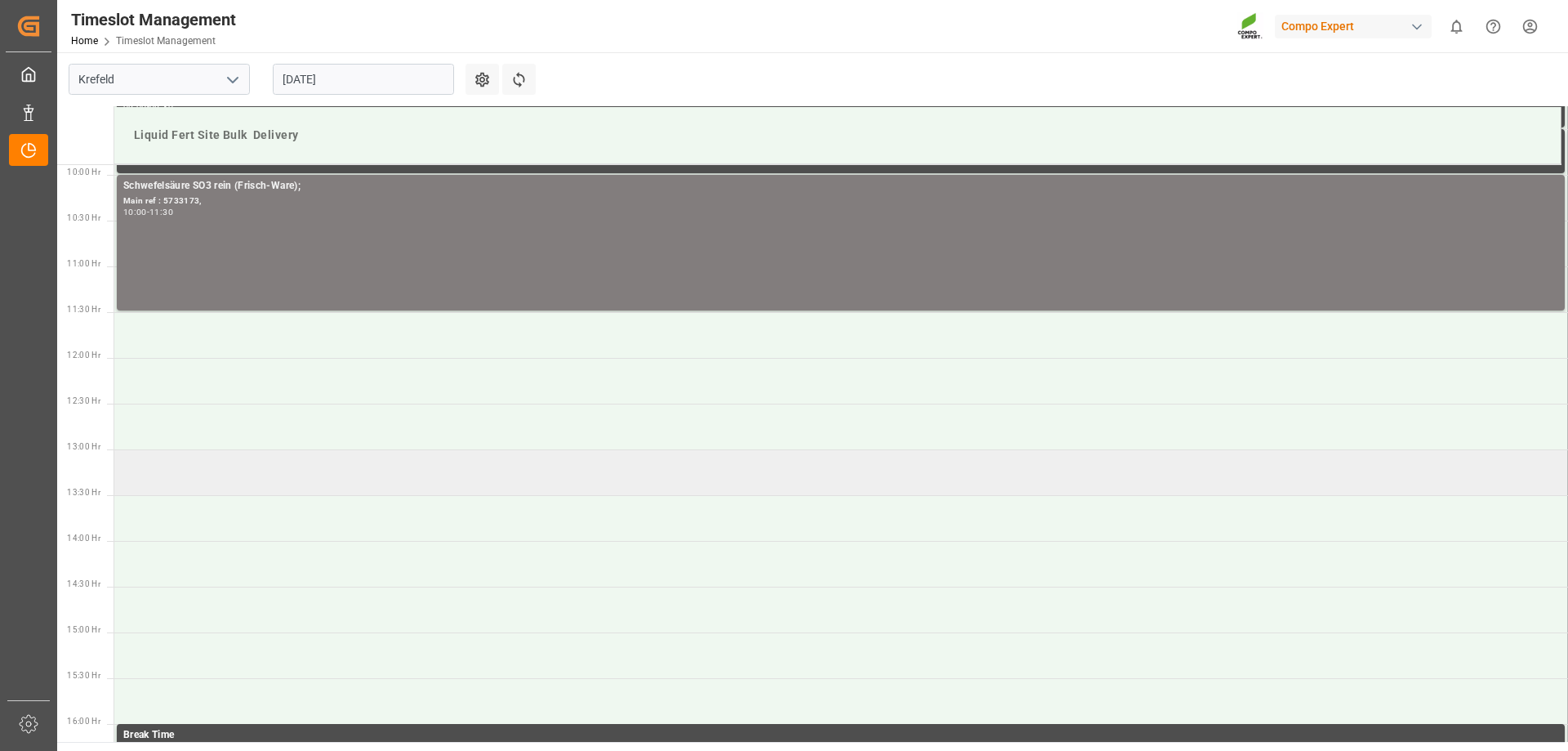 click at bounding box center (841, 472) 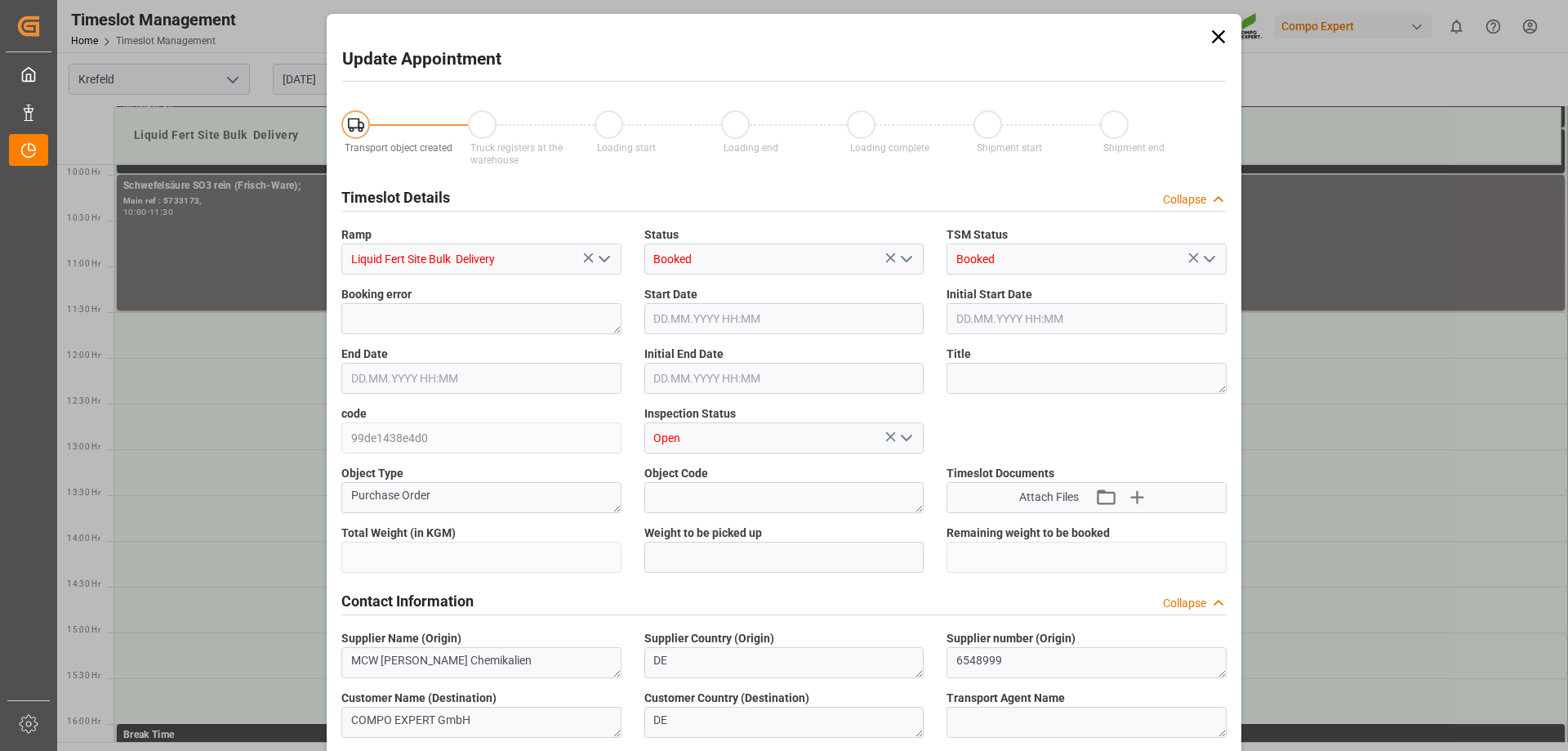 type on "1700000" 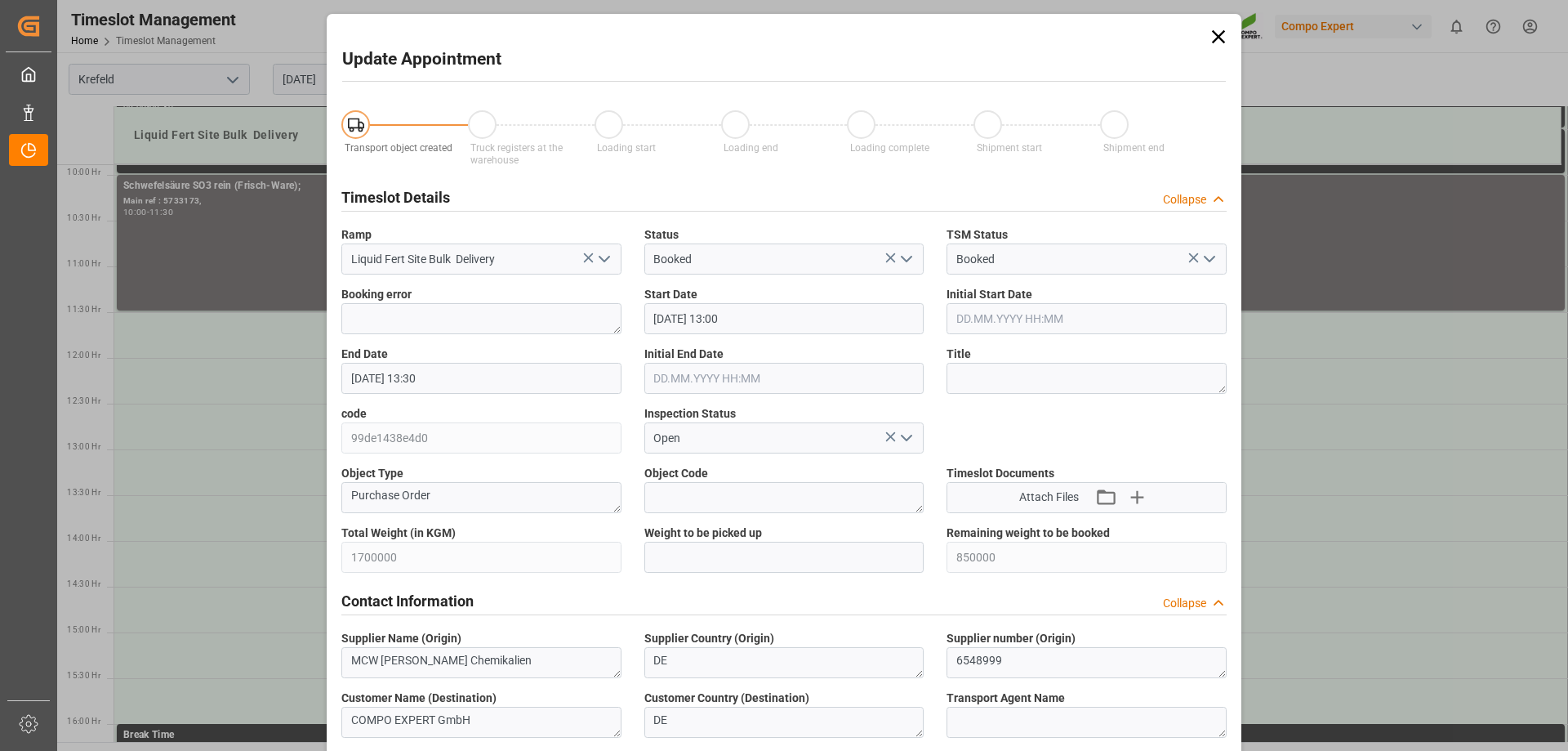 type on "11.07.2025 13:00" 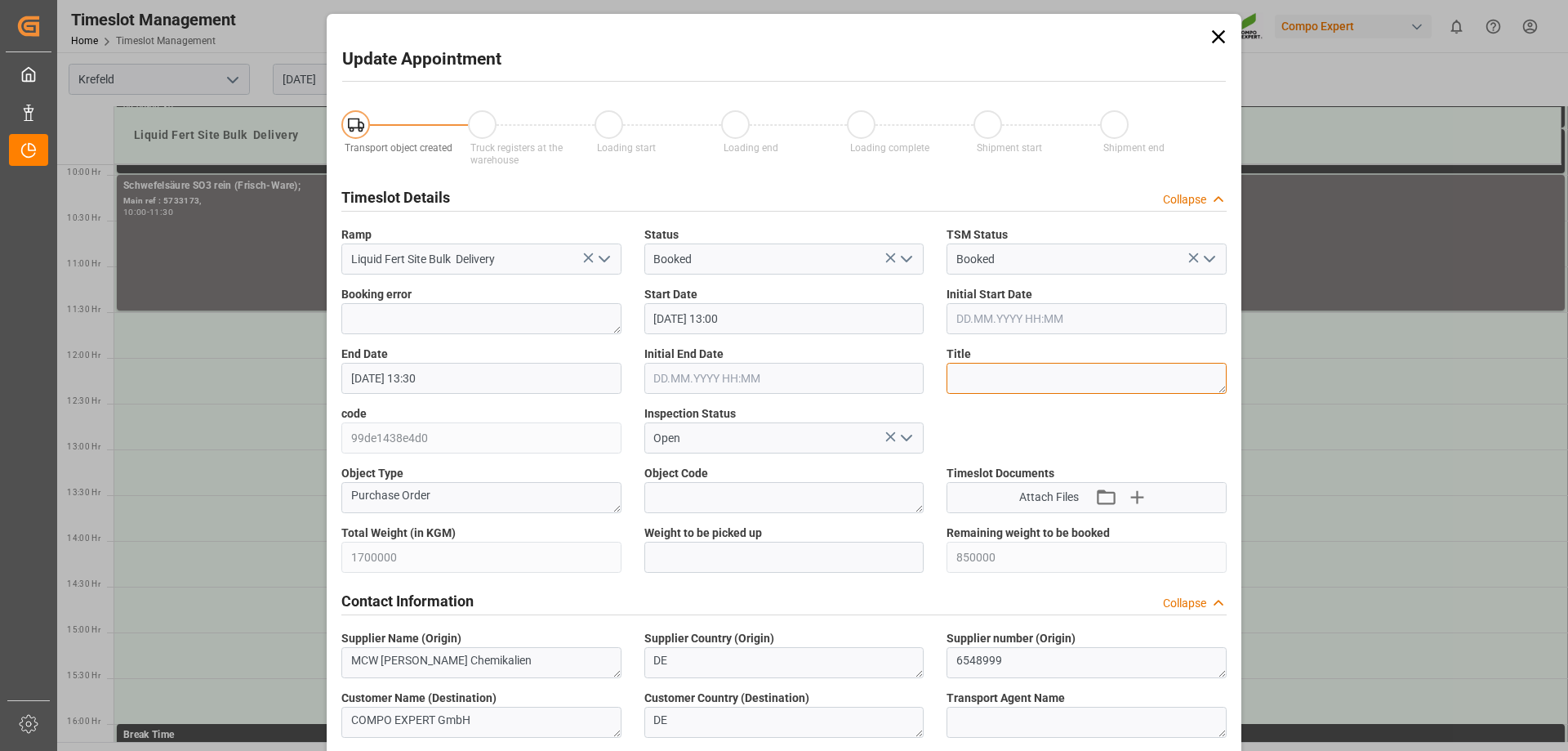 click at bounding box center (1086, 378) 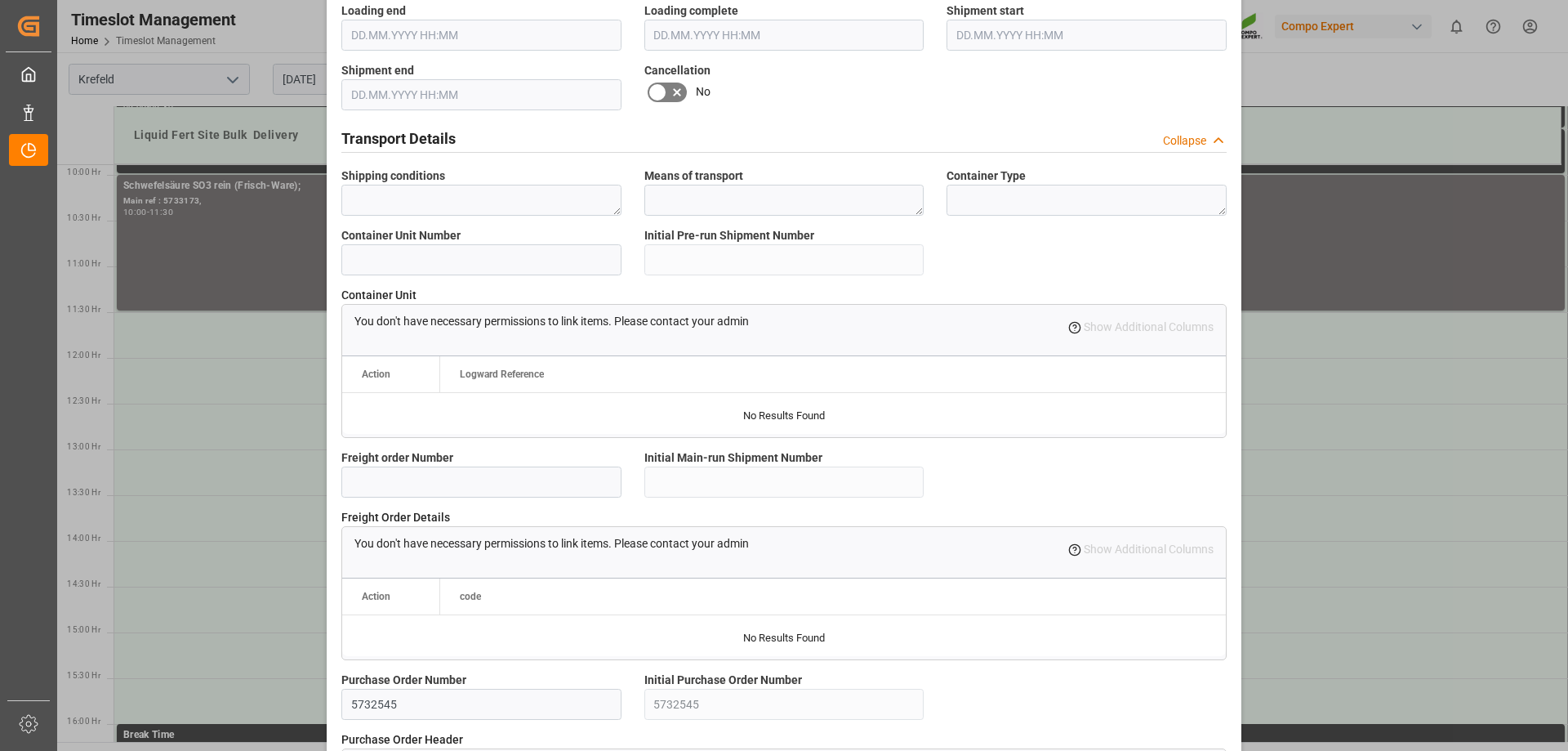 scroll, scrollTop: 1401, scrollLeft: 0, axis: vertical 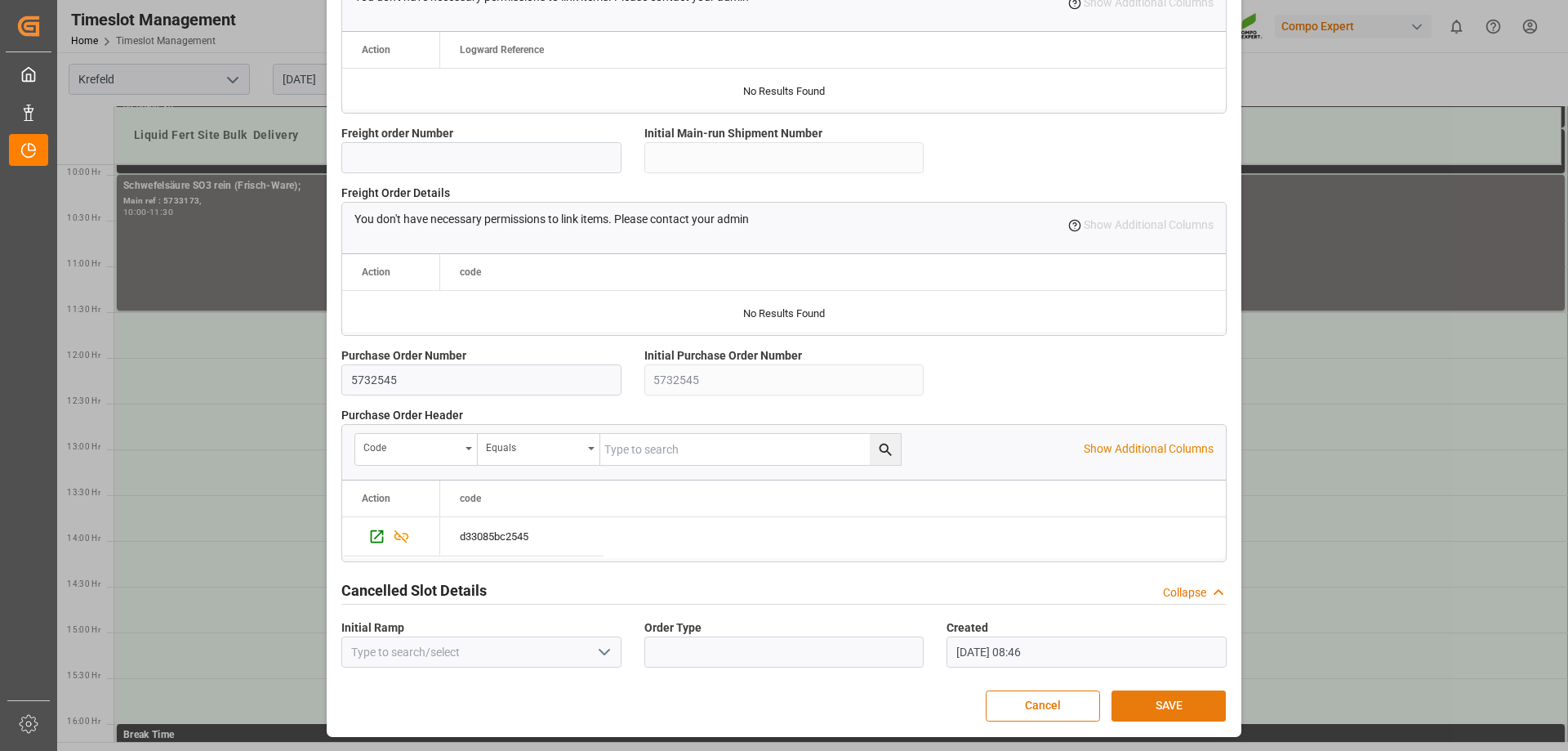 type on "161880 Tauschlag" 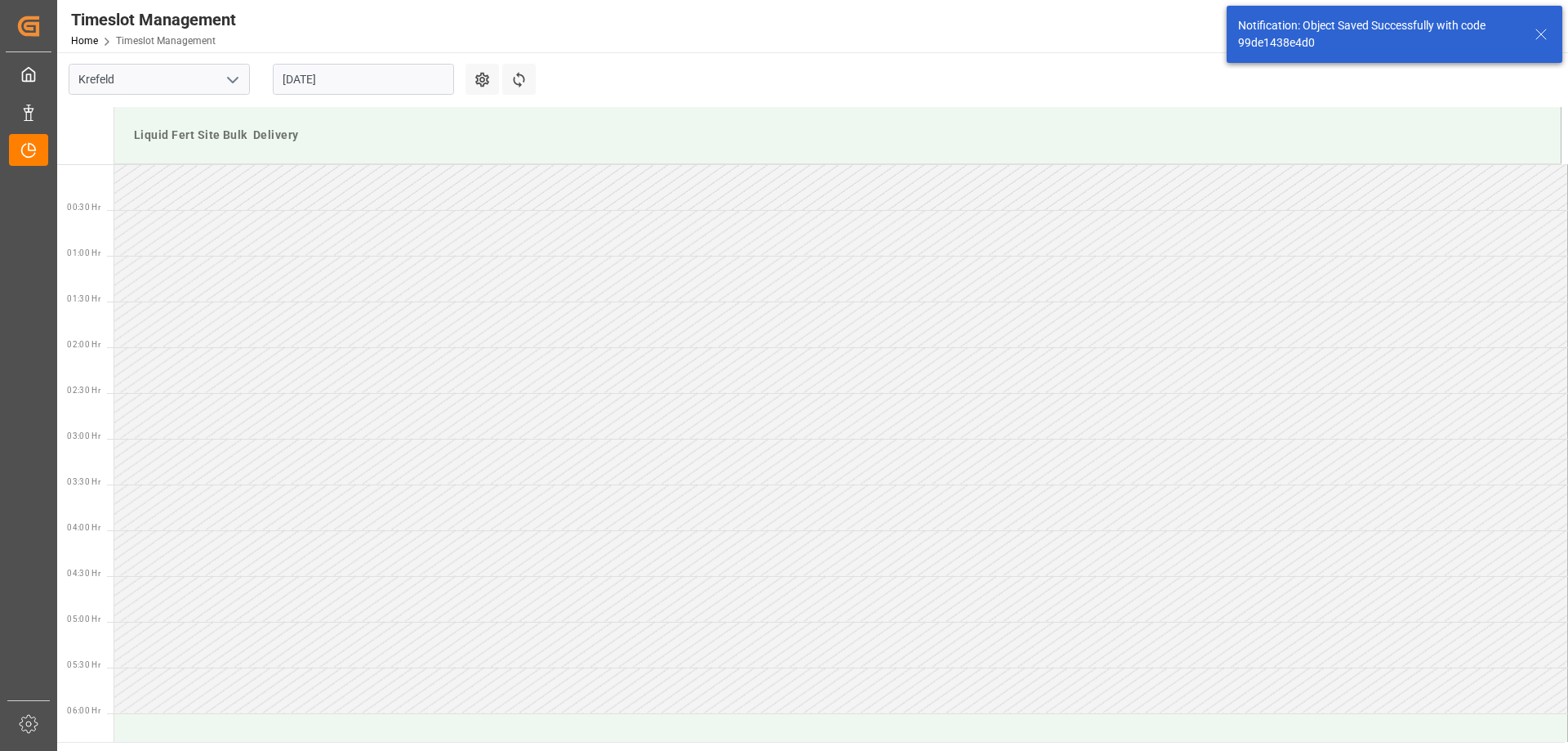 scroll, scrollTop: 1088, scrollLeft: 0, axis: vertical 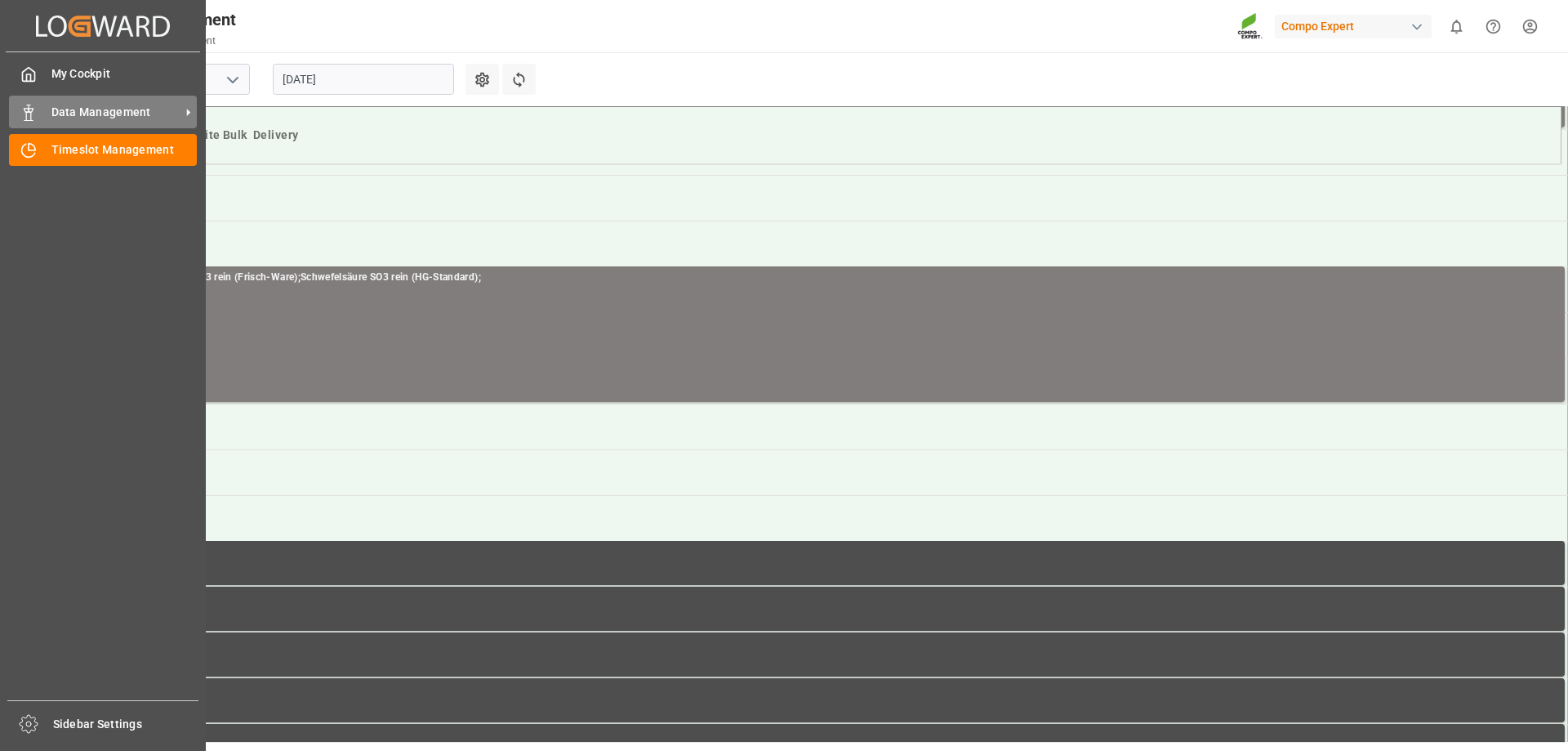 click on "Data Management" at bounding box center [116, 112] 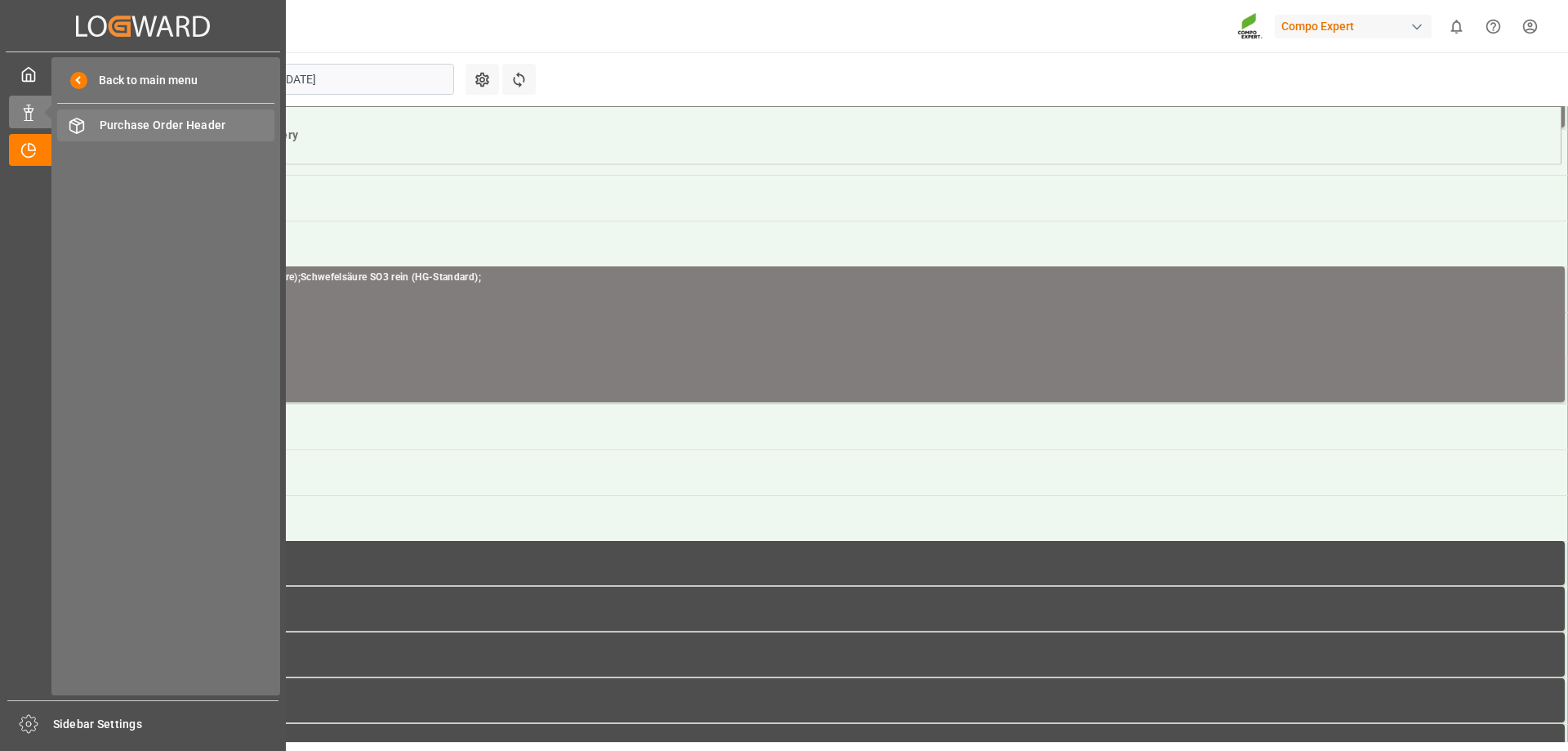click on "Purchase Order Header" at bounding box center (187, 125) 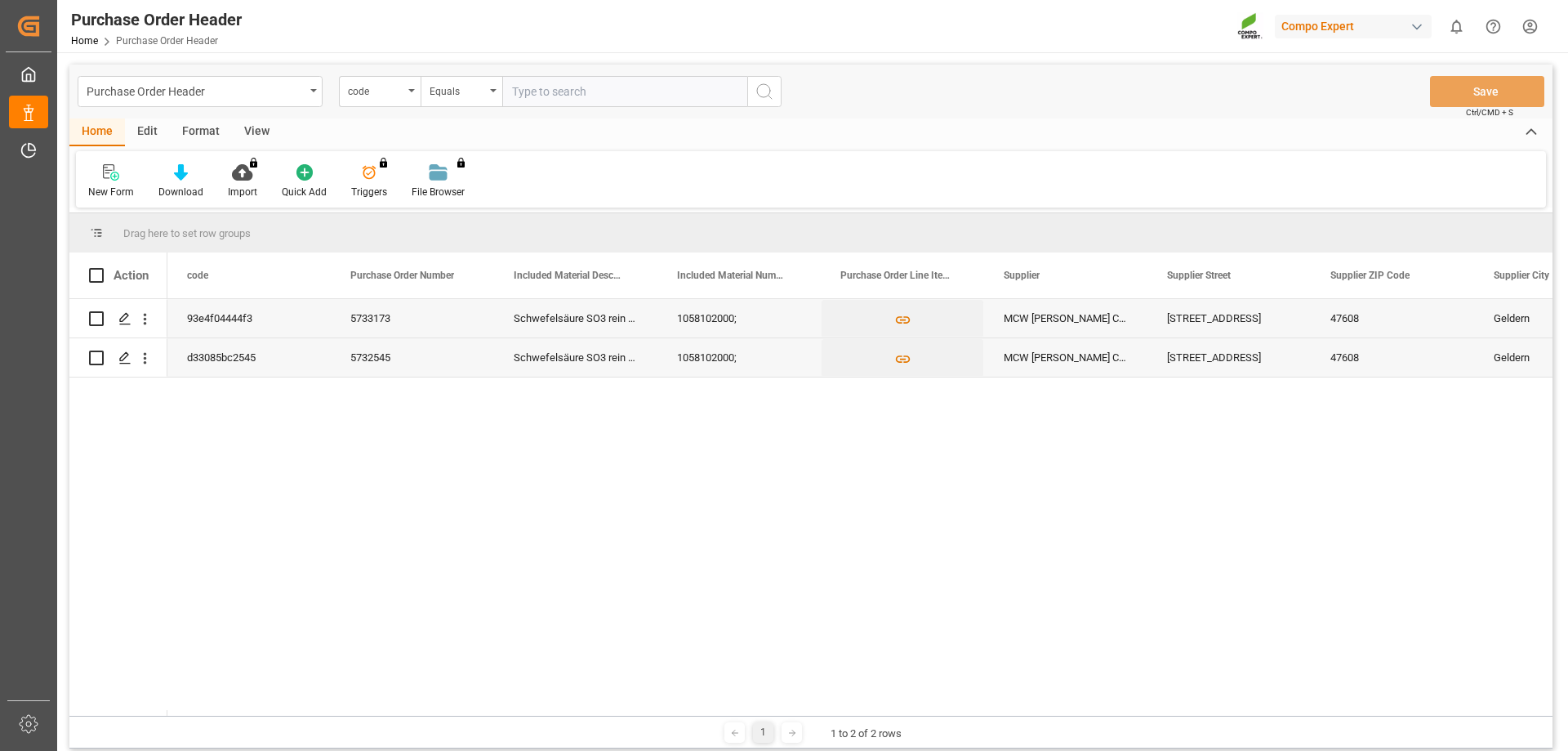 click at bounding box center (96, 358) 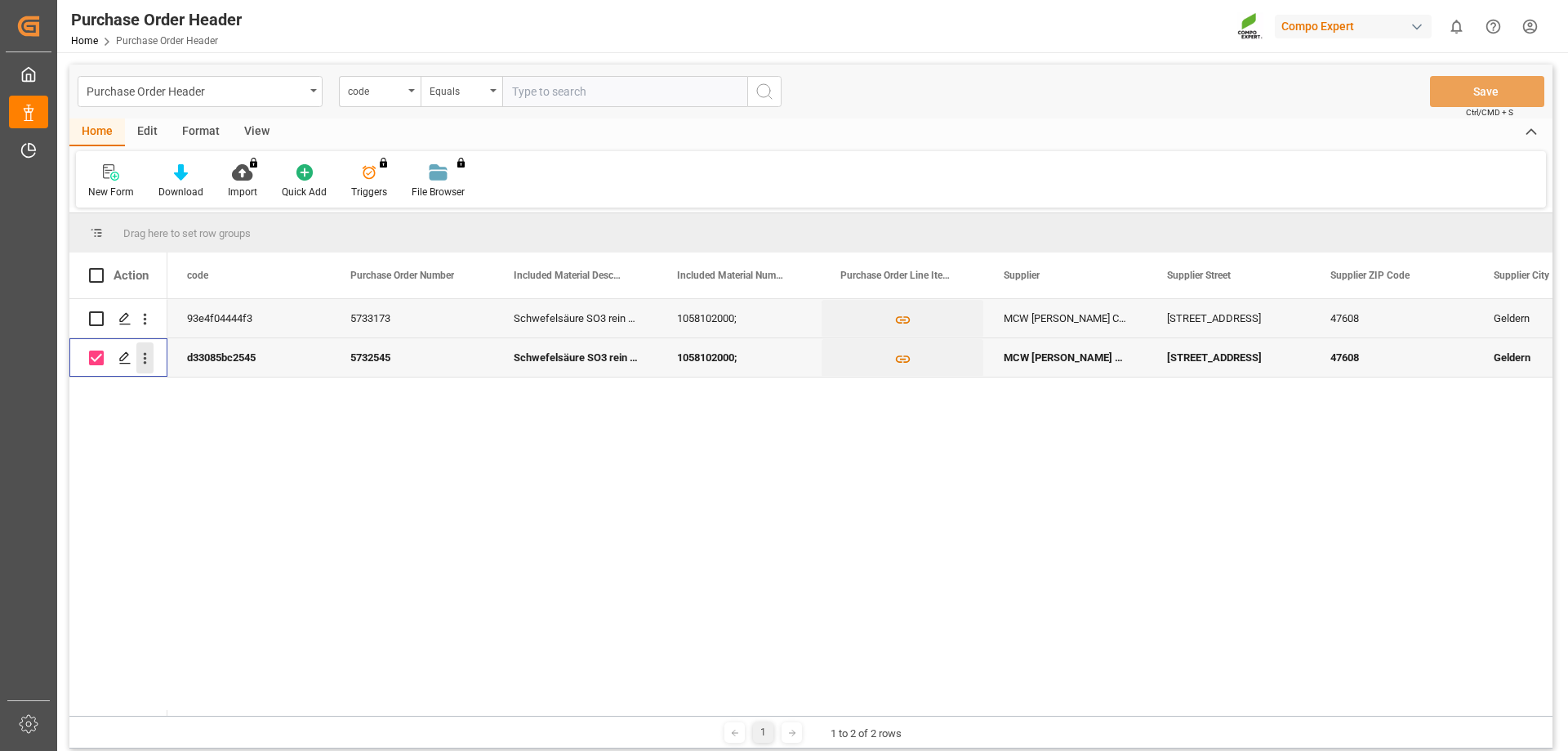 click 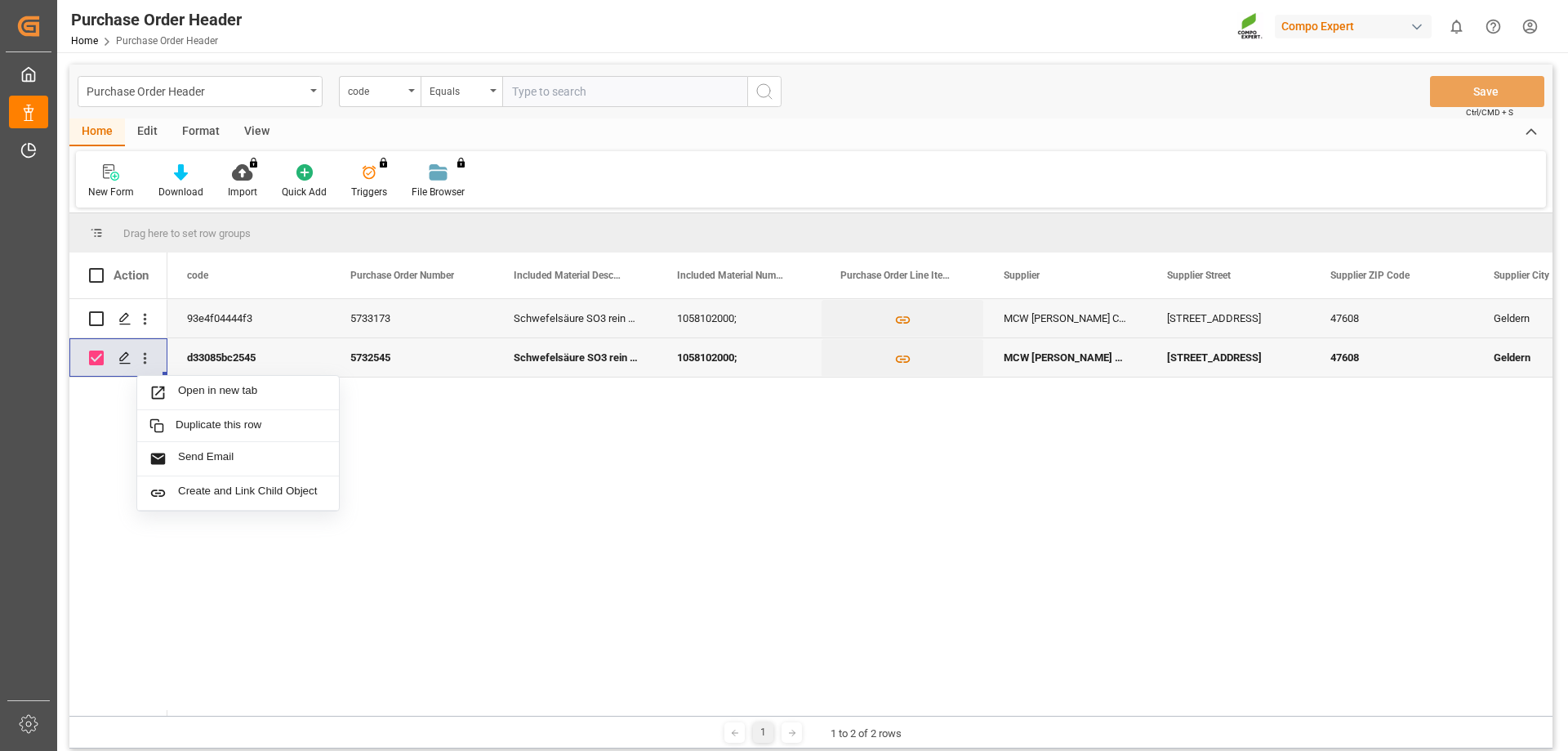 drag, startPoint x: 102, startPoint y: 441, endPoint x: 112, endPoint y: 410, distance: 32.572995 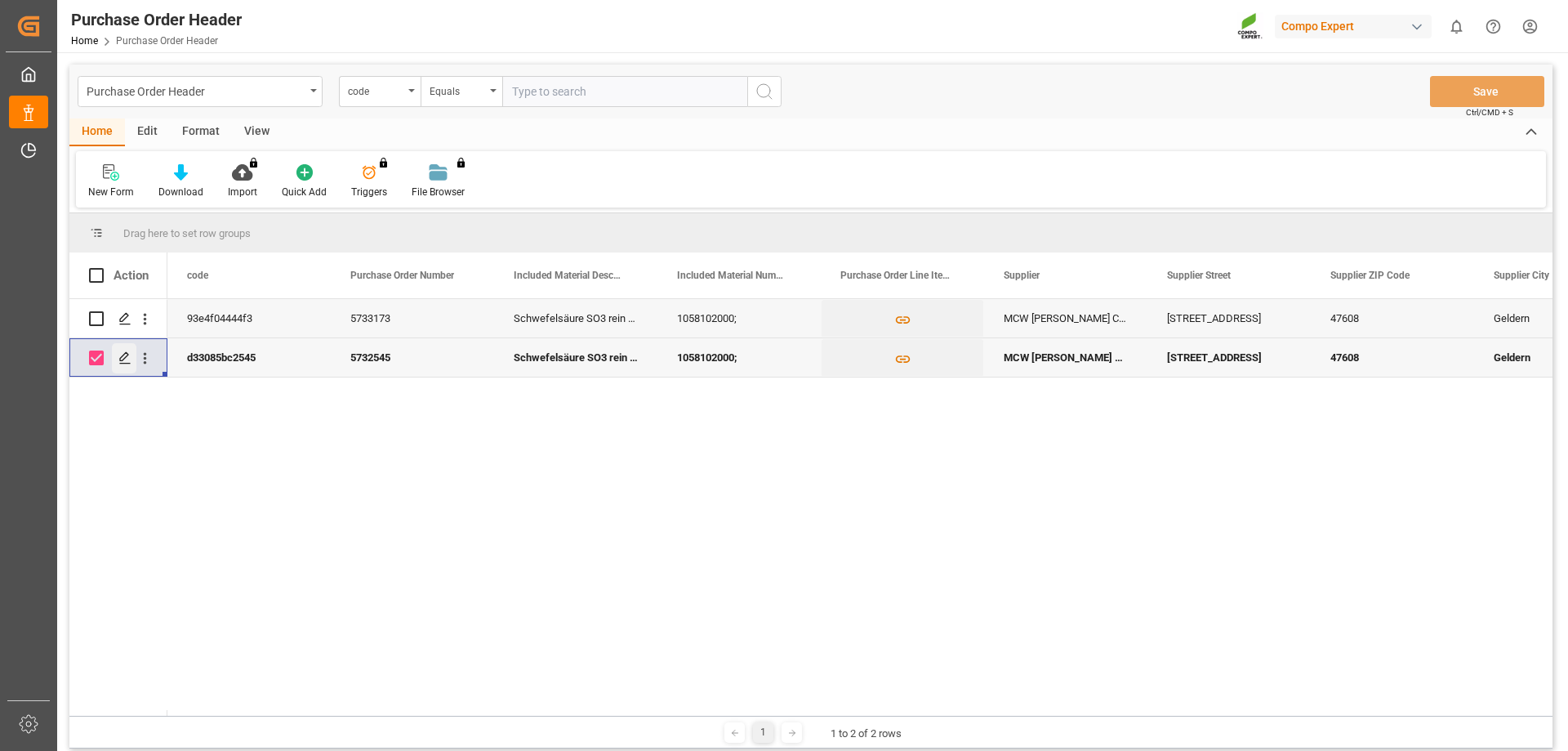 click 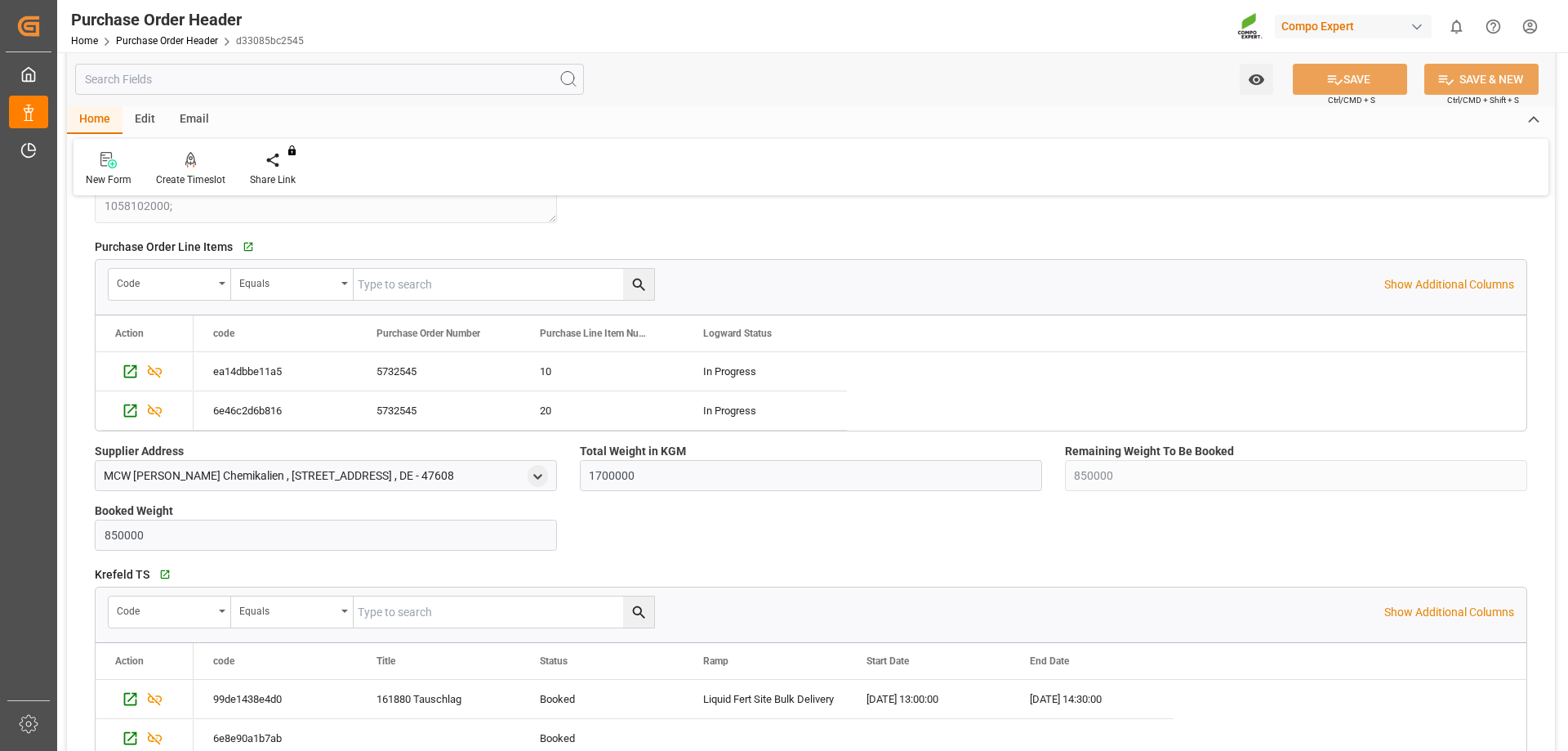scroll, scrollTop: 436, scrollLeft: 0, axis: vertical 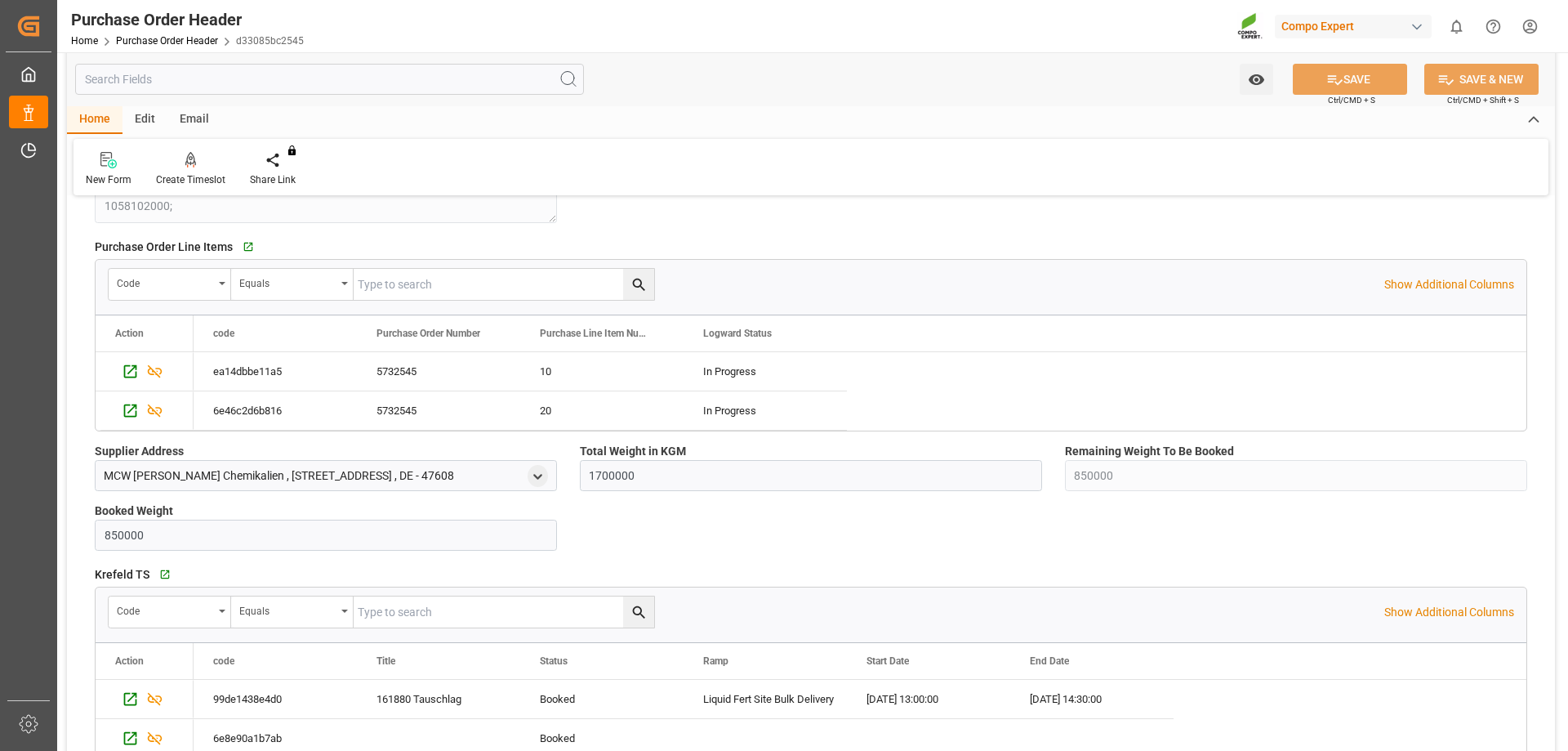 drag, startPoint x: 1526, startPoint y: 669, endPoint x: 1526, endPoint y: 626, distance: 43 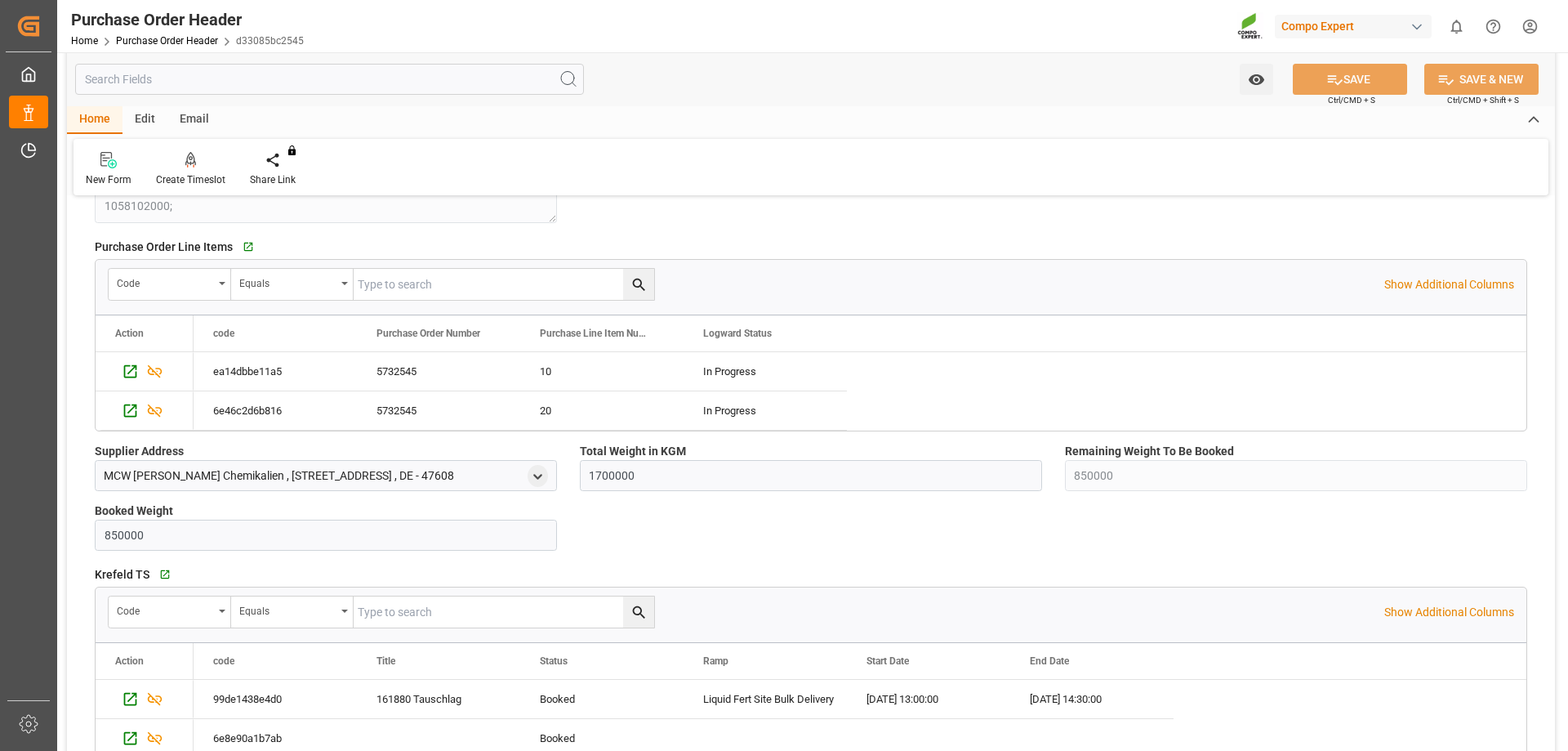 scroll, scrollTop: 327, scrollLeft: 0, axis: vertical 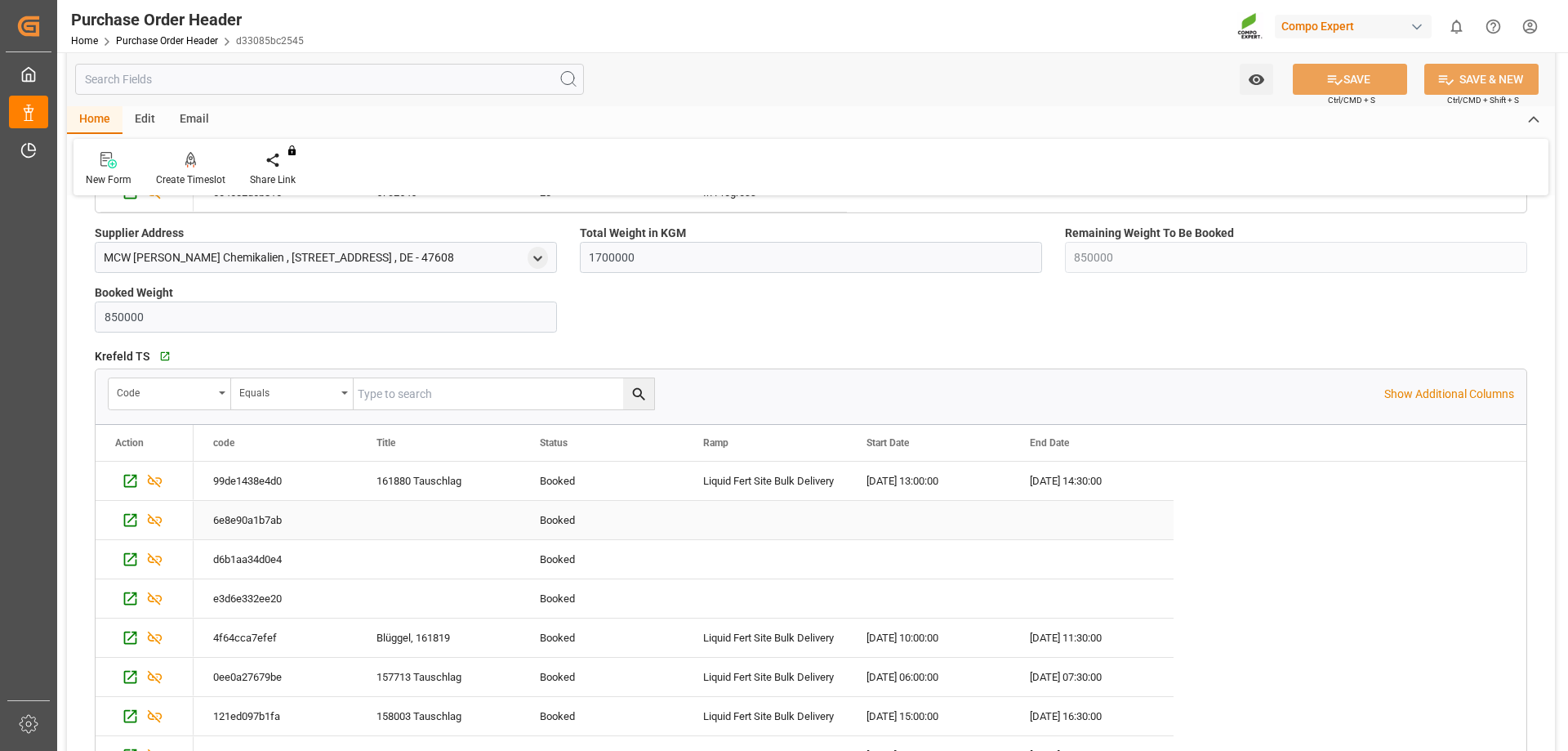 click on "6e8e90a1b7ab" at bounding box center [275, 520] 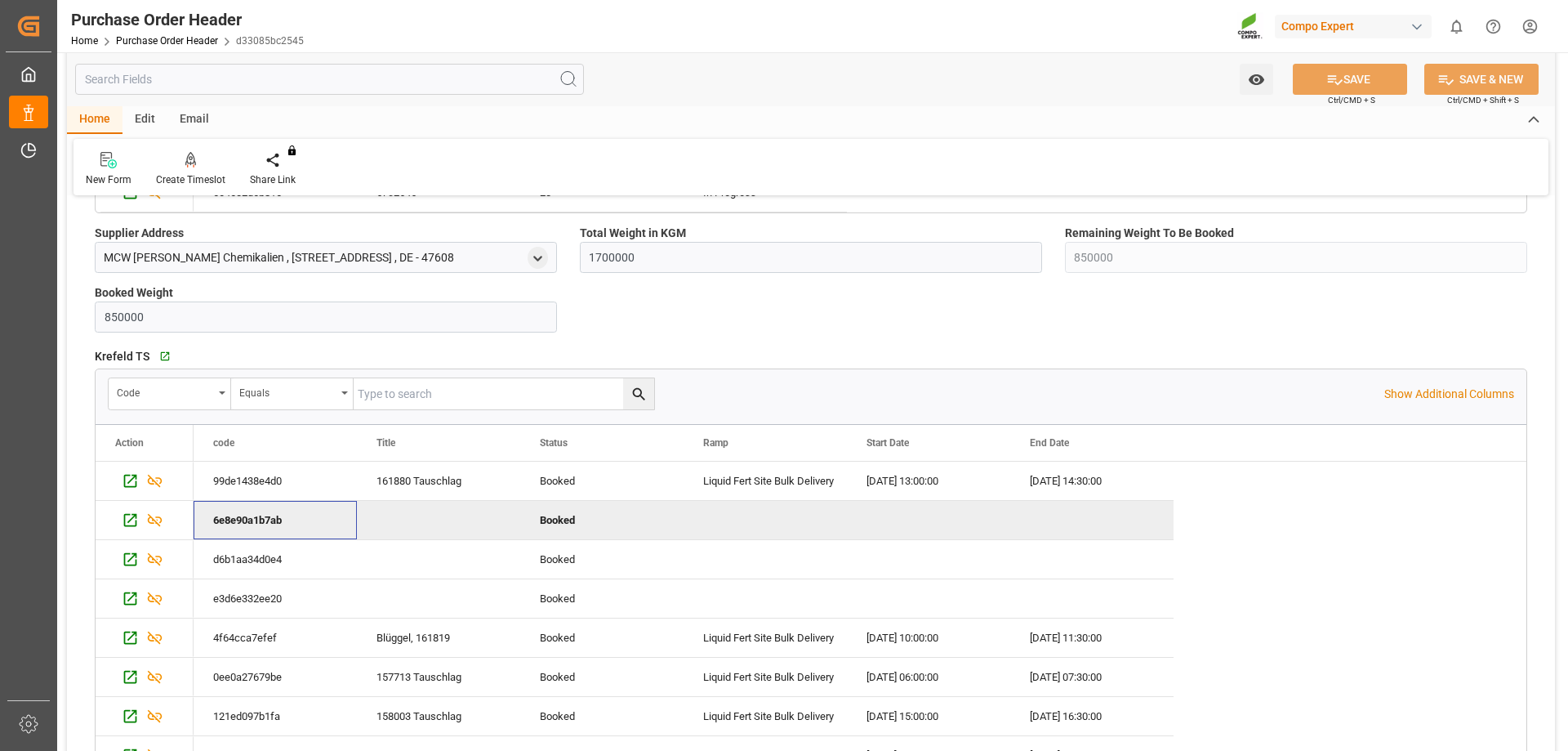 click on "code     d33085bc2545 Purchase Order Number     5732545 Included Material Description     Schwefelsäure SO3 rein (Frisch-Ware);Schwefelsäure SO3 rein (HG-Standard); Included Material Numbers     1058102000;   Purchase Order Line Items   Go to Purchase Order Line Item Grid  code Equals Show Additional Columns
Drag here to set row groups Drag here to set column labels
Action
code
10 20" at bounding box center (811, 353) 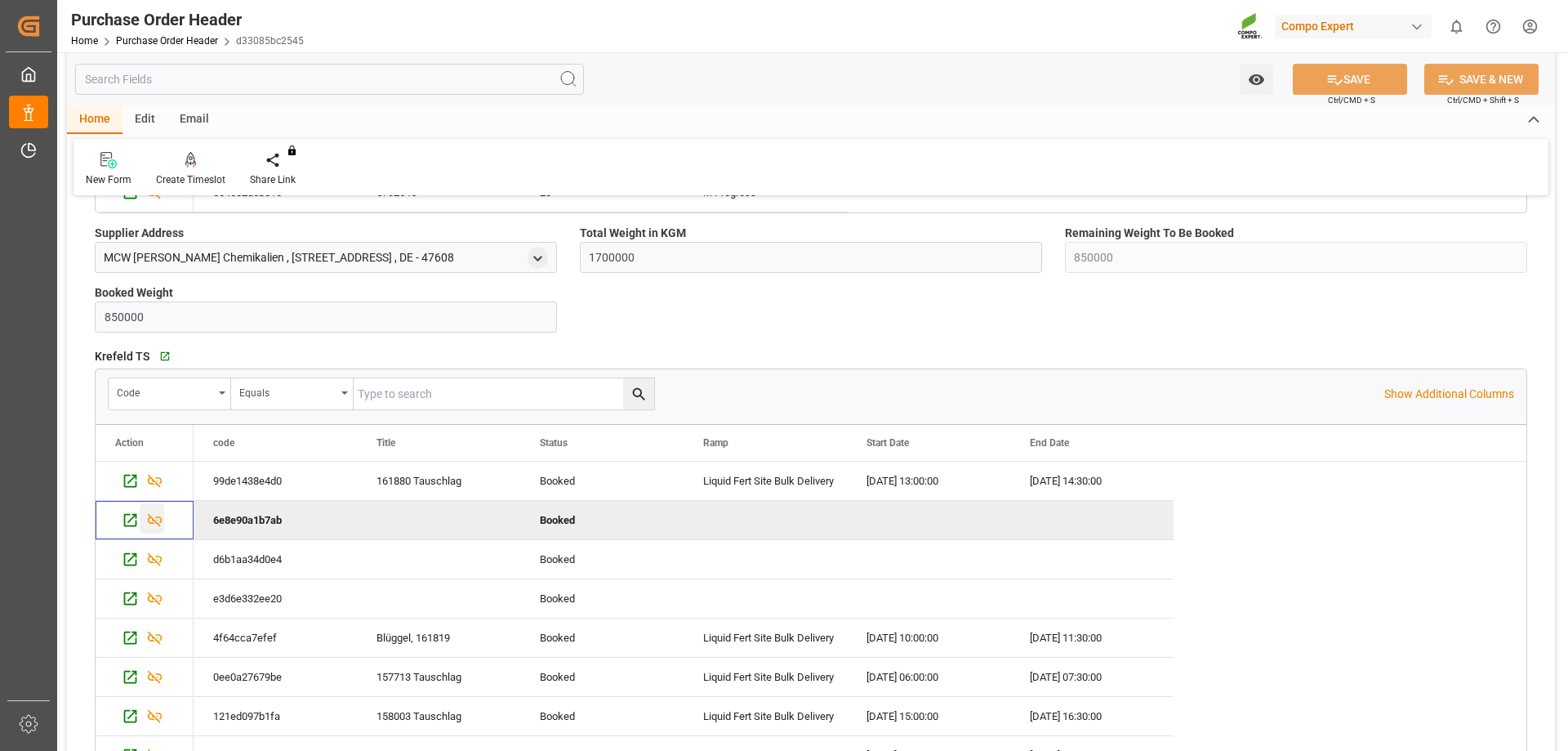 click 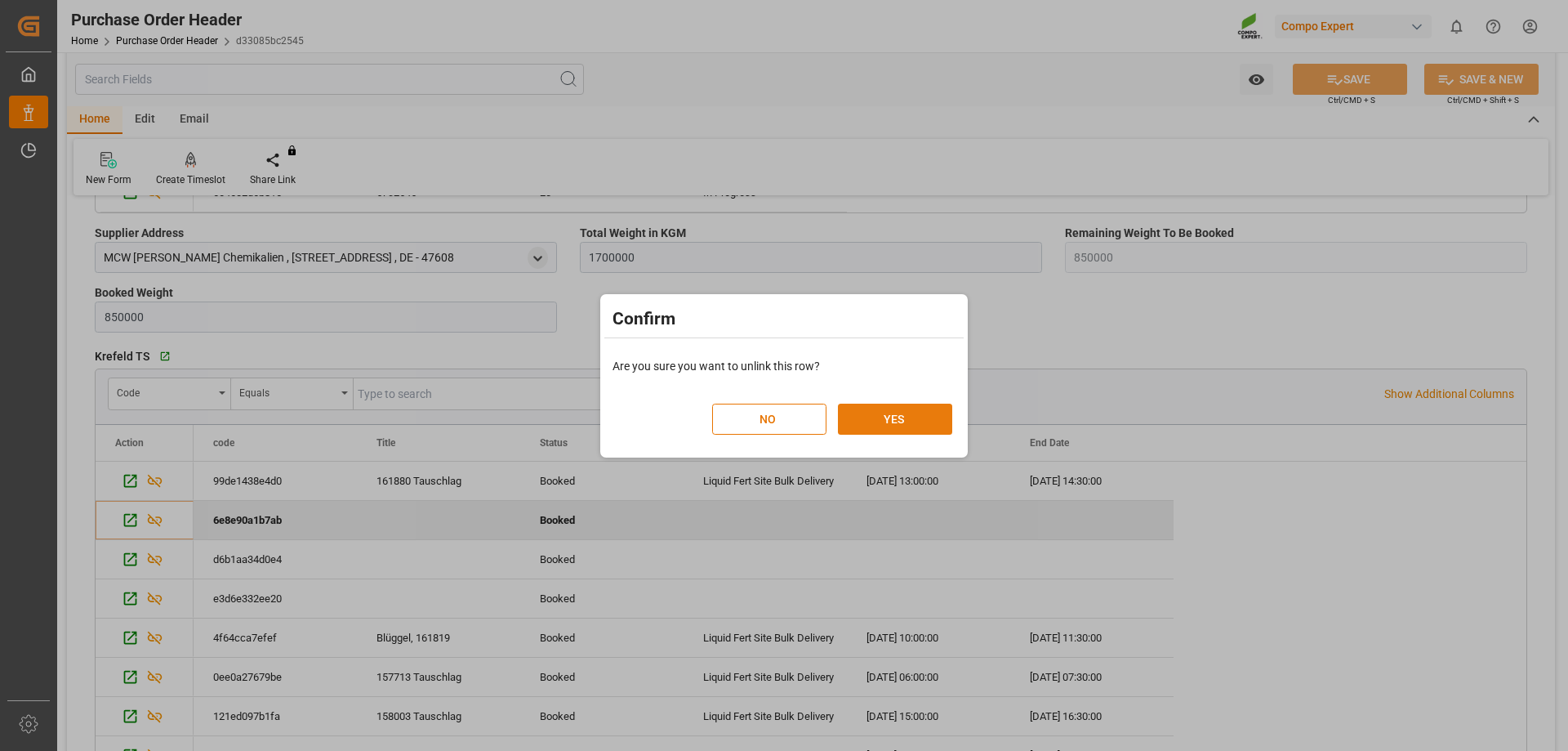 click on "YES" at bounding box center (895, 419) 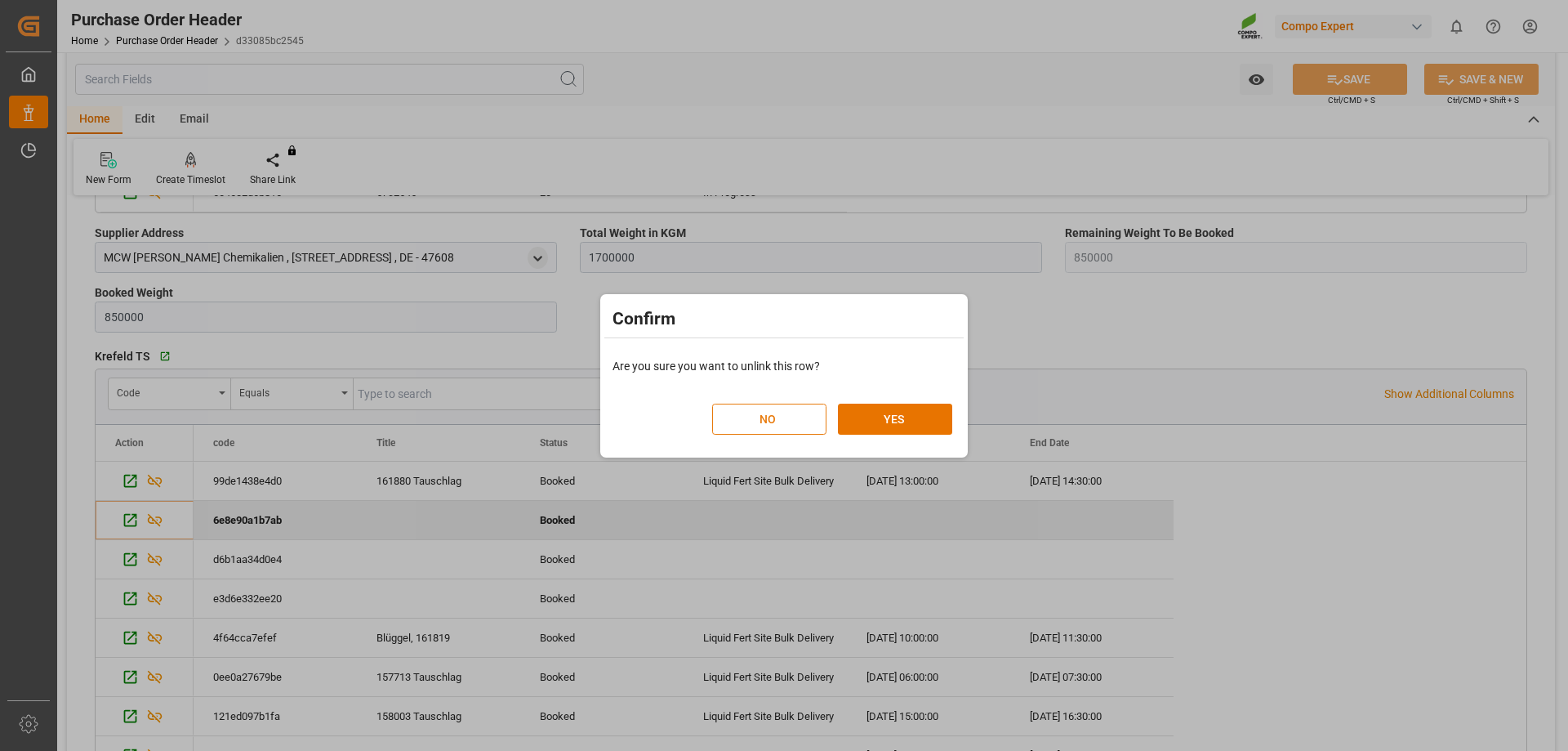 click on "NO" at bounding box center [769, 419] 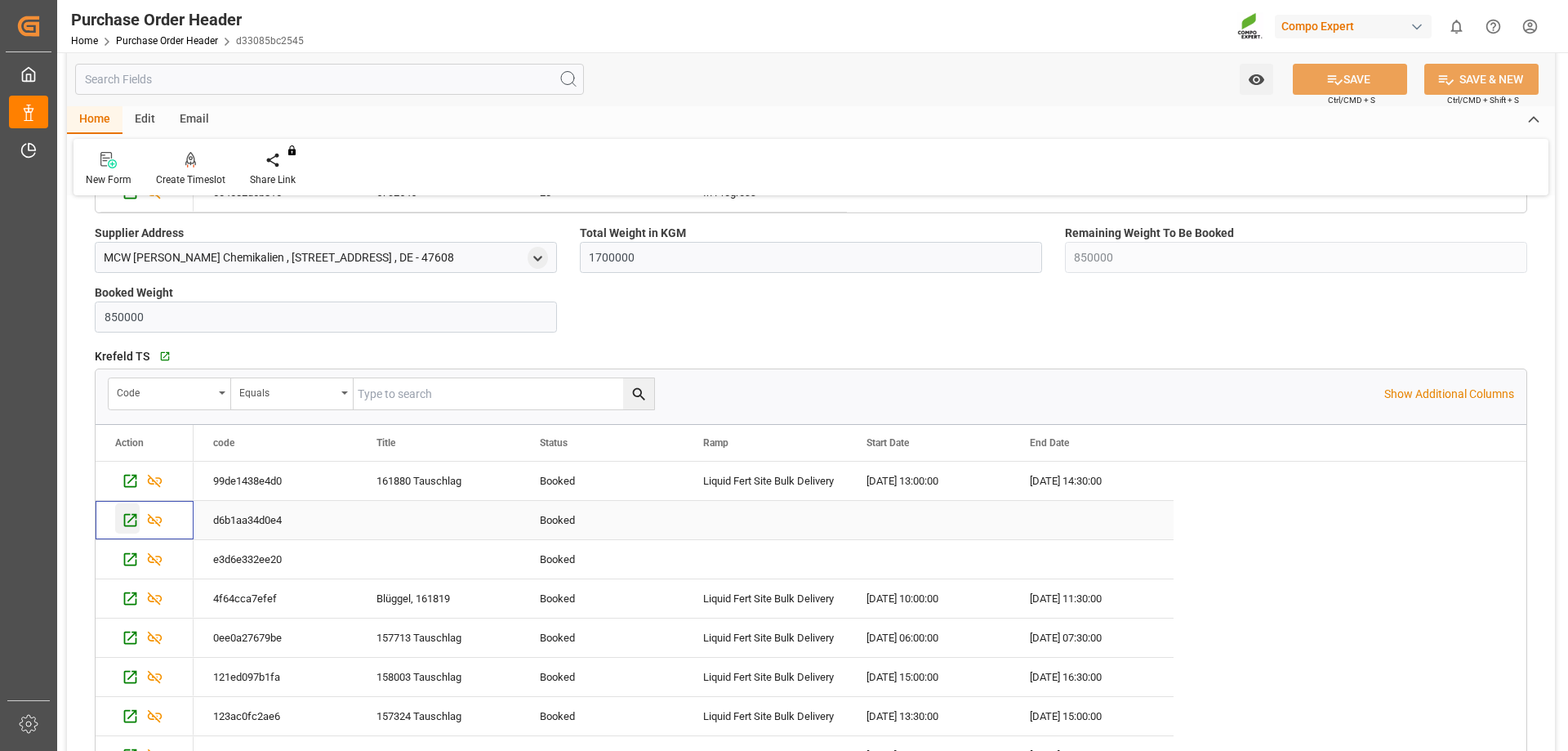 click 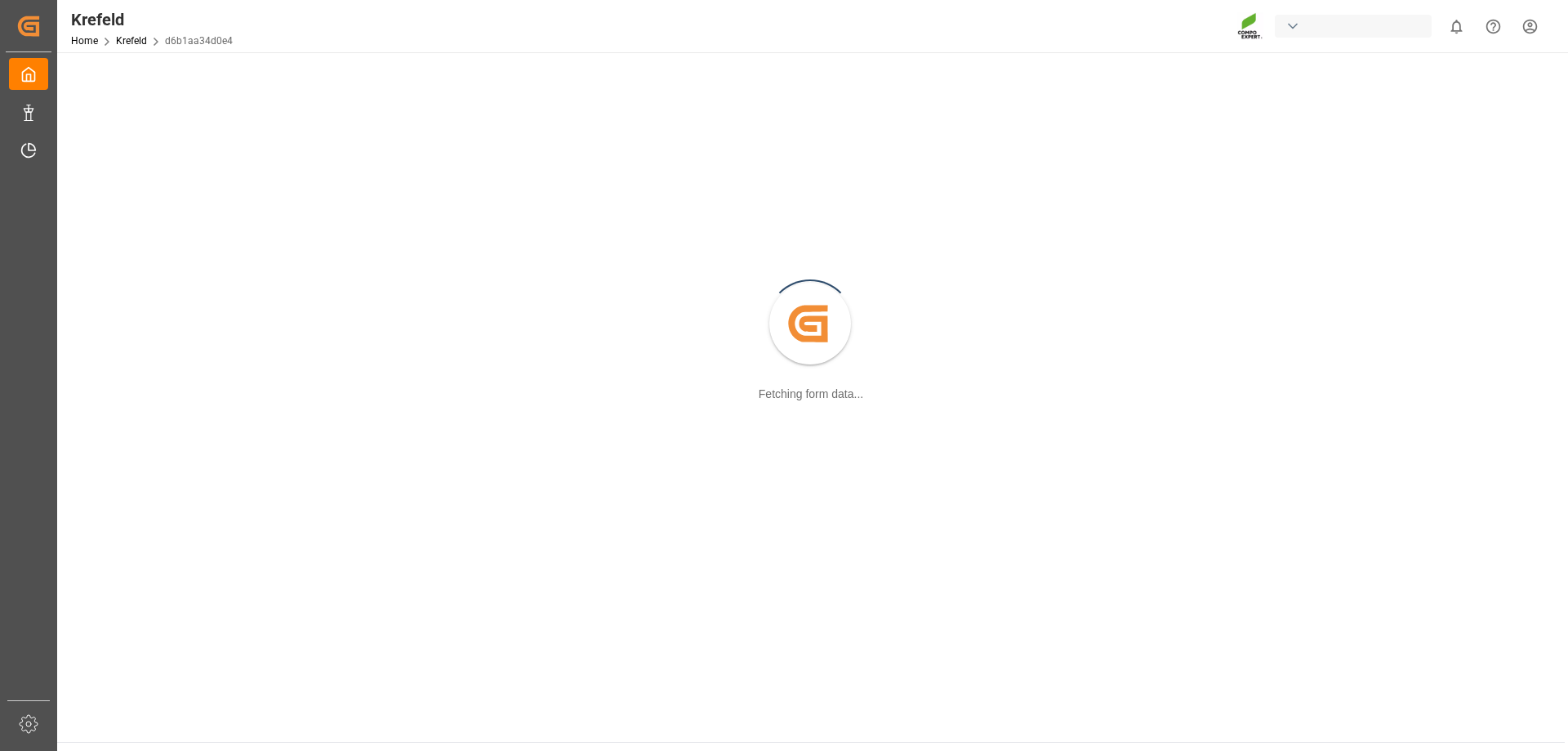 scroll, scrollTop: 0, scrollLeft: 0, axis: both 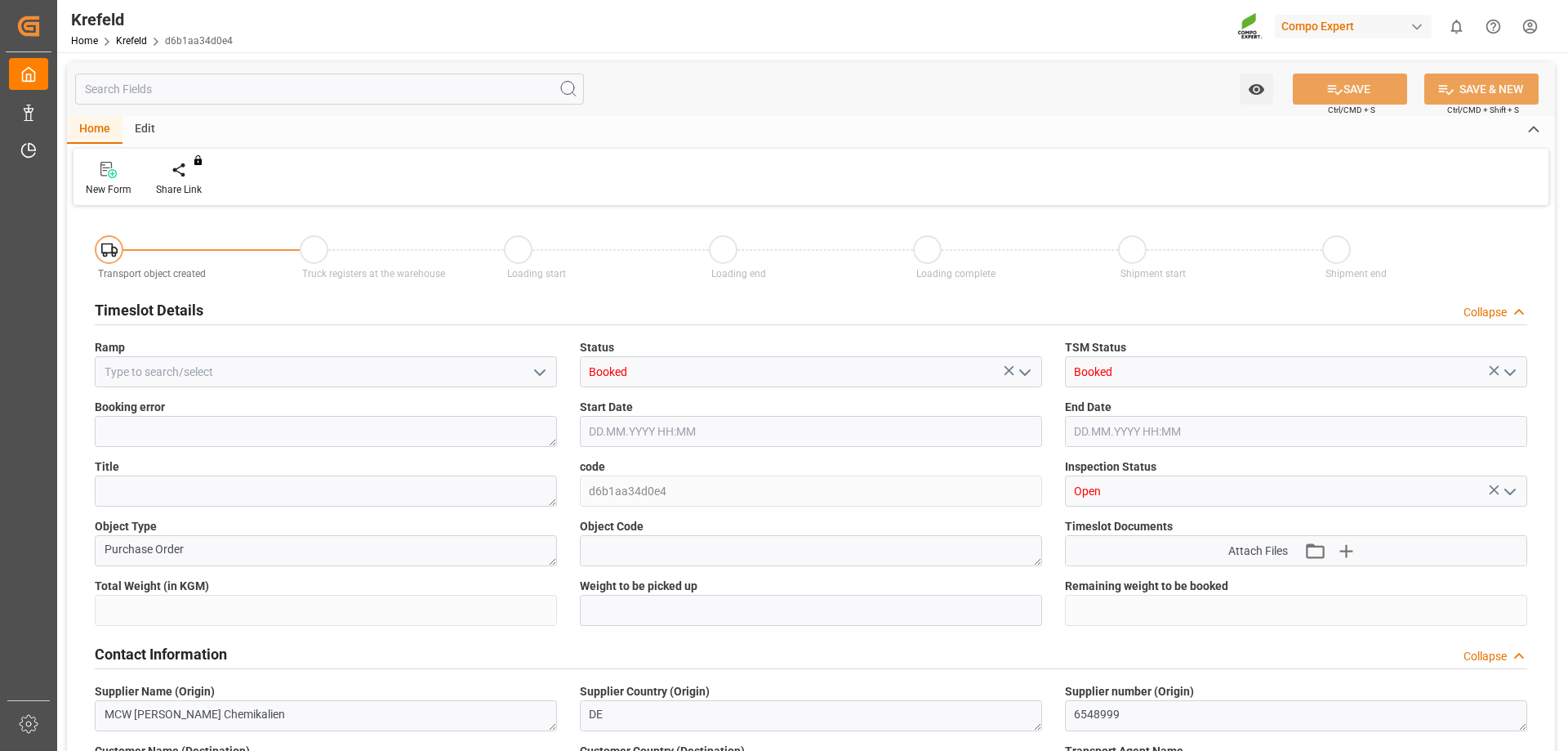 type on "1700000" 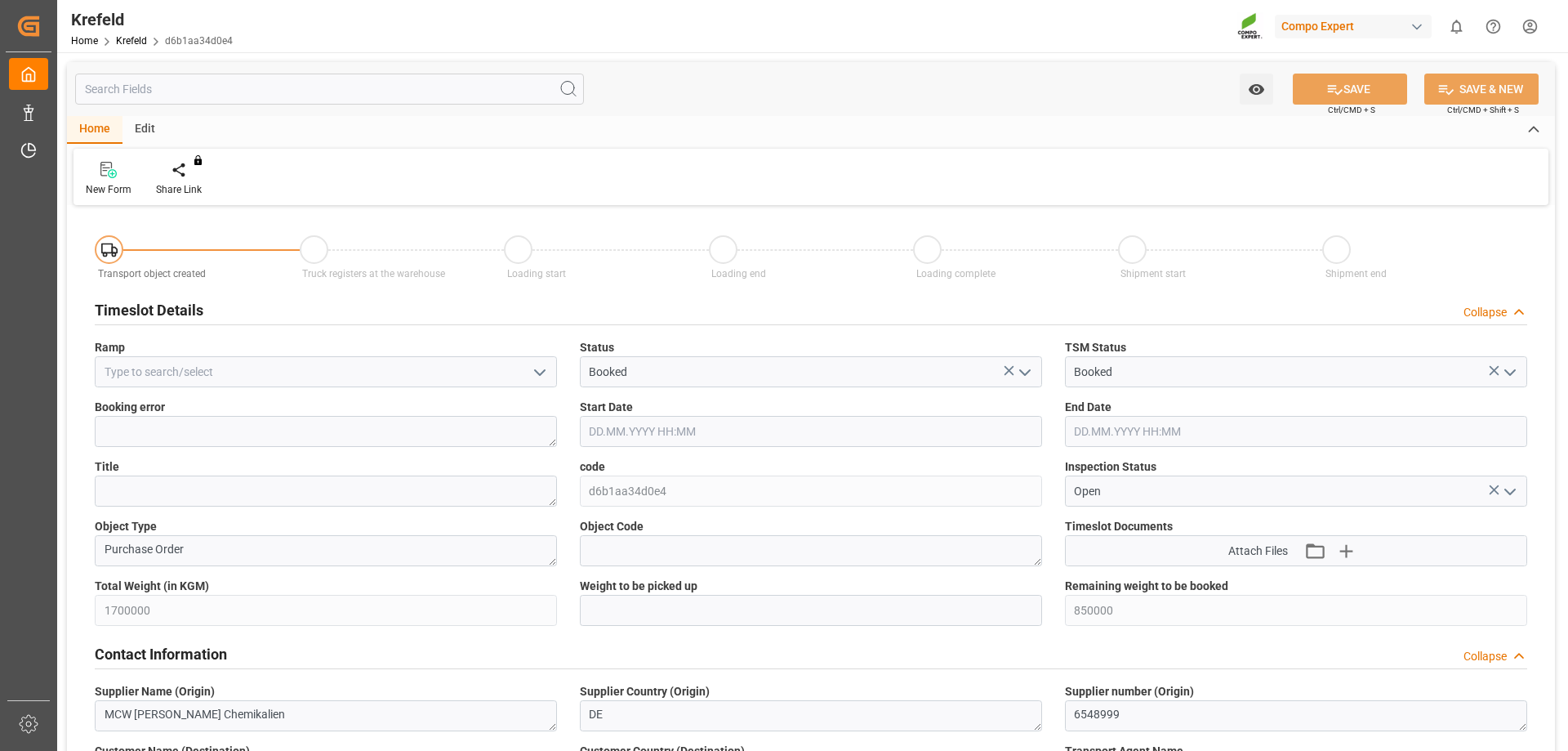 type on "[DATE] 08:44" 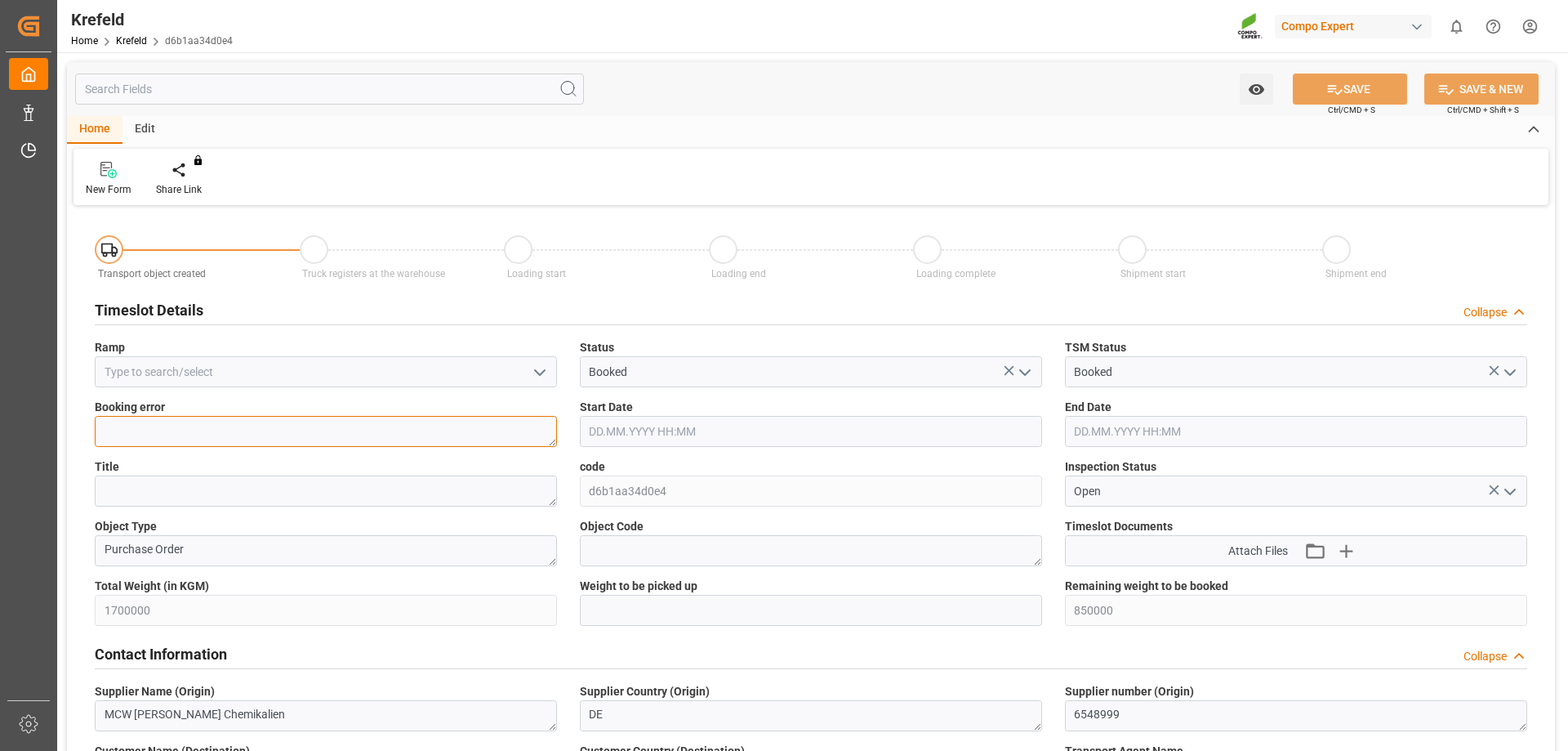 click at bounding box center [326, 431] 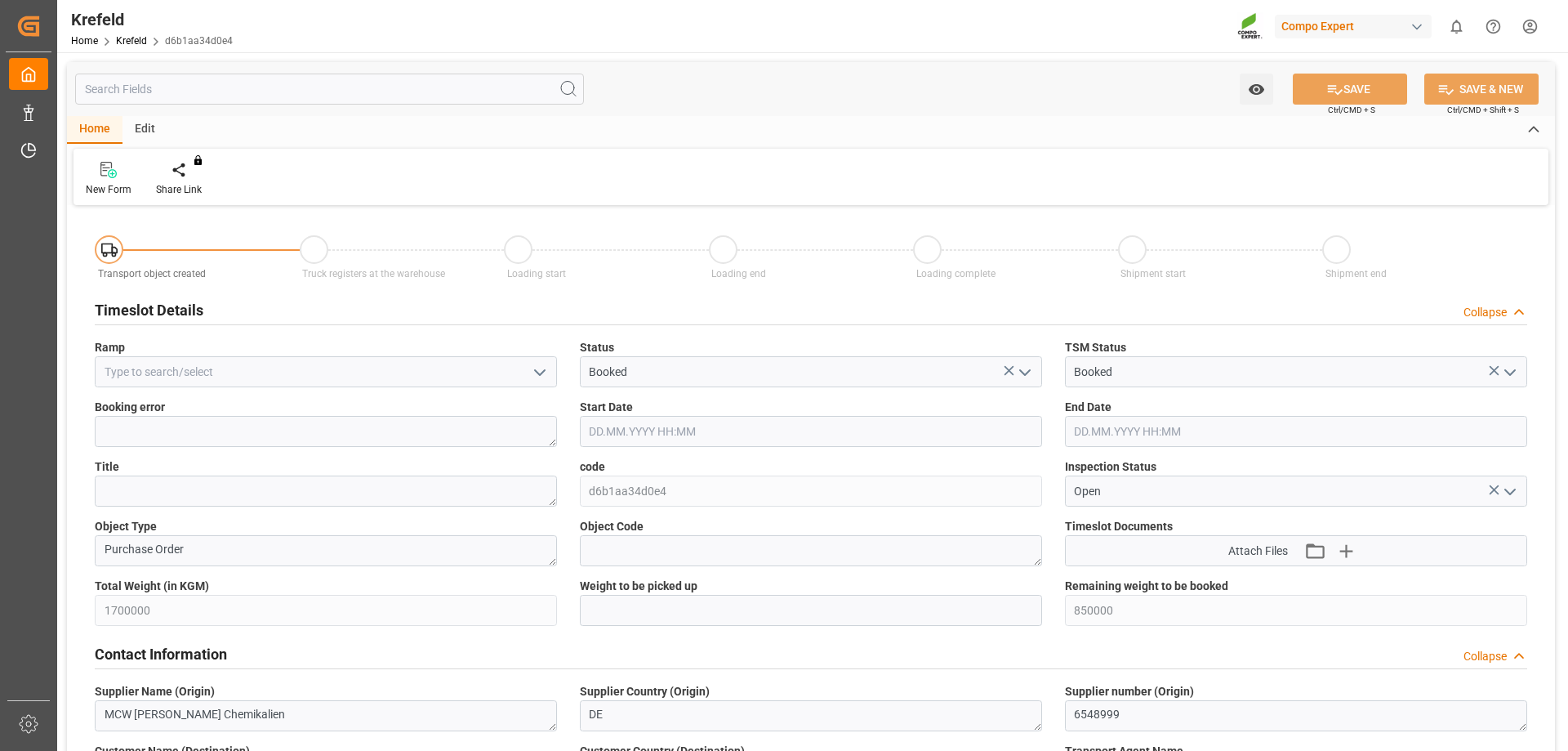 click on "Edit" at bounding box center (145, 130) 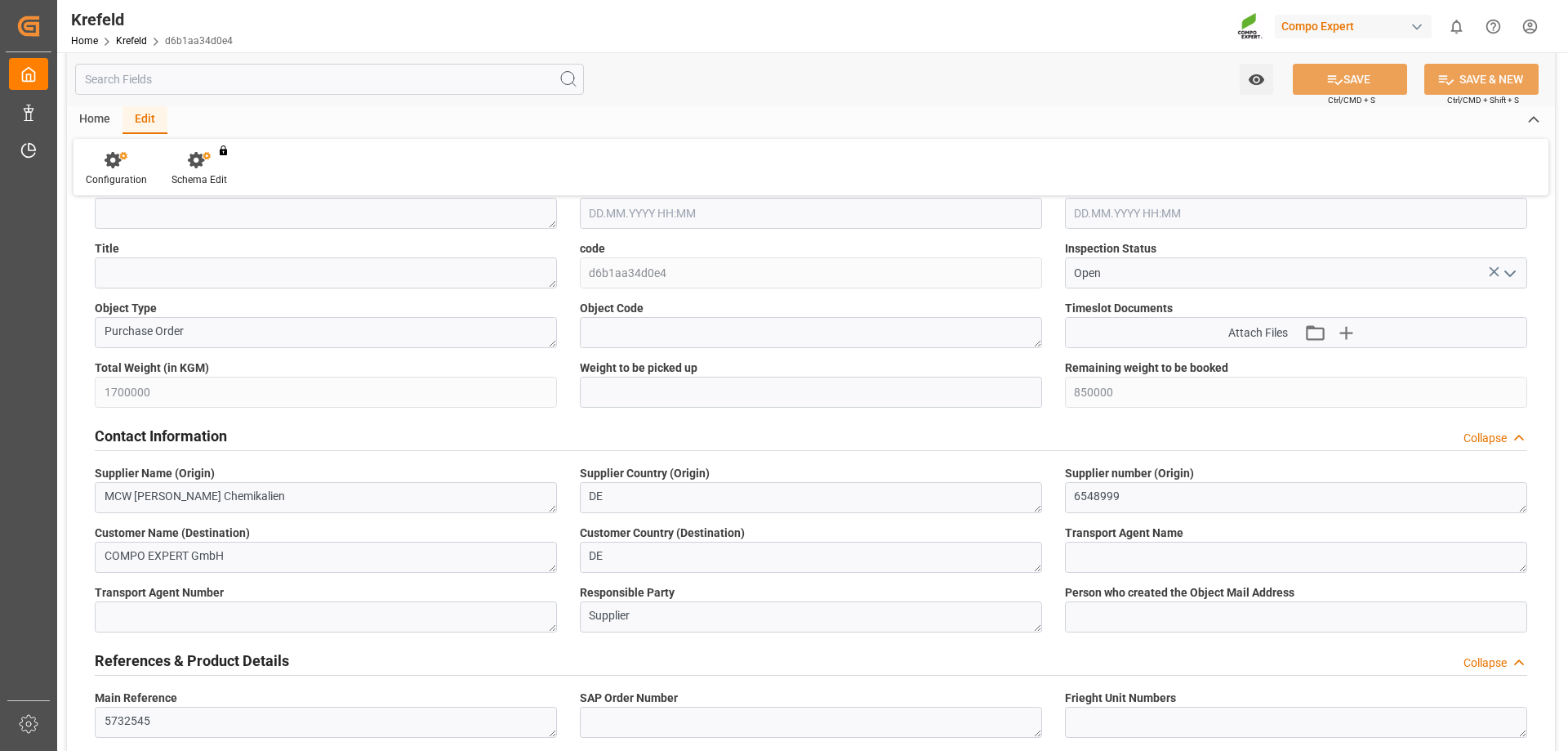 scroll, scrollTop: 0, scrollLeft: 0, axis: both 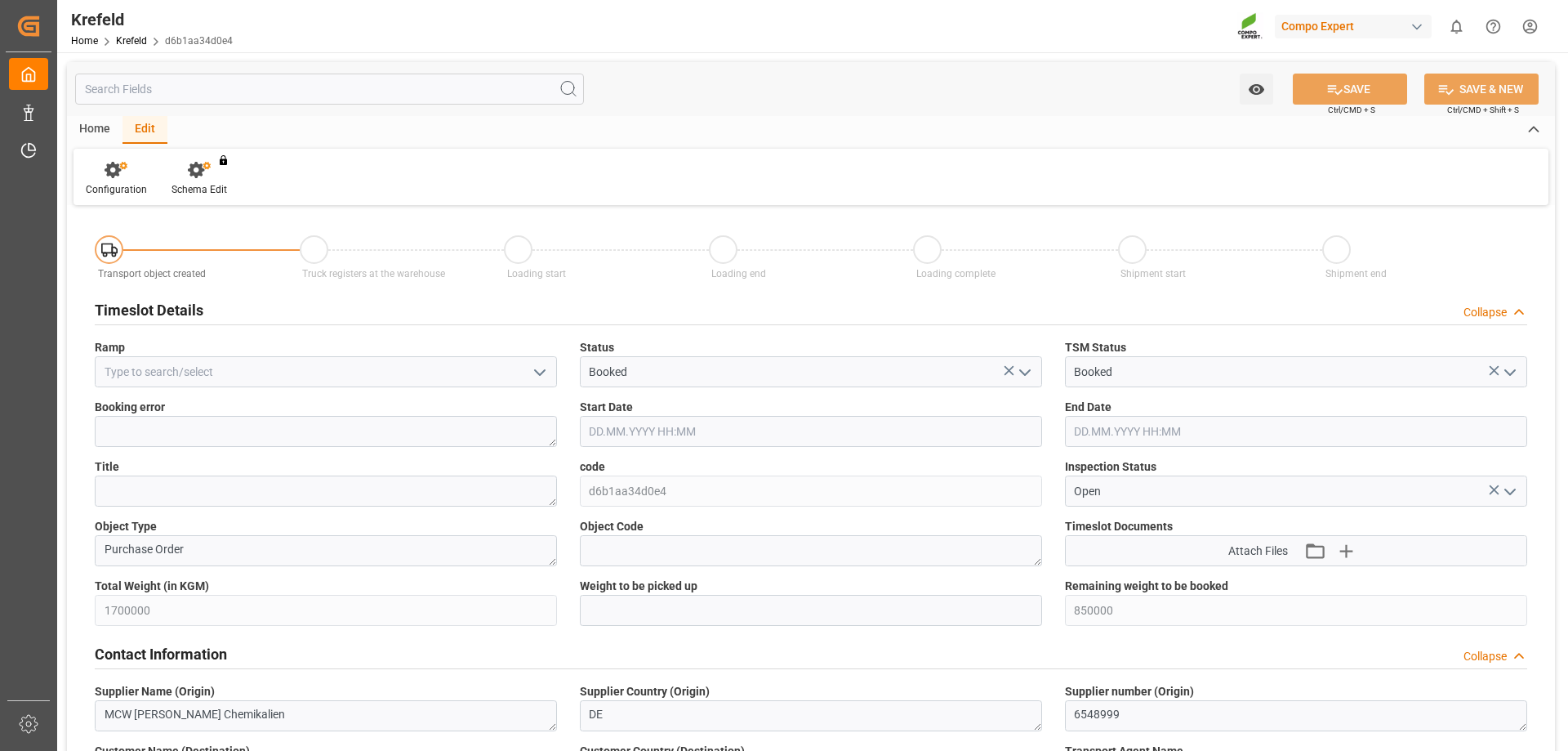 click 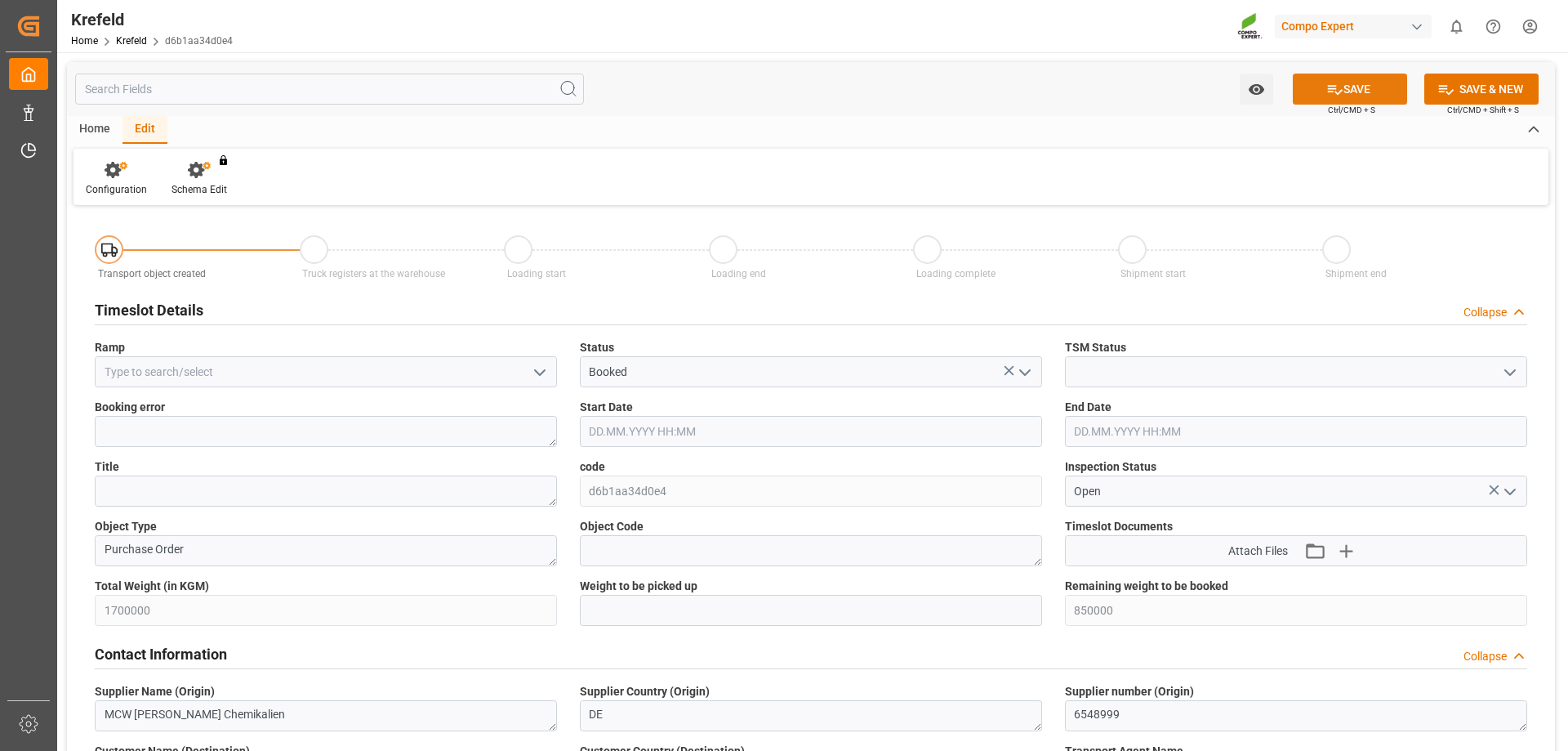 click 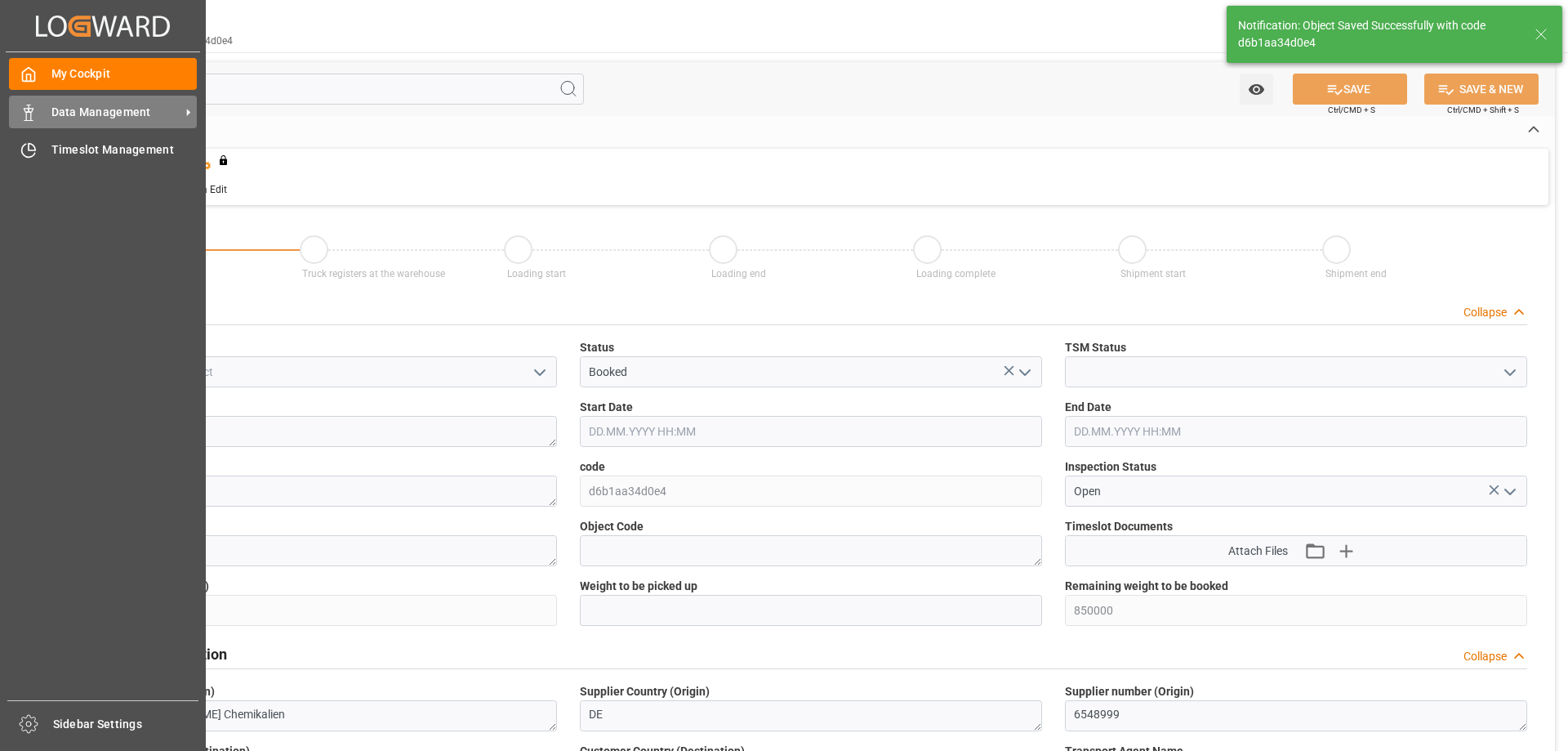 click 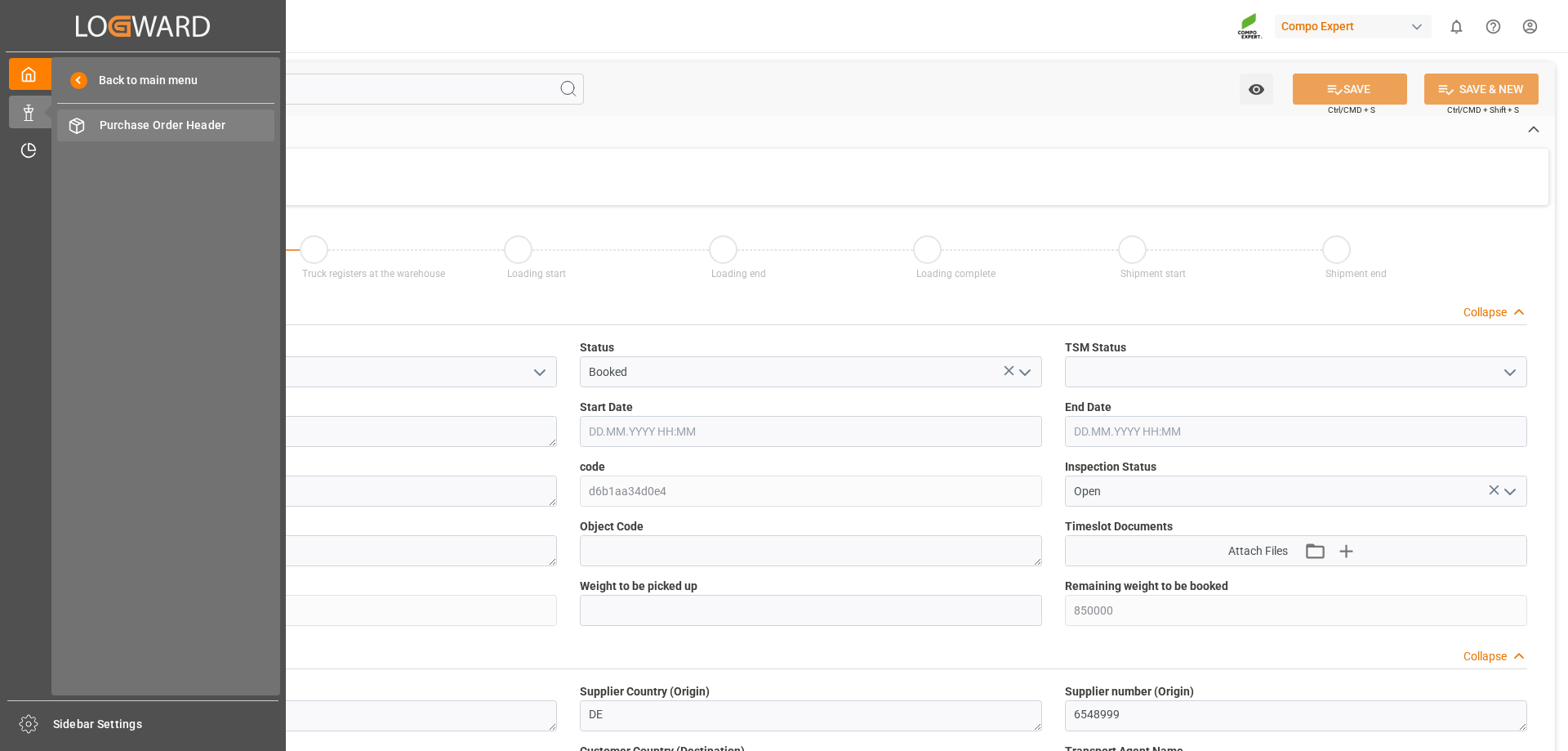 click on "Purchase Order Header" at bounding box center (187, 125) 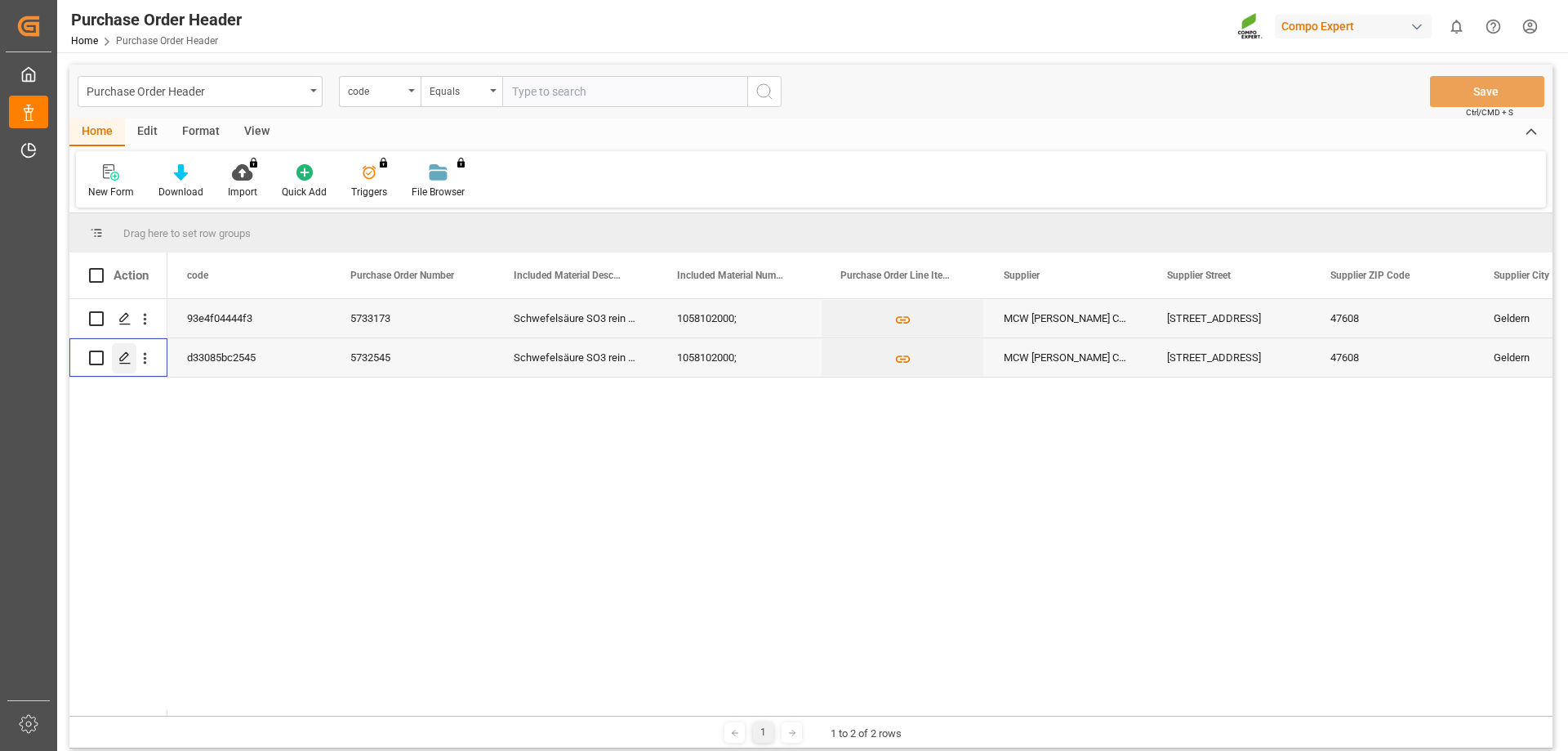 drag, startPoint x: 96, startPoint y: 355, endPoint x: 114, endPoint y: 361, distance: 18.973666 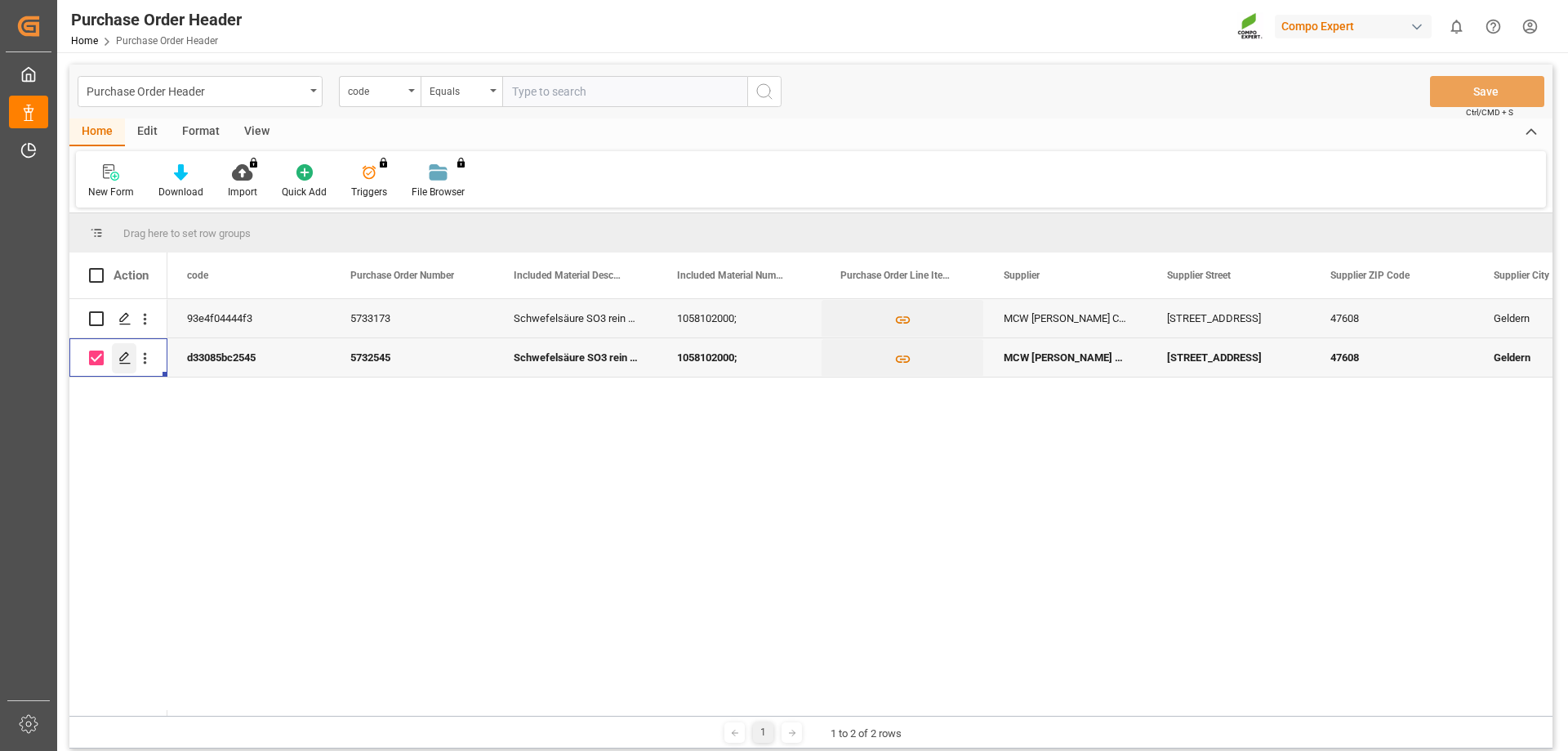 click 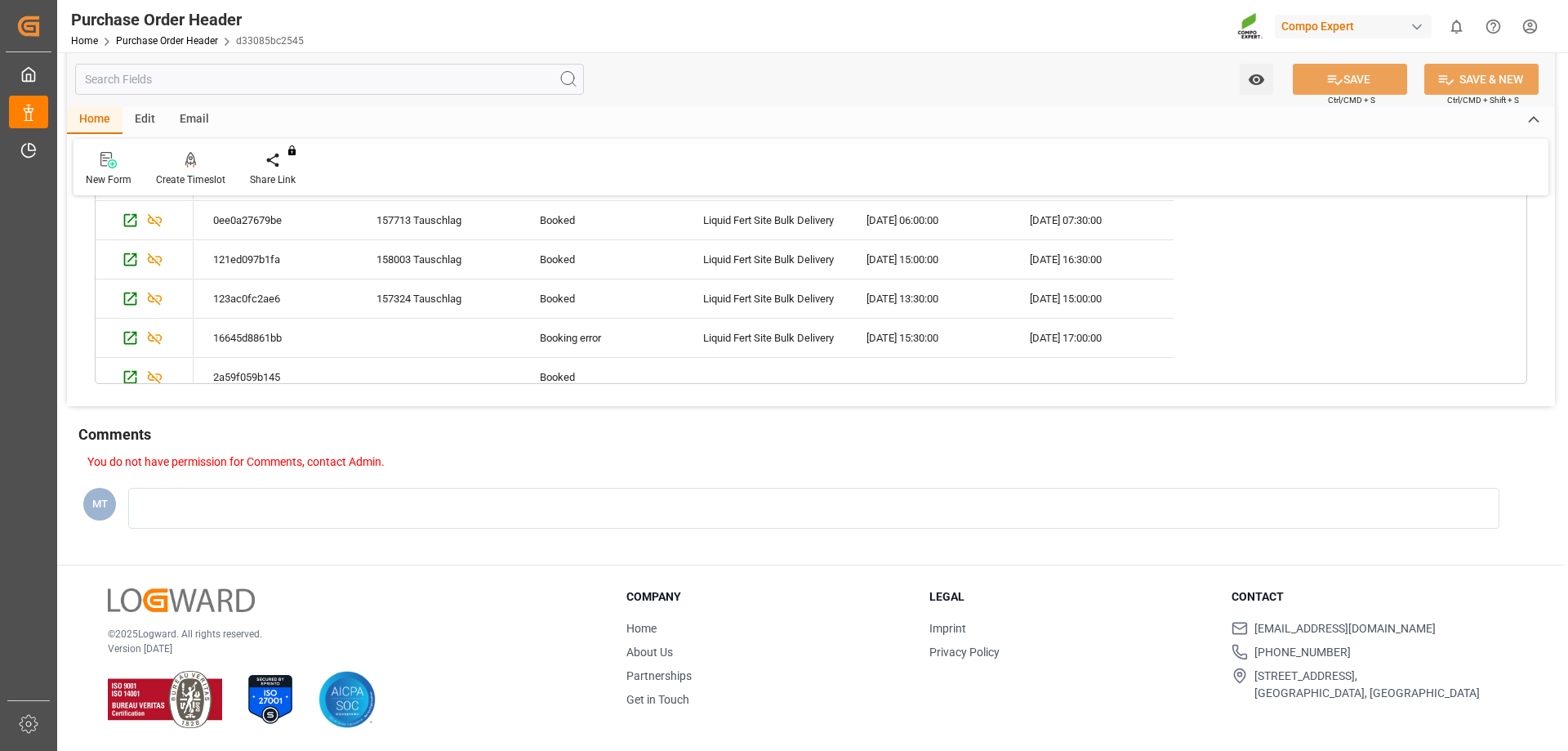 scroll, scrollTop: 418, scrollLeft: 0, axis: vertical 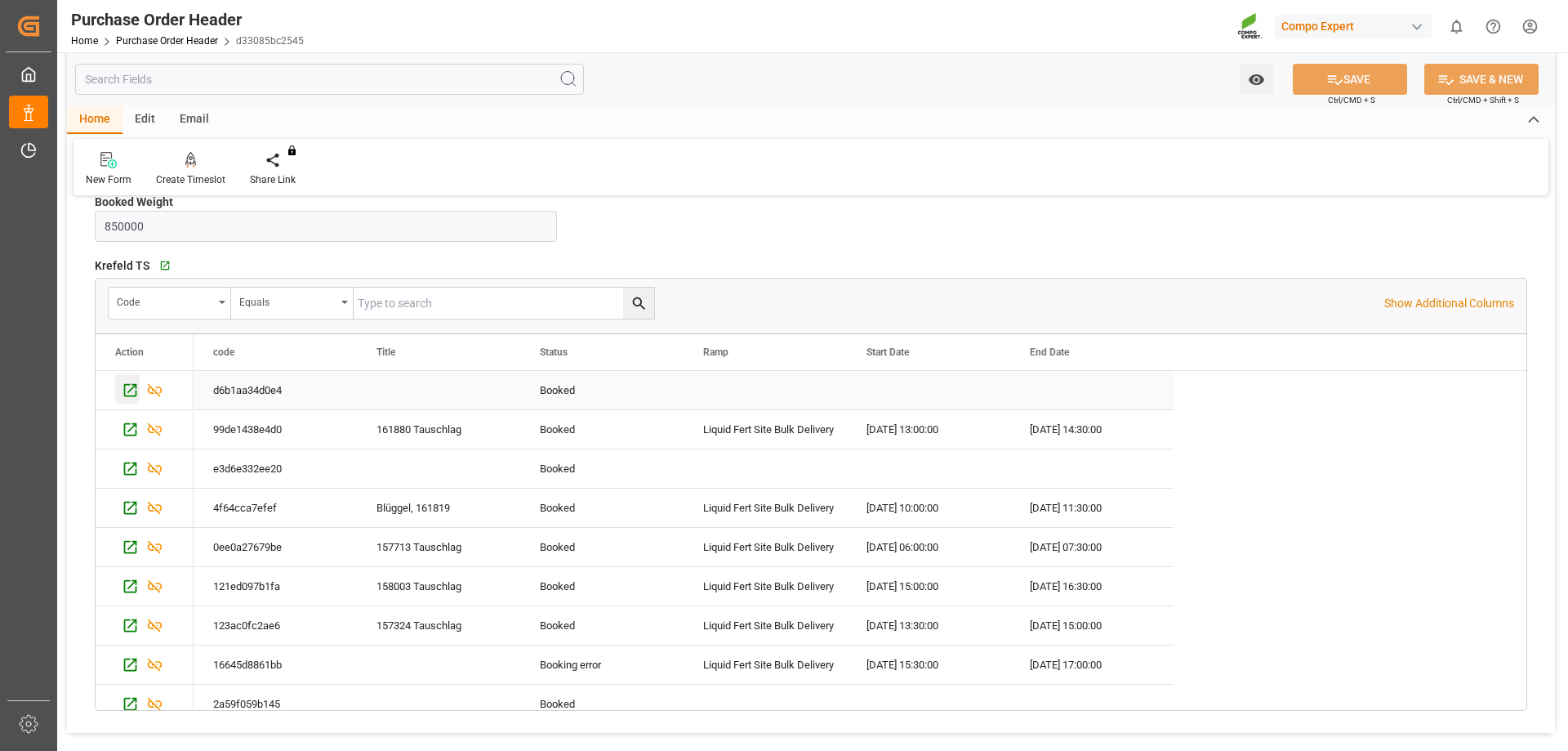 click 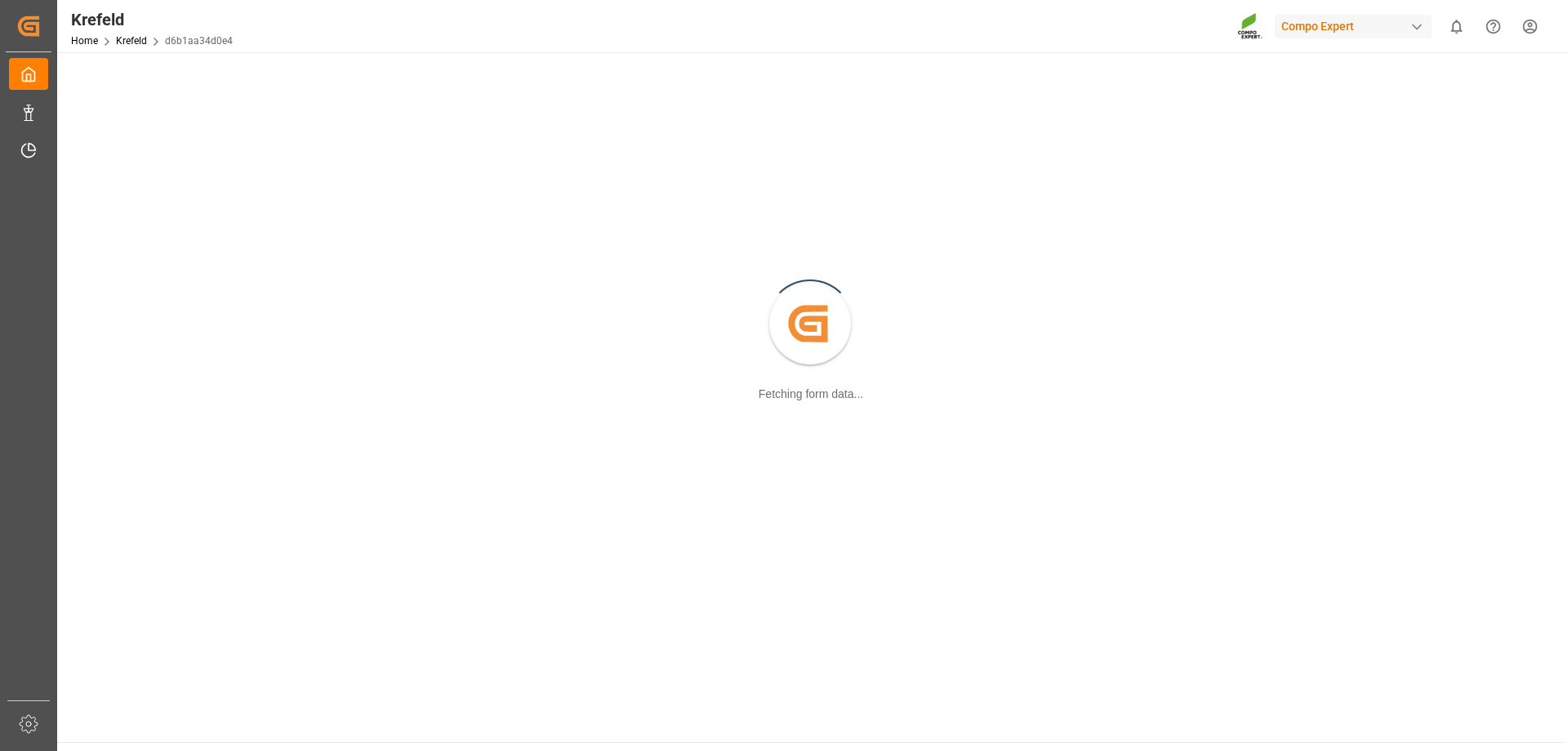 scroll, scrollTop: 0, scrollLeft: 0, axis: both 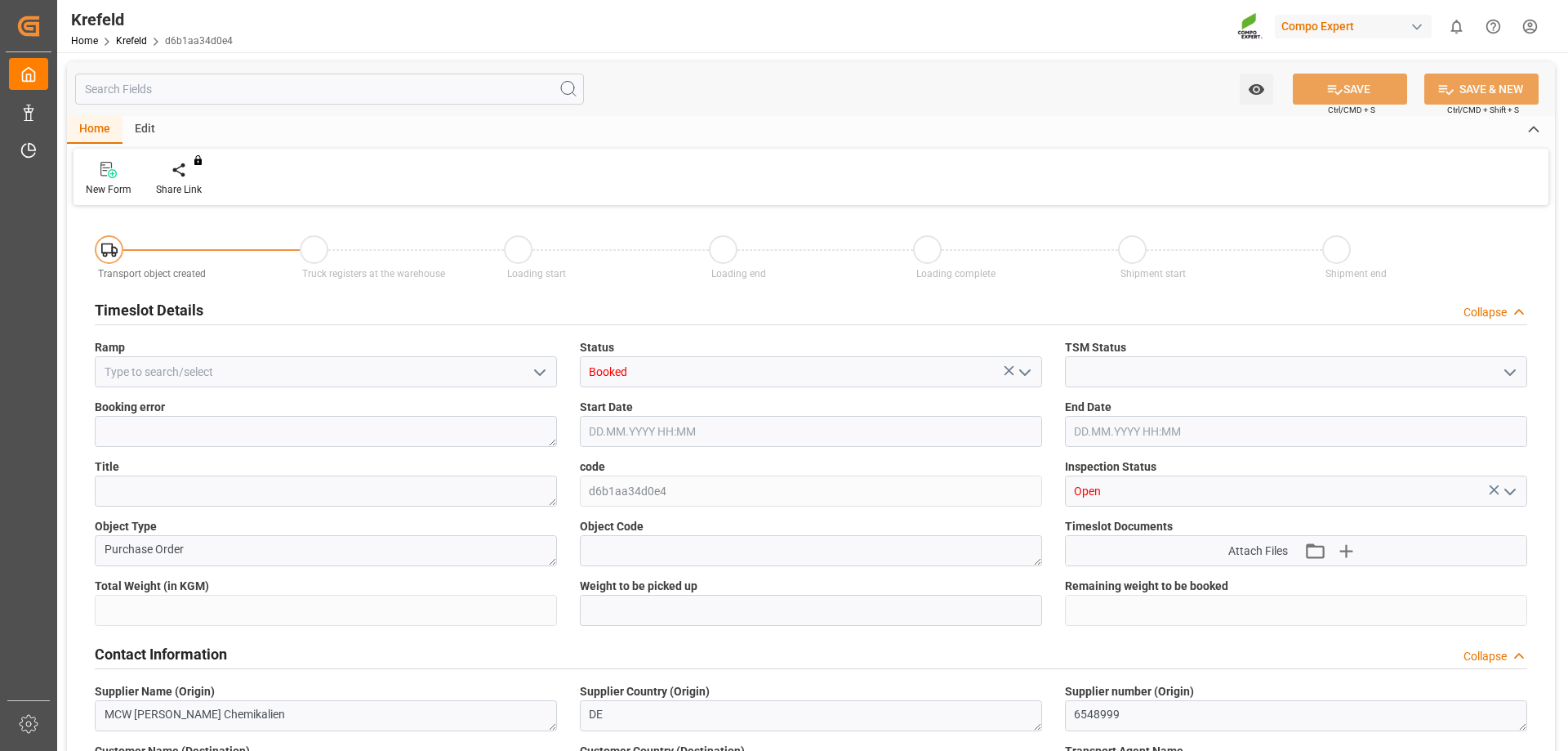type on "1700000" 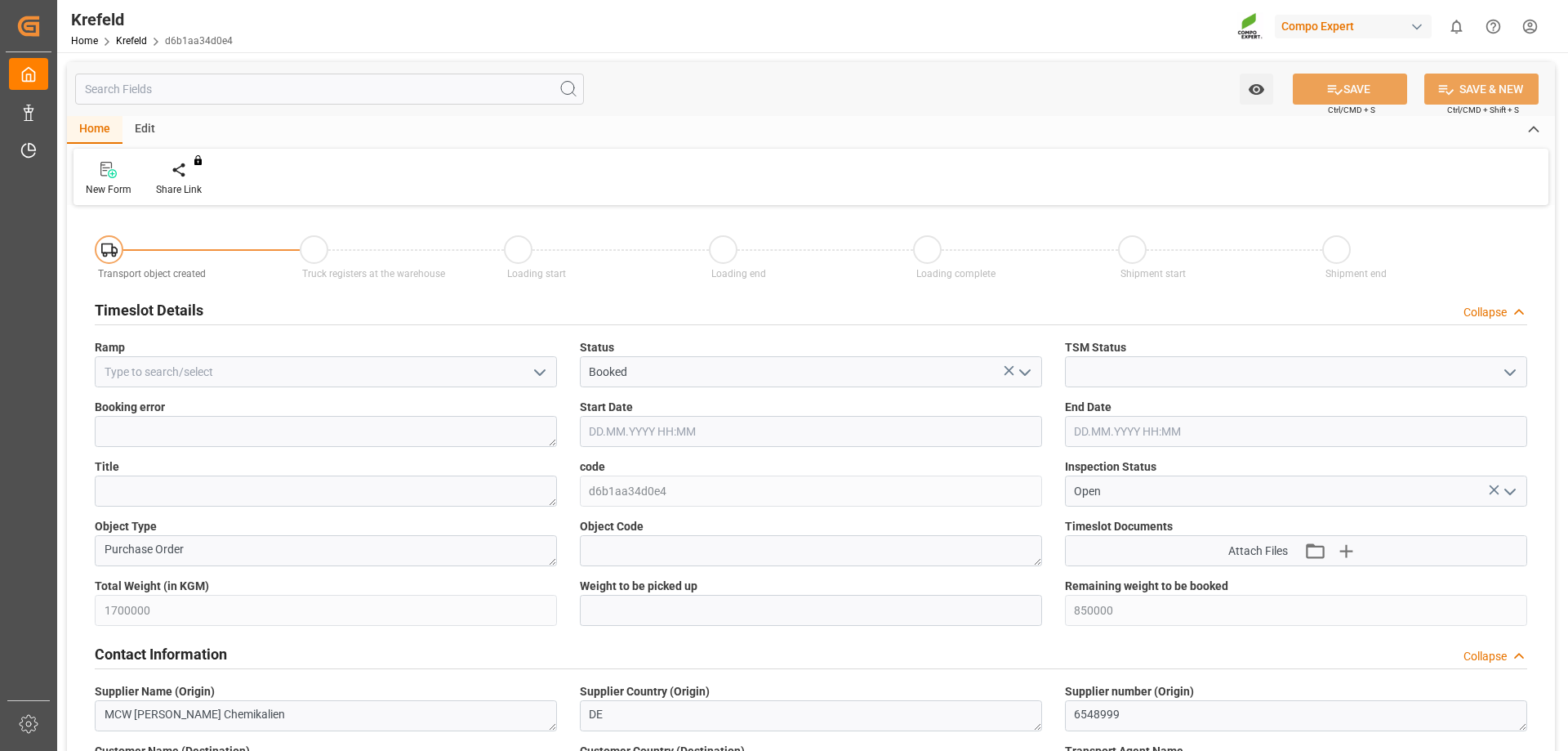 type on "[DATE] 08:44" 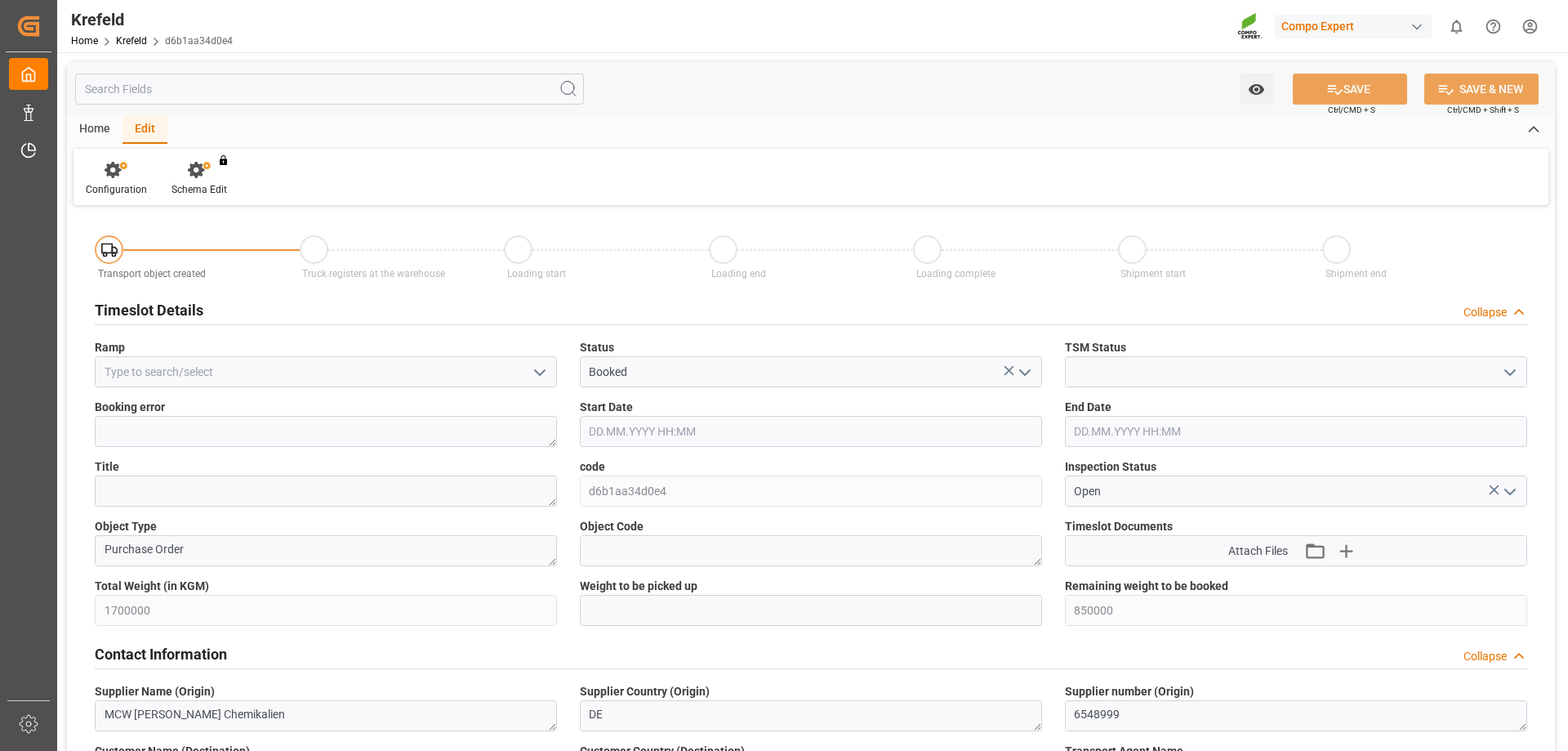click 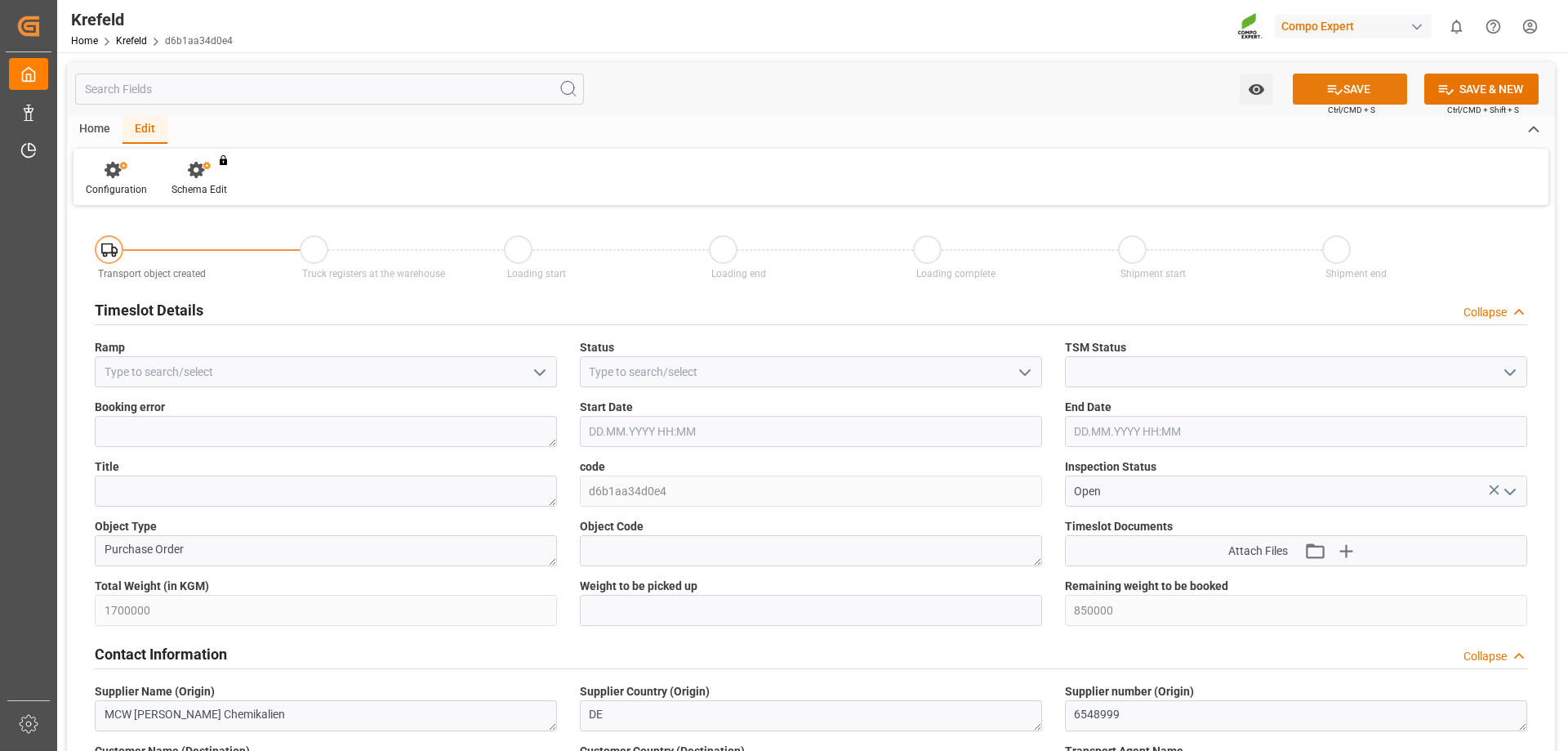 click 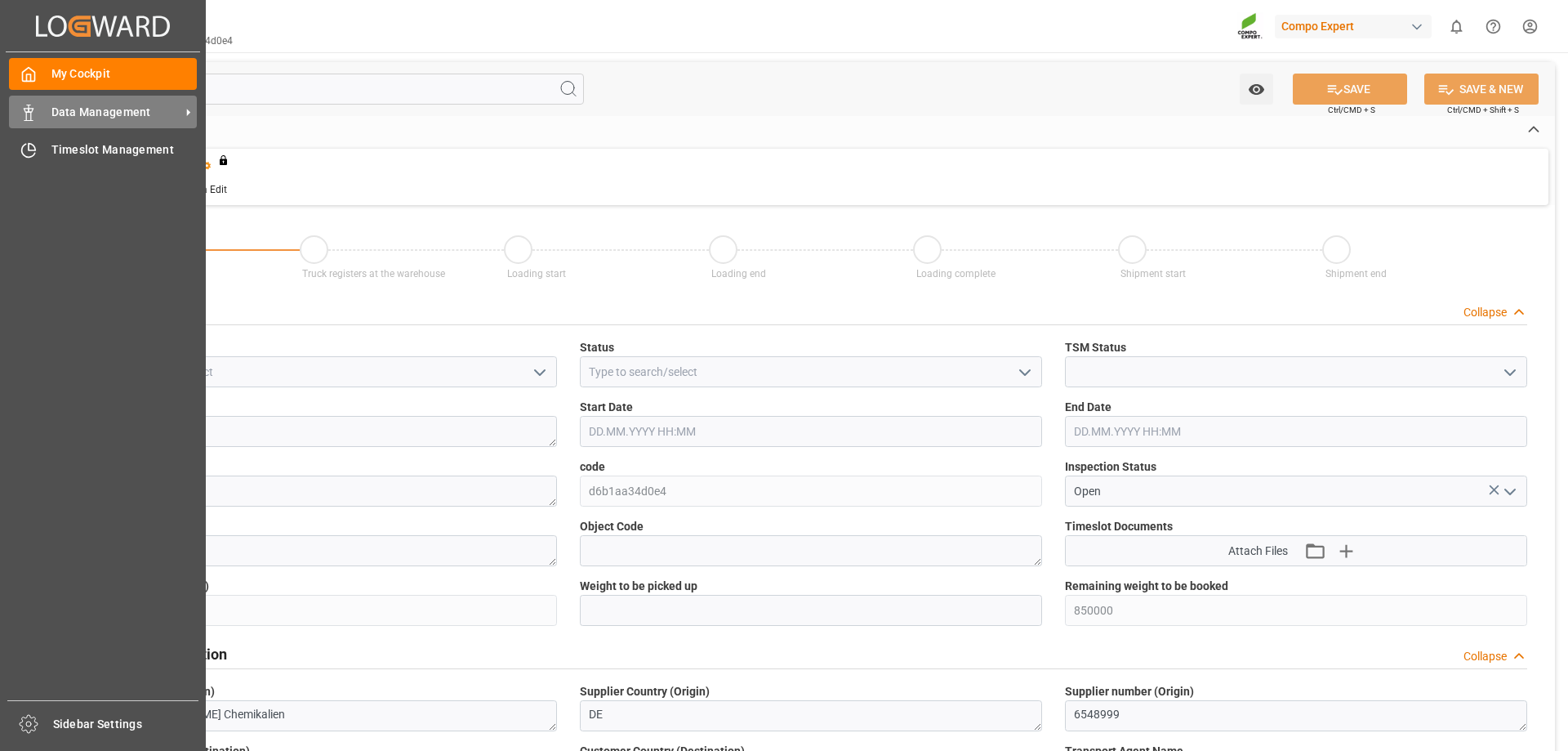 click 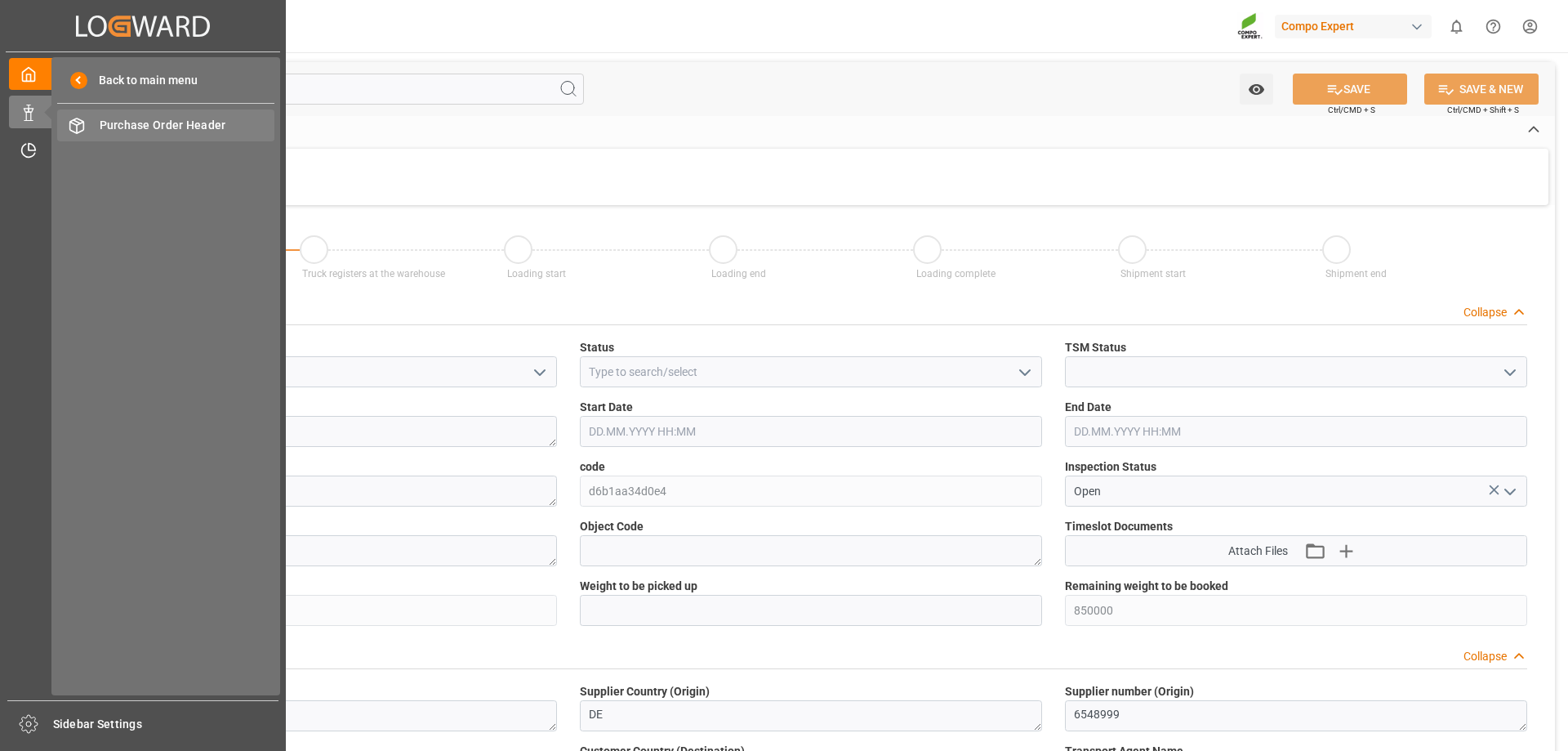 click on "Purchase Order Header" at bounding box center [187, 125] 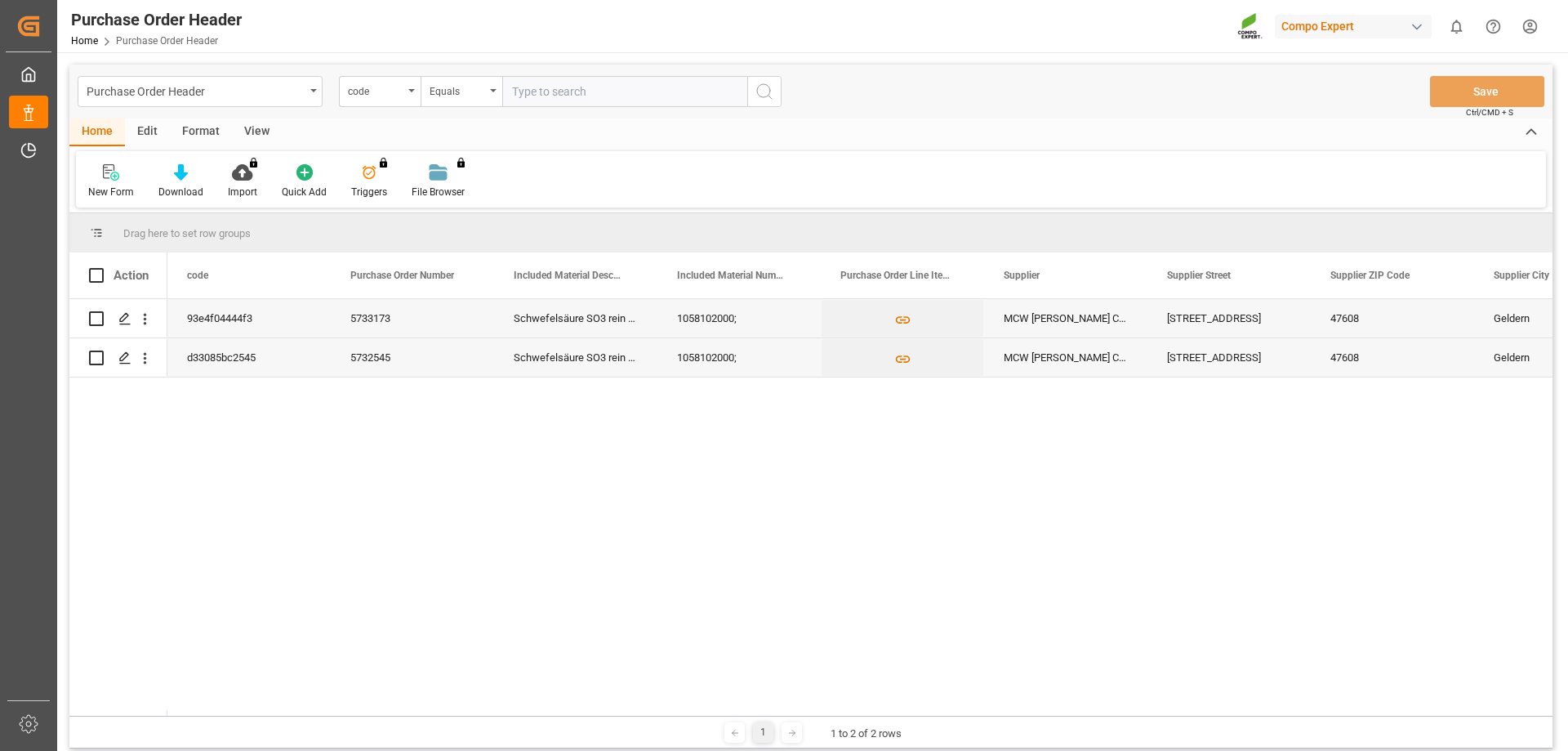 click at bounding box center (96, 358) 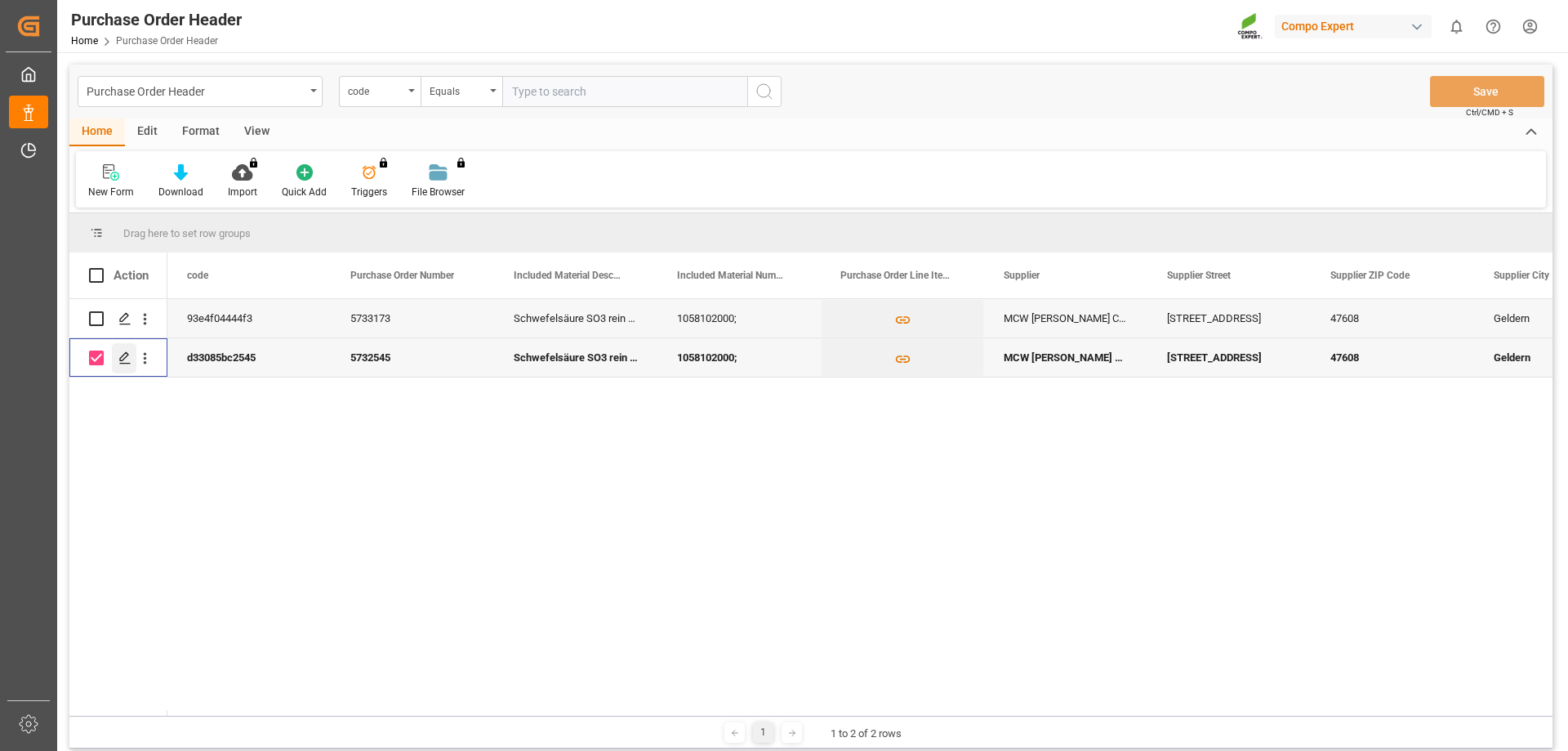 click 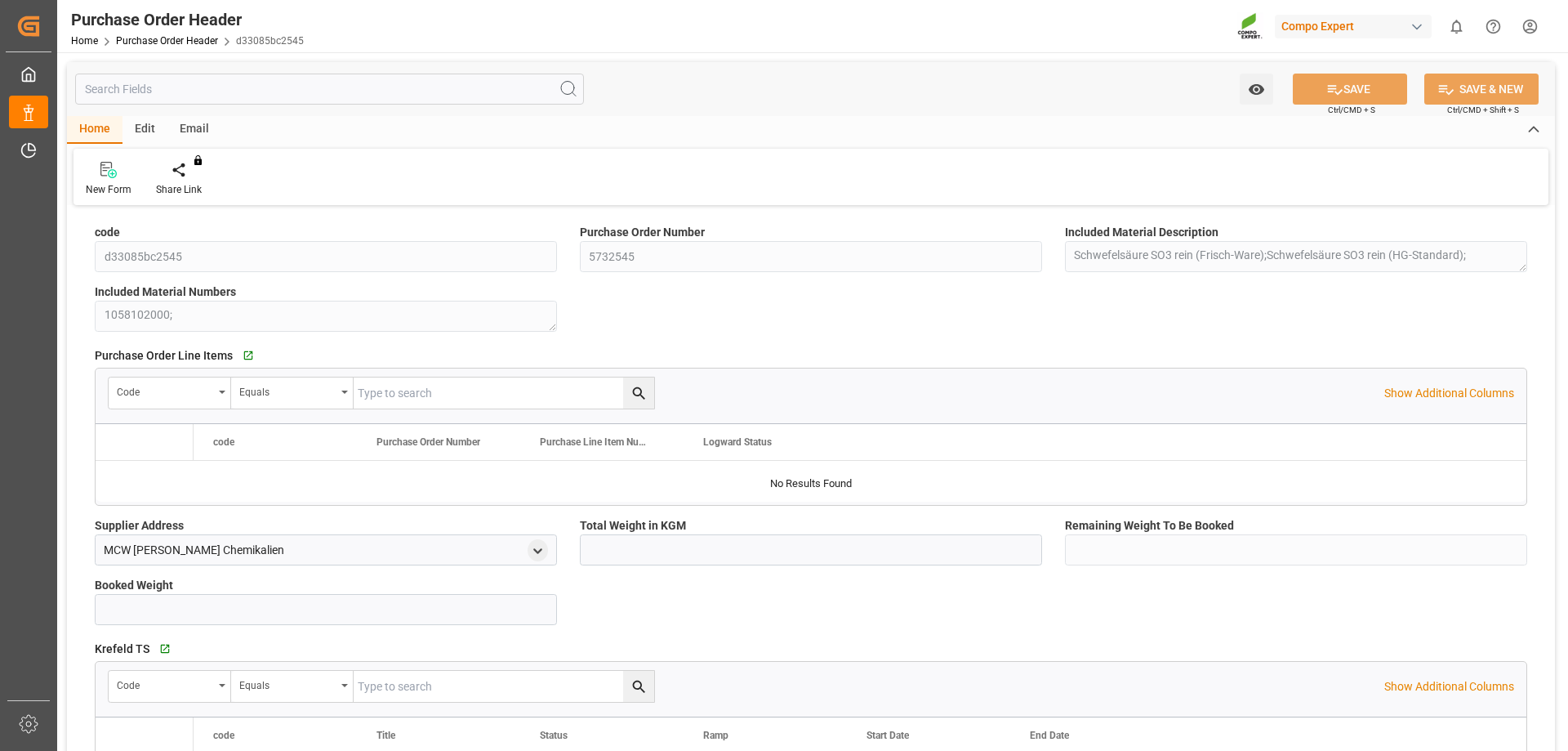 type on "1700000" 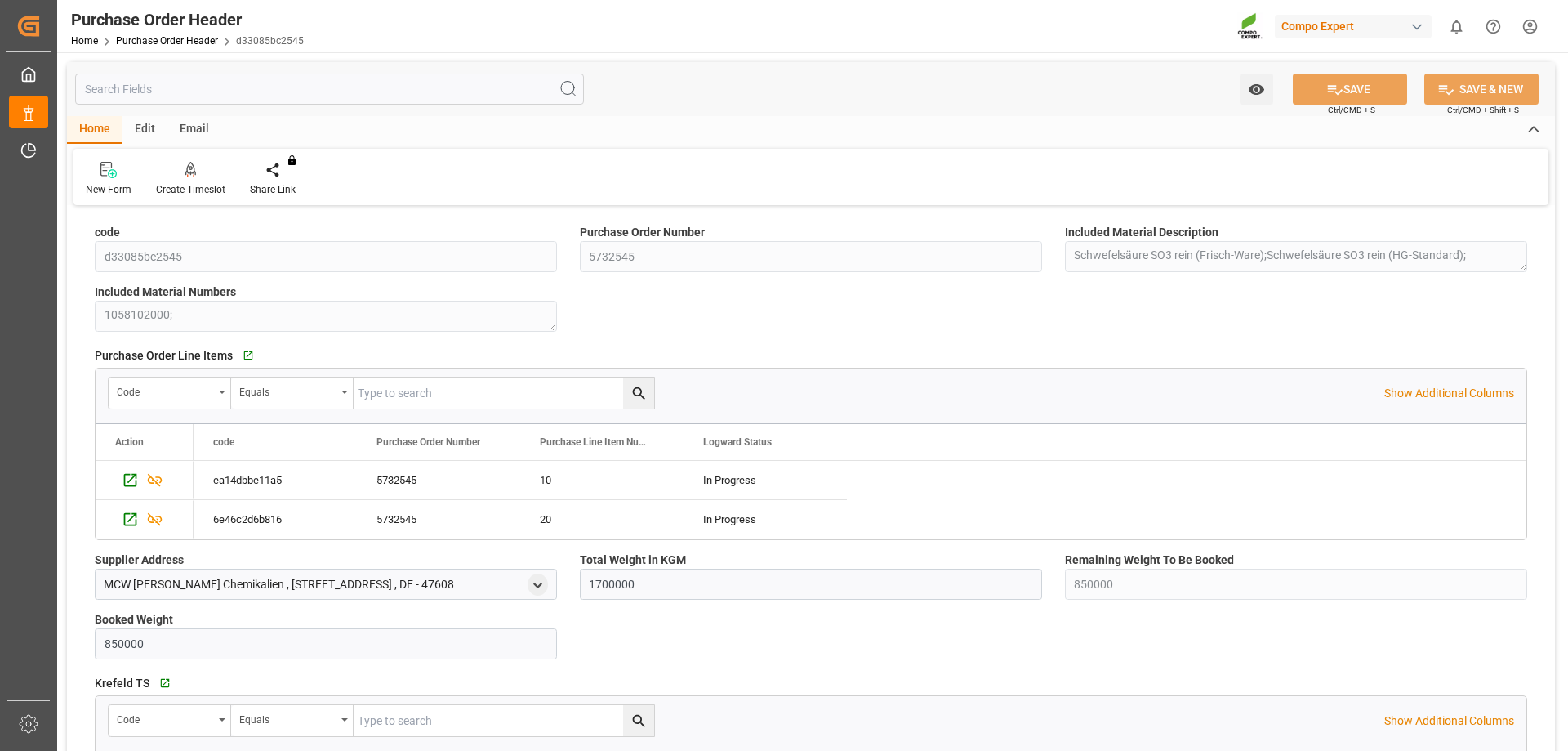 scroll, scrollTop: 218, scrollLeft: 0, axis: vertical 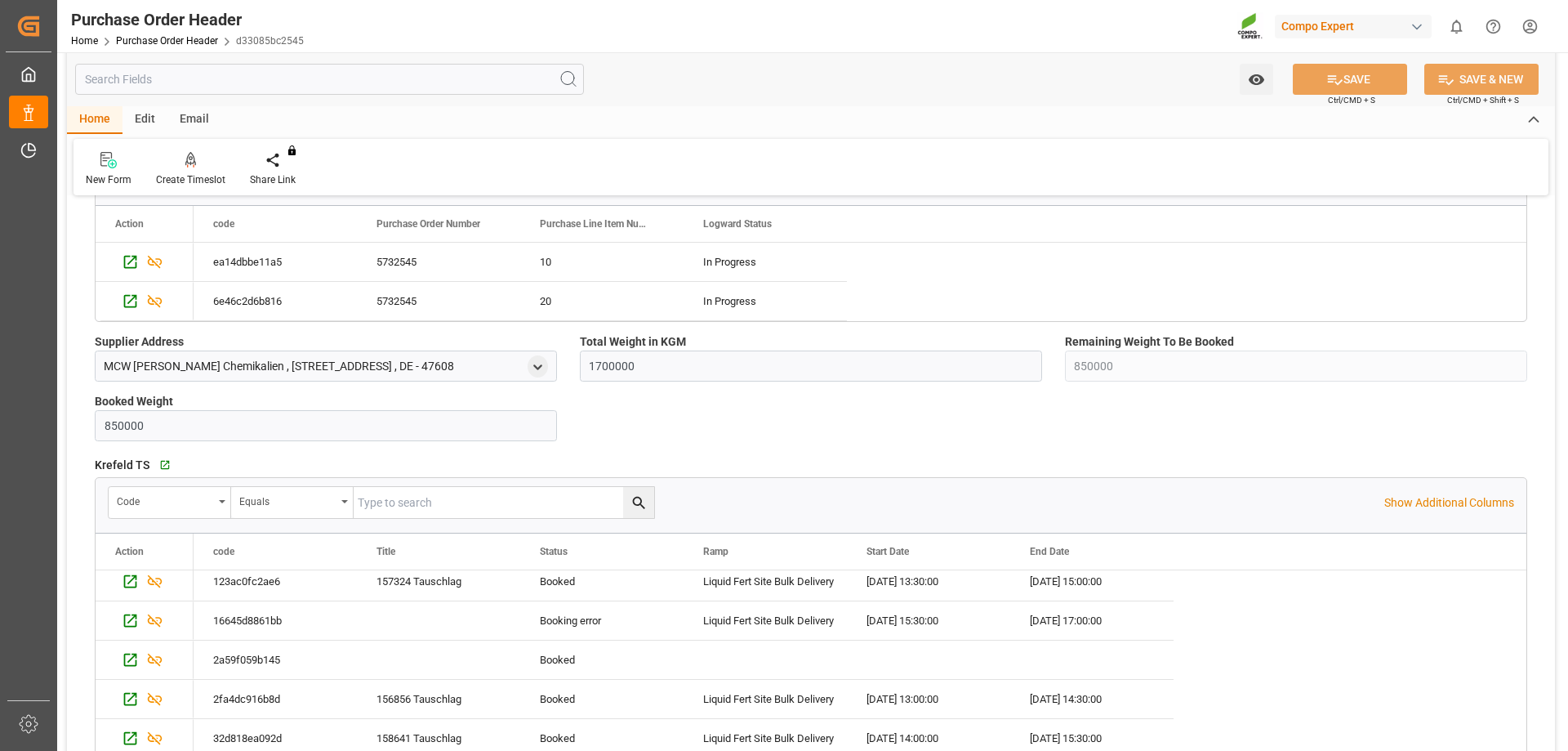 drag, startPoint x: 1512, startPoint y: 637, endPoint x: 1499, endPoint y: 542, distance: 95.88535 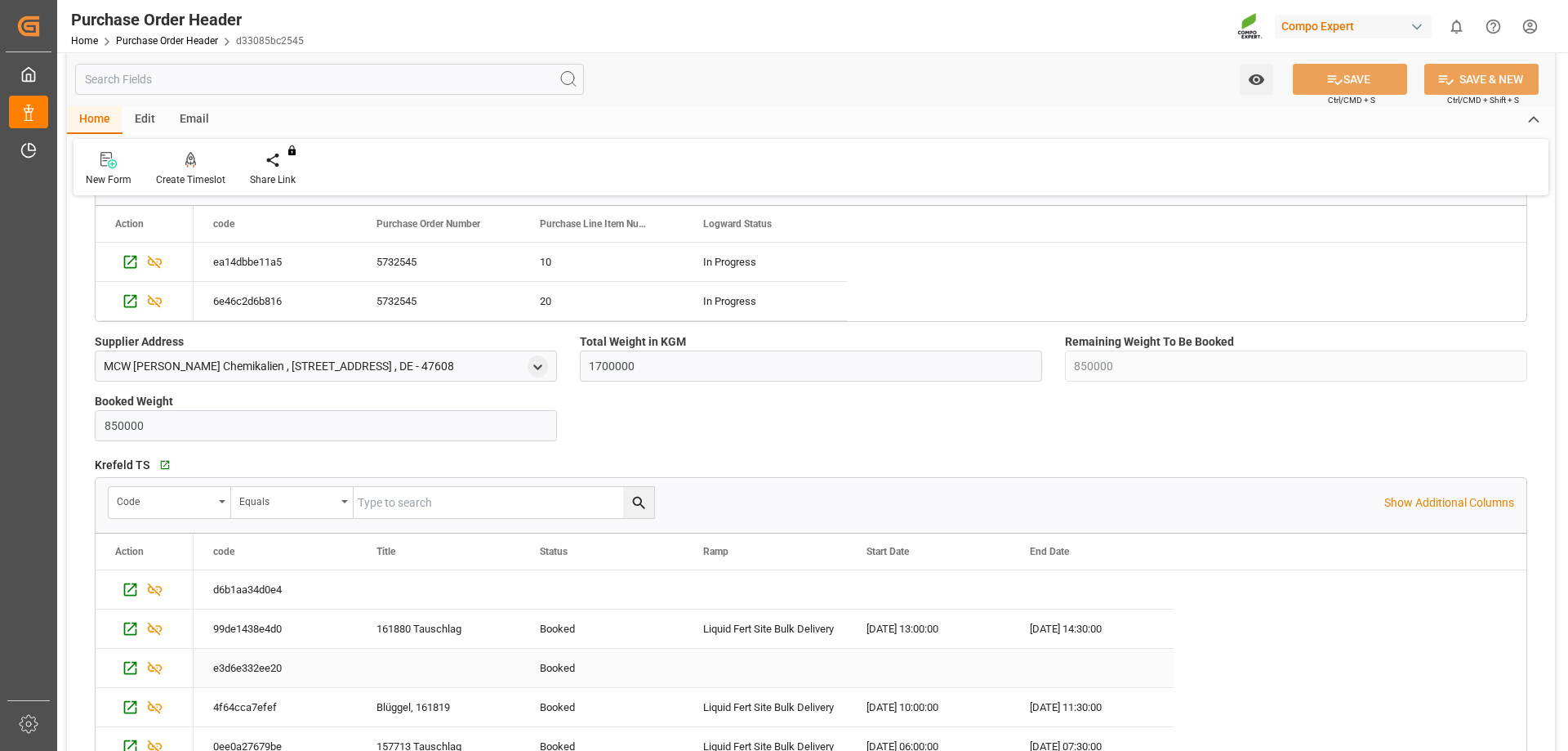 scroll, scrollTop: 327, scrollLeft: 0, axis: vertical 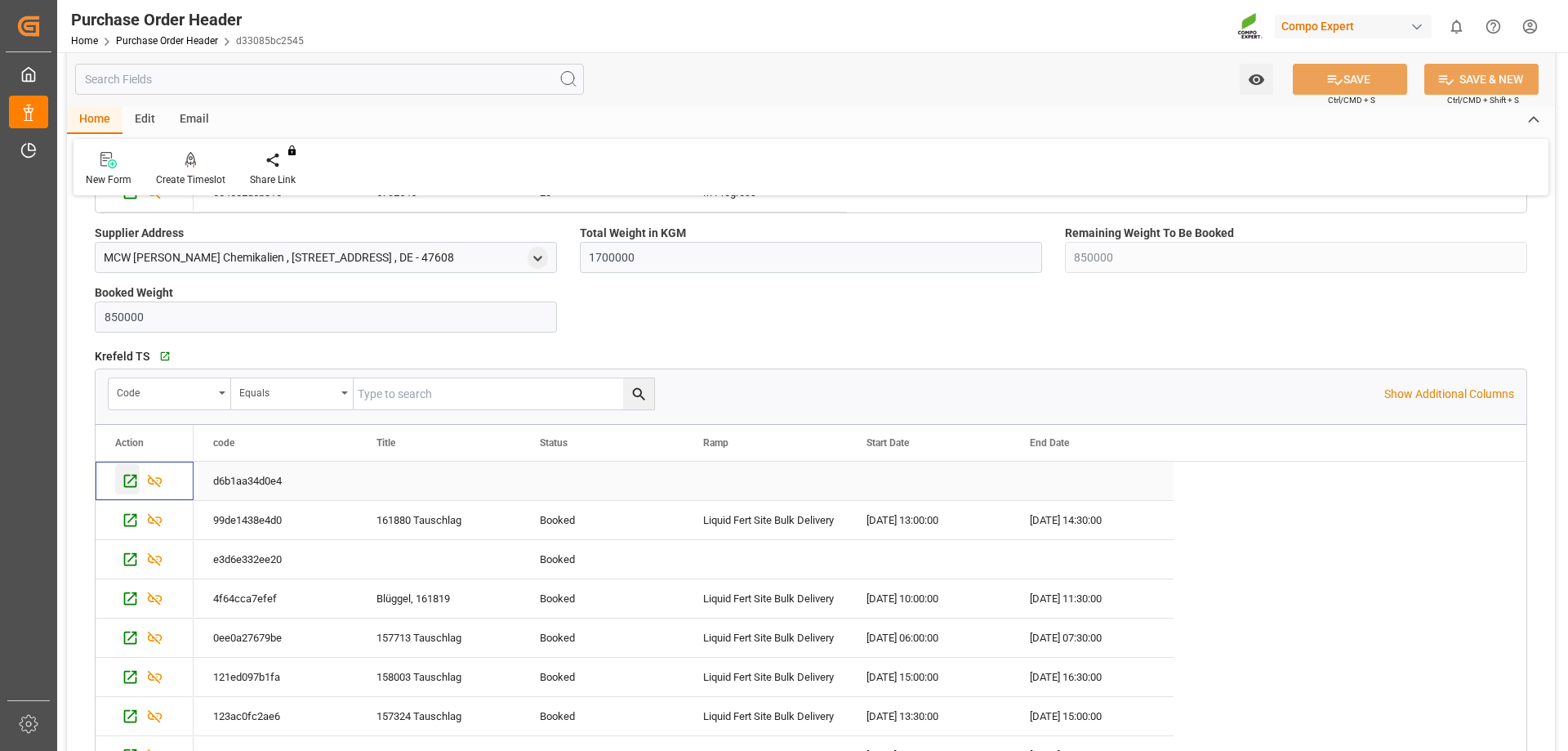 click 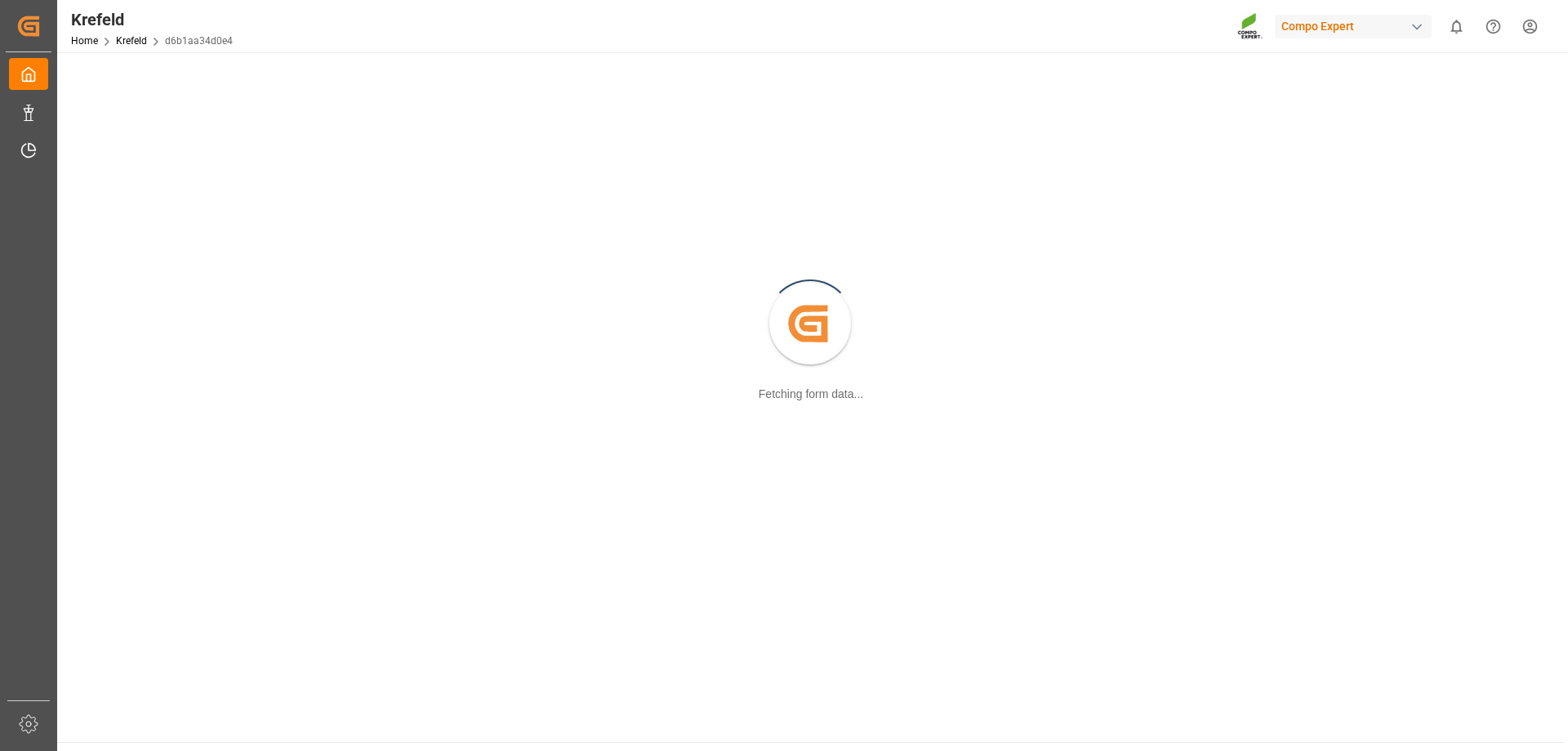 scroll, scrollTop: 0, scrollLeft: 0, axis: both 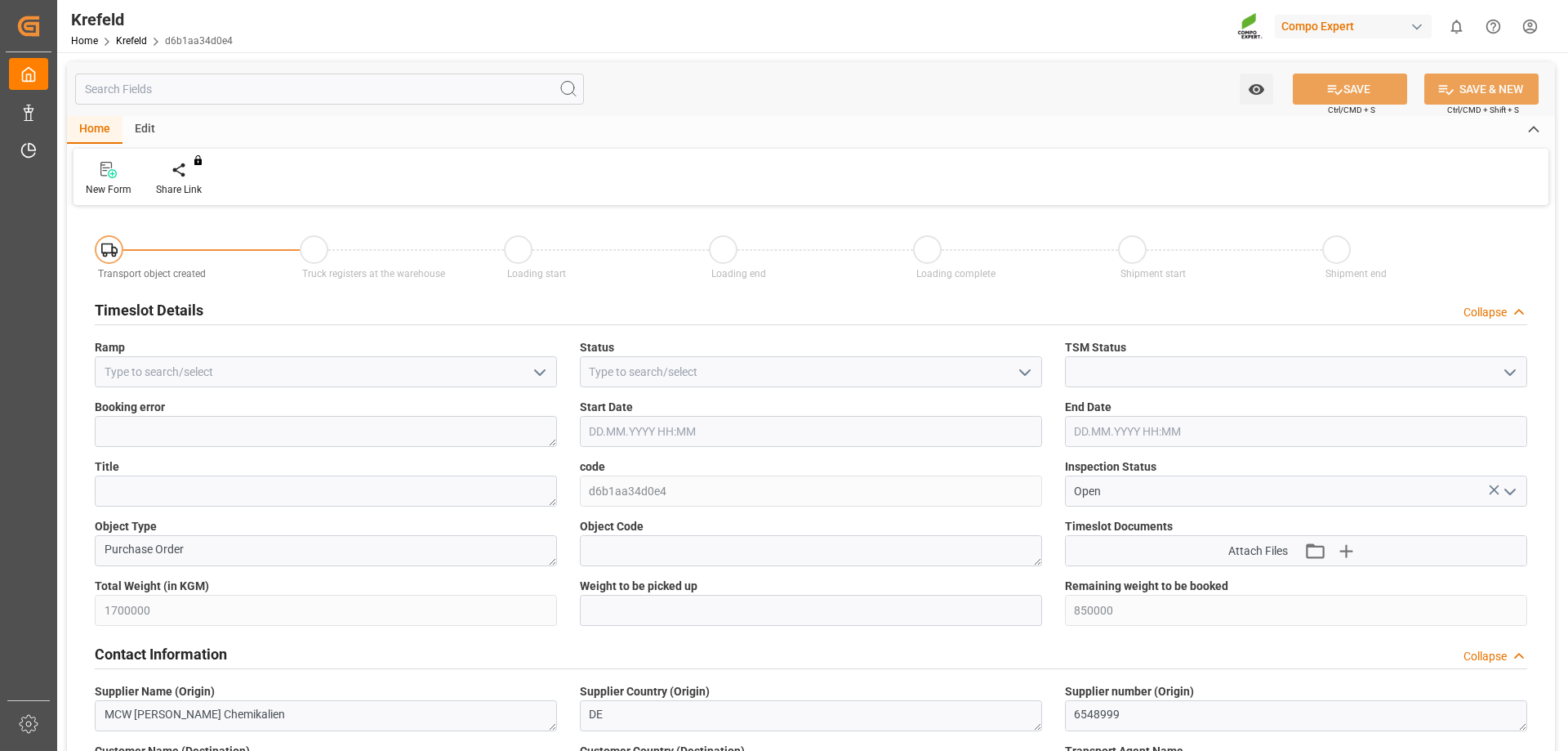 type on "[DATE] 08:44" 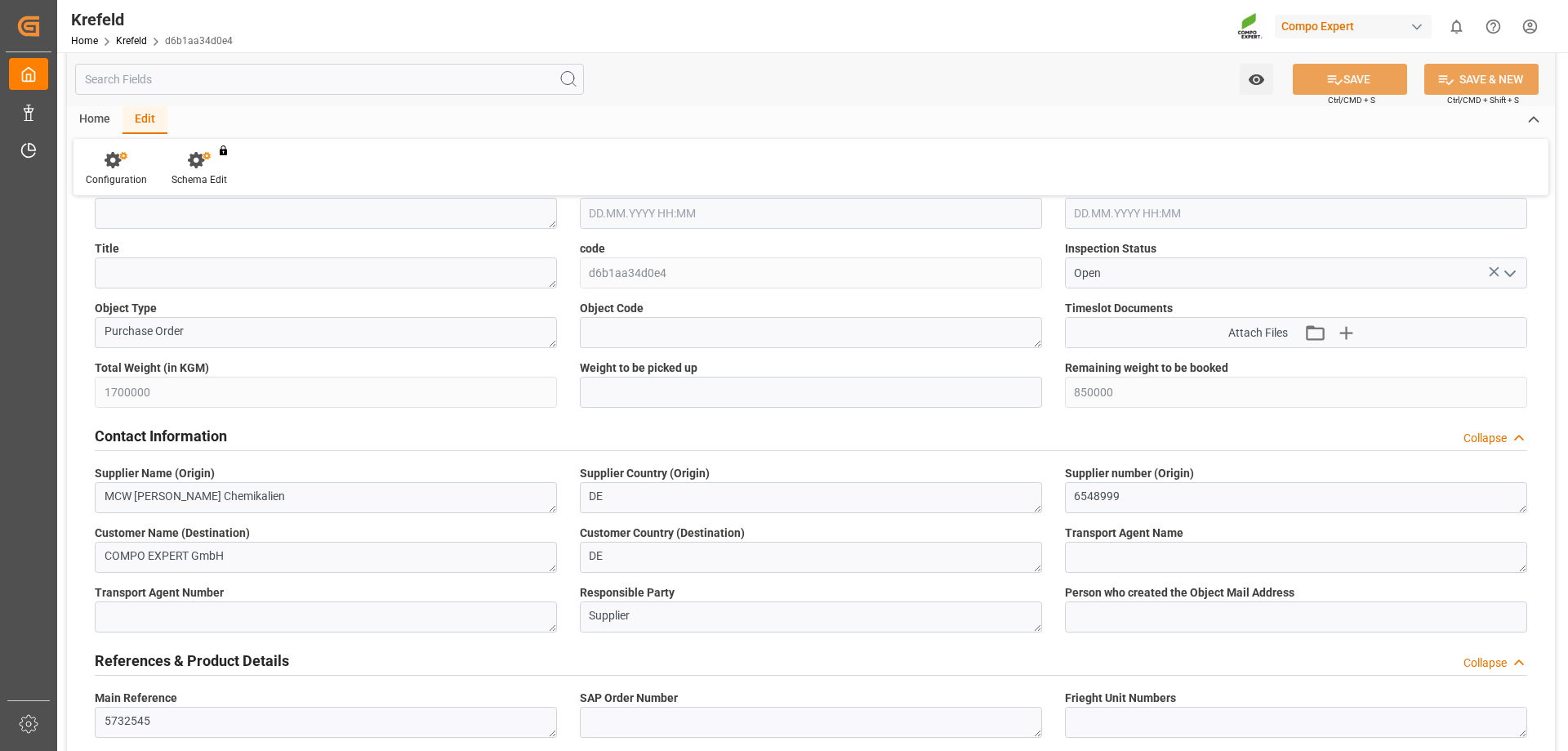 scroll, scrollTop: 0, scrollLeft: 0, axis: both 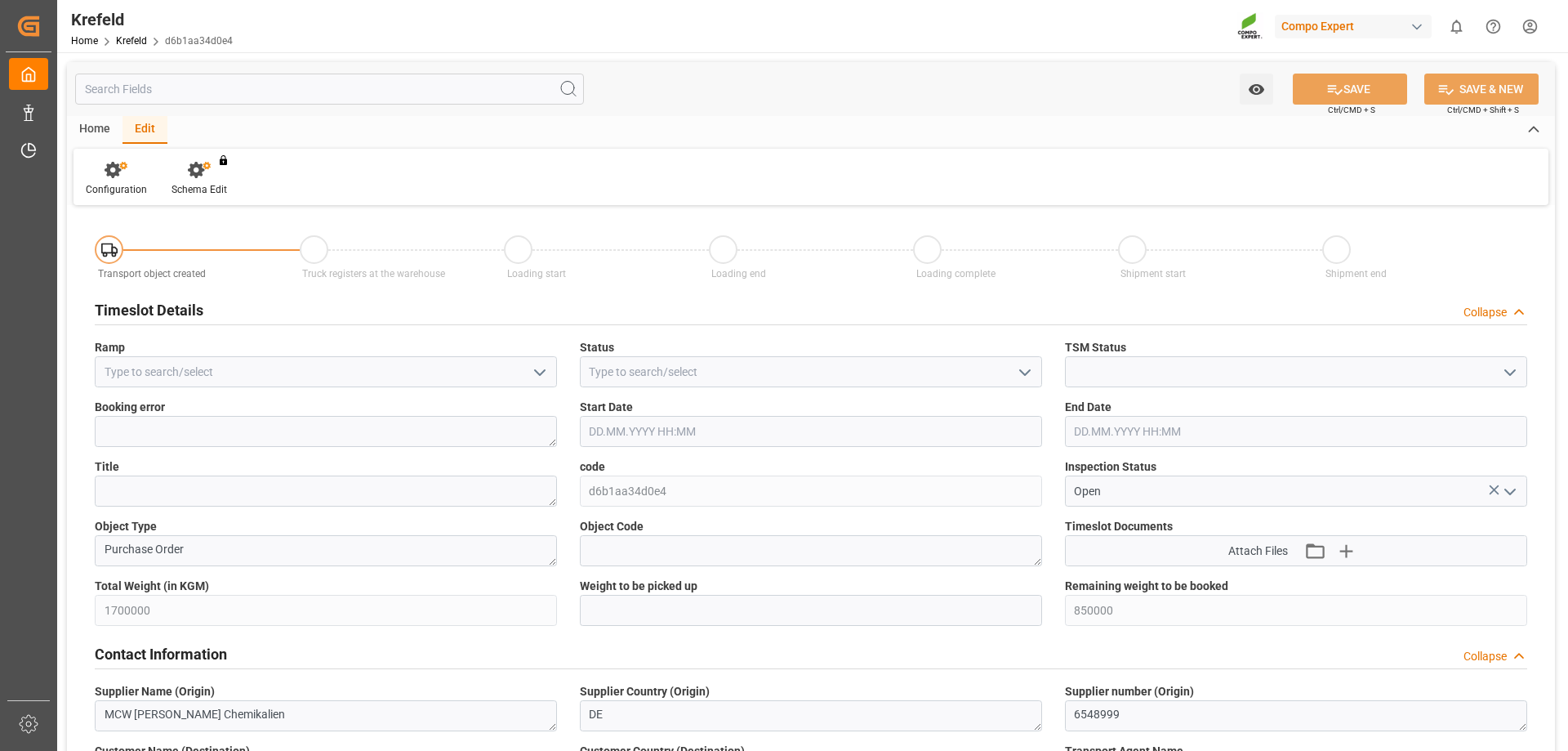 click on "Edit" at bounding box center (145, 130) 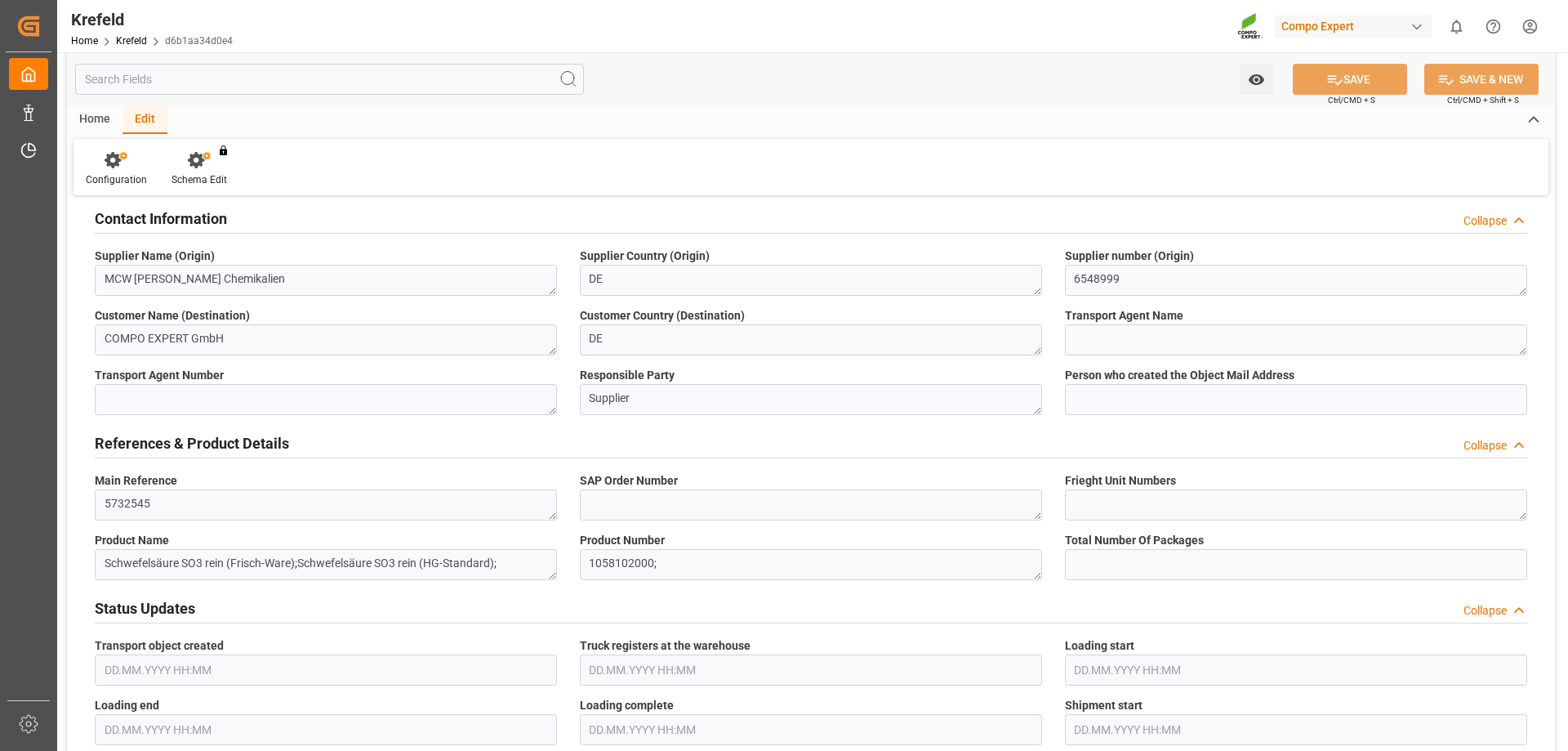 scroll, scrollTop: 109, scrollLeft: 0, axis: vertical 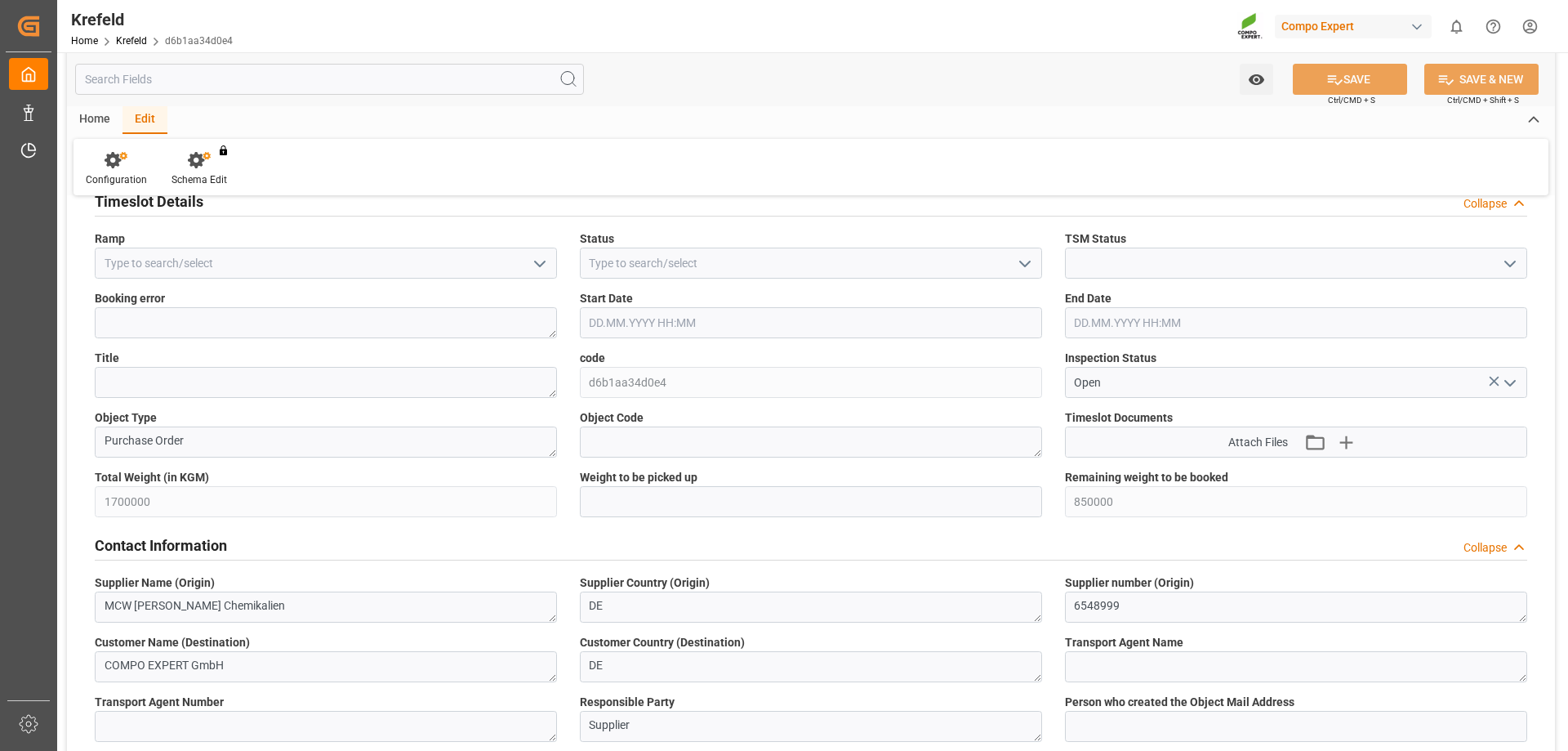 click 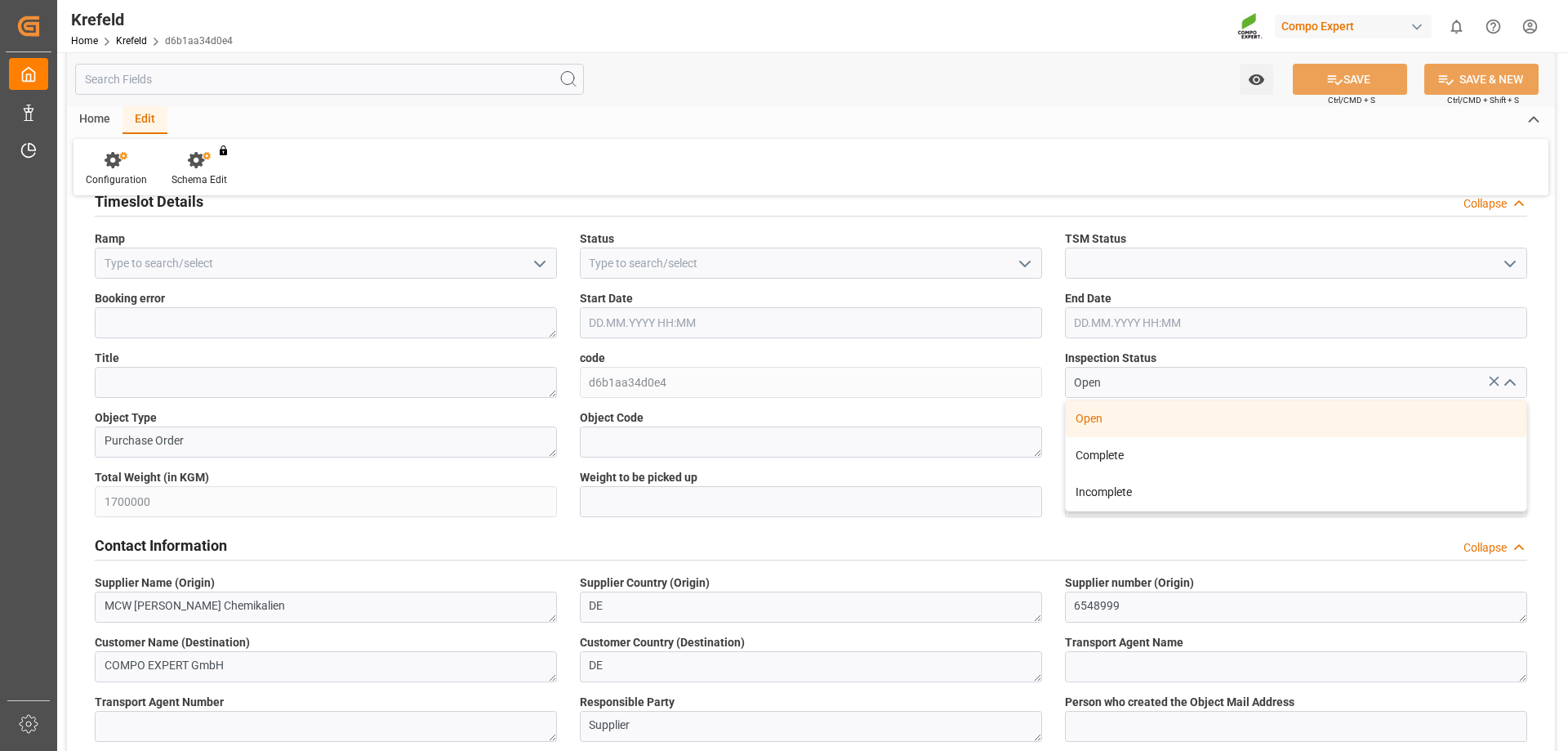 click 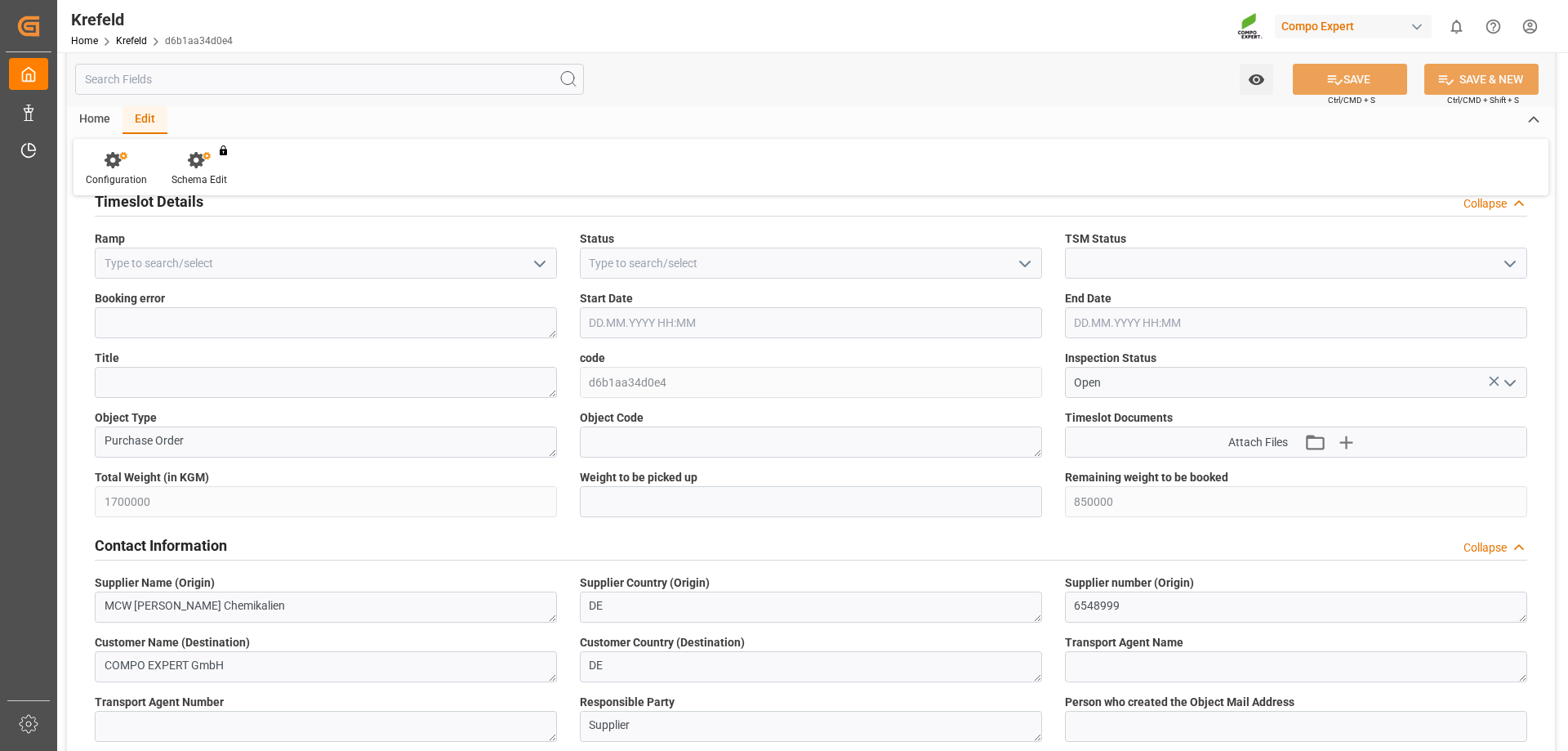 scroll, scrollTop: 0, scrollLeft: 0, axis: both 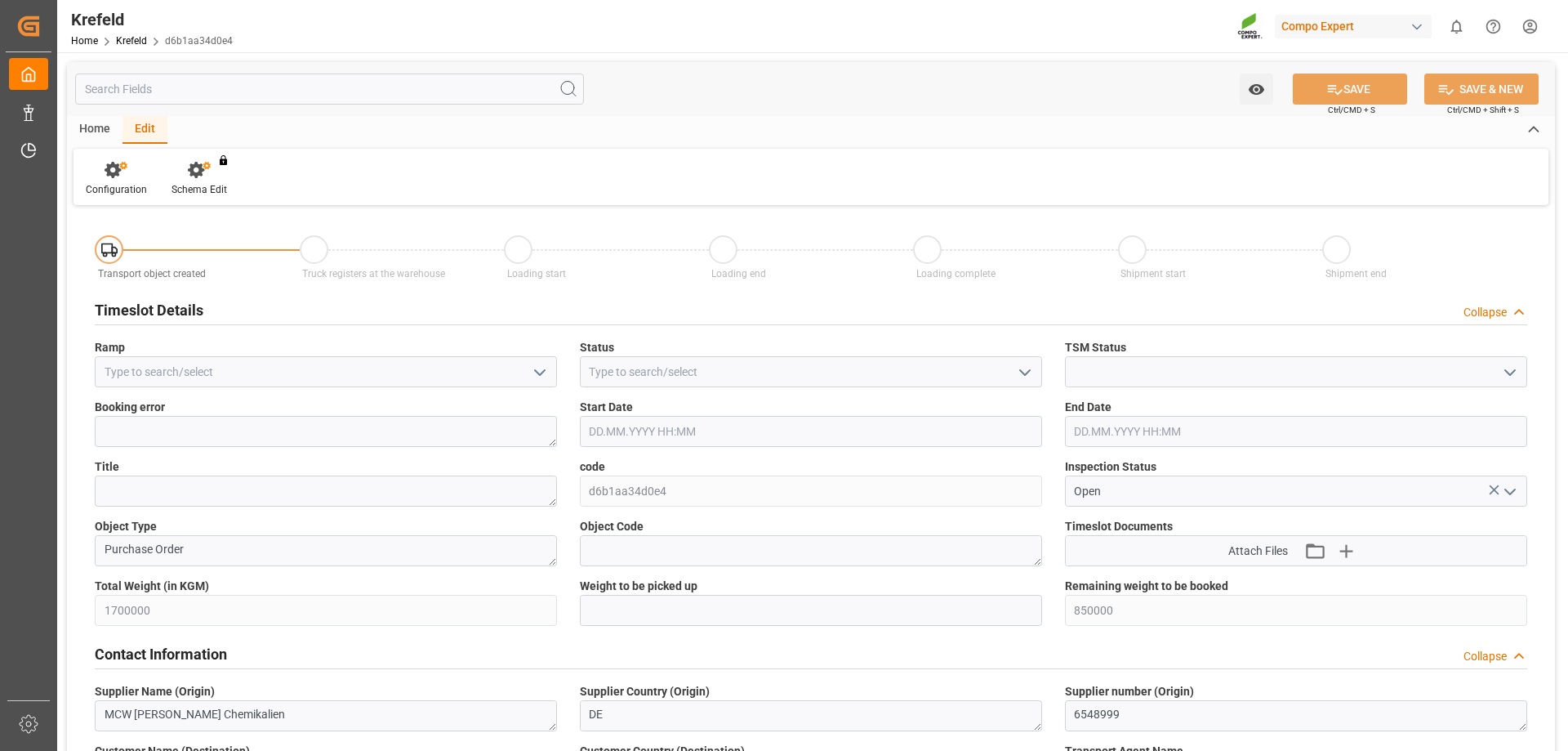click 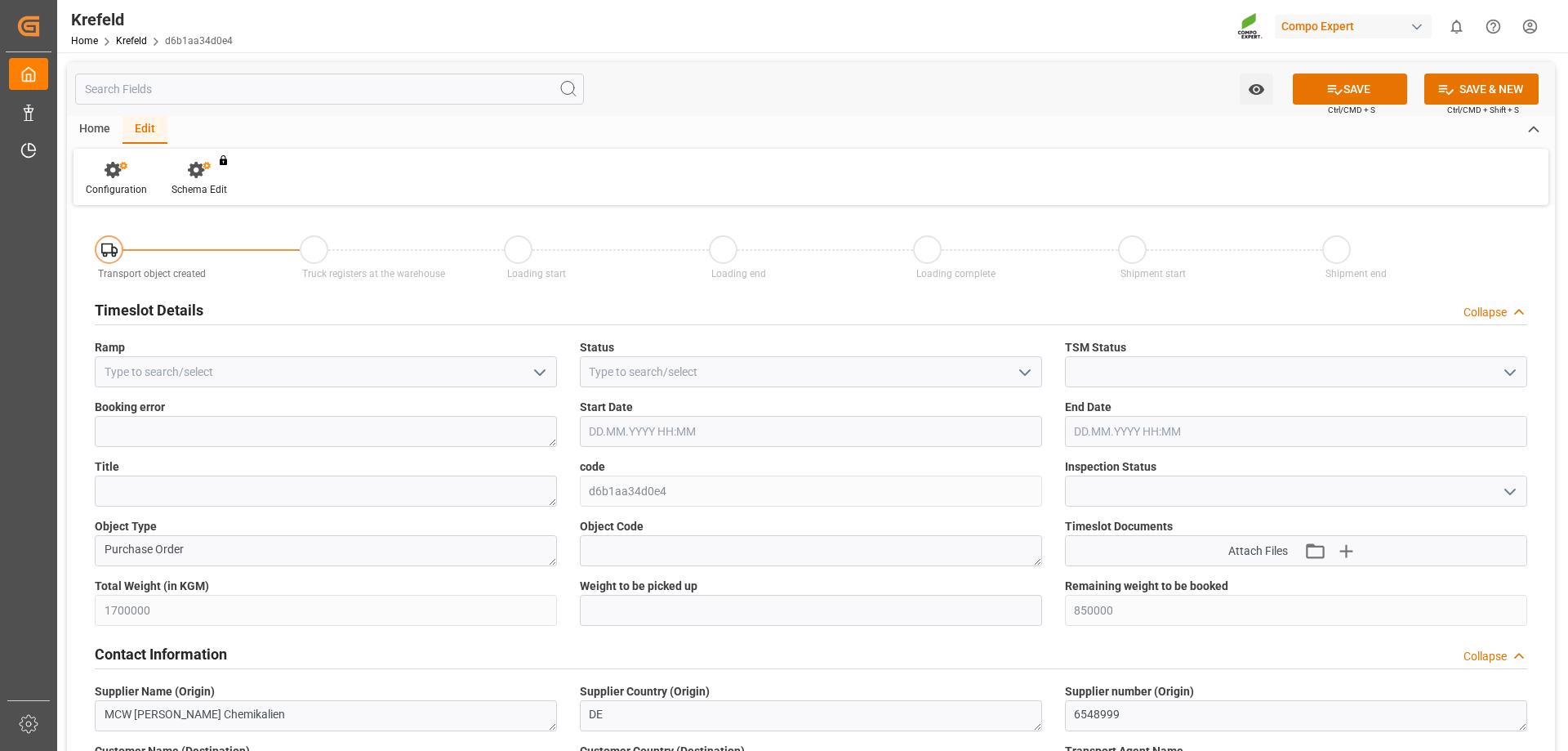 type 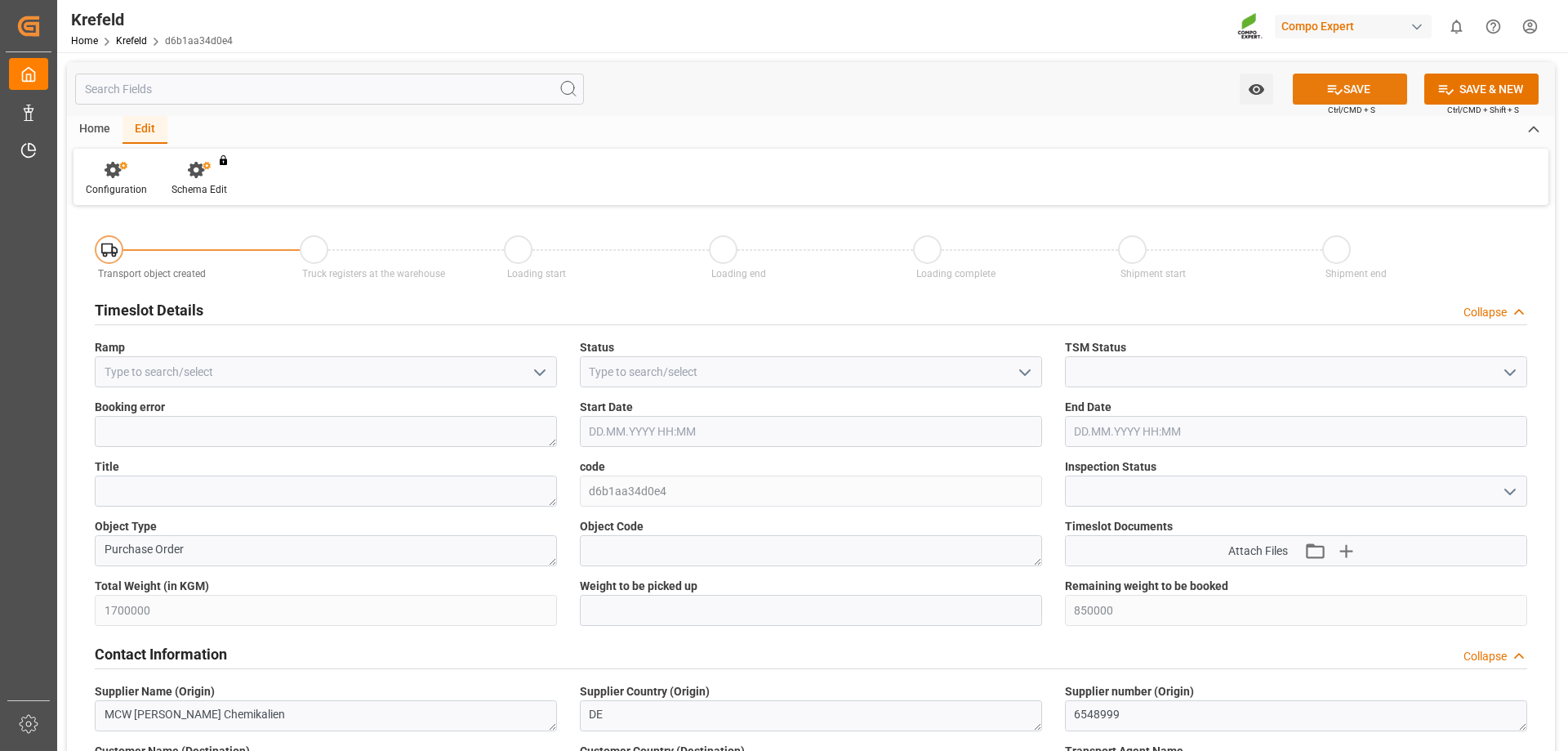 click on "SAVE" at bounding box center (1350, 89) 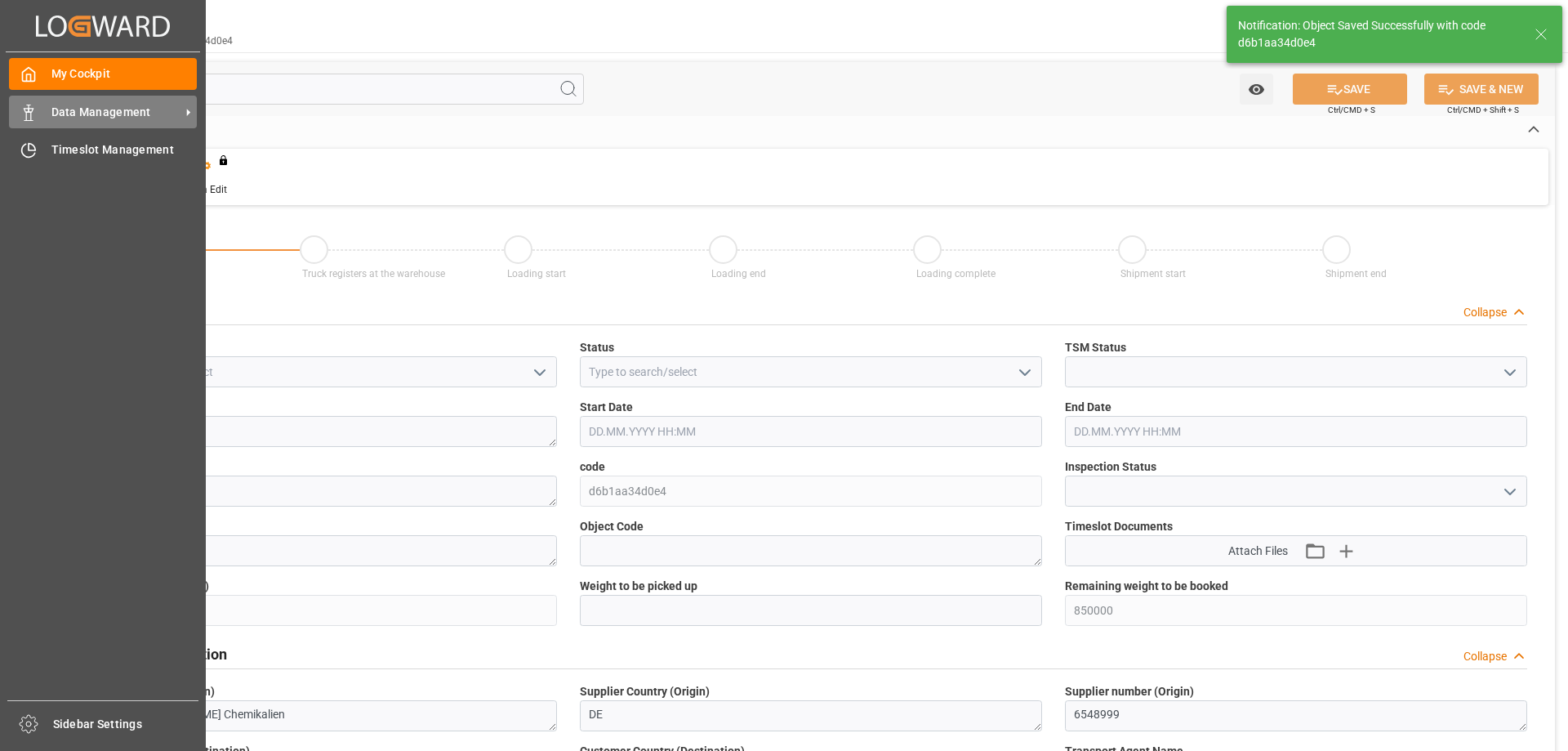 click 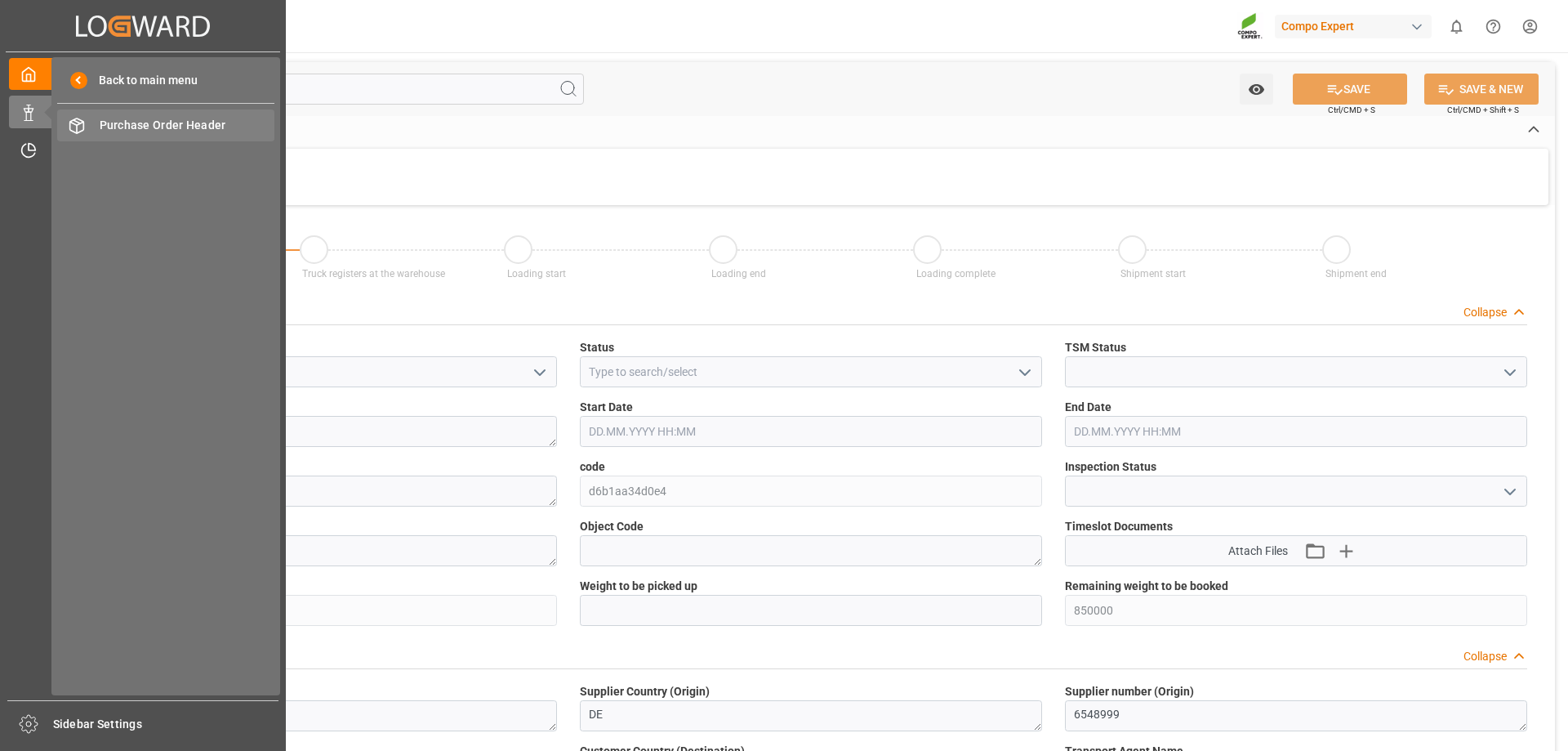 click on "Purchase Order Header" at bounding box center [187, 125] 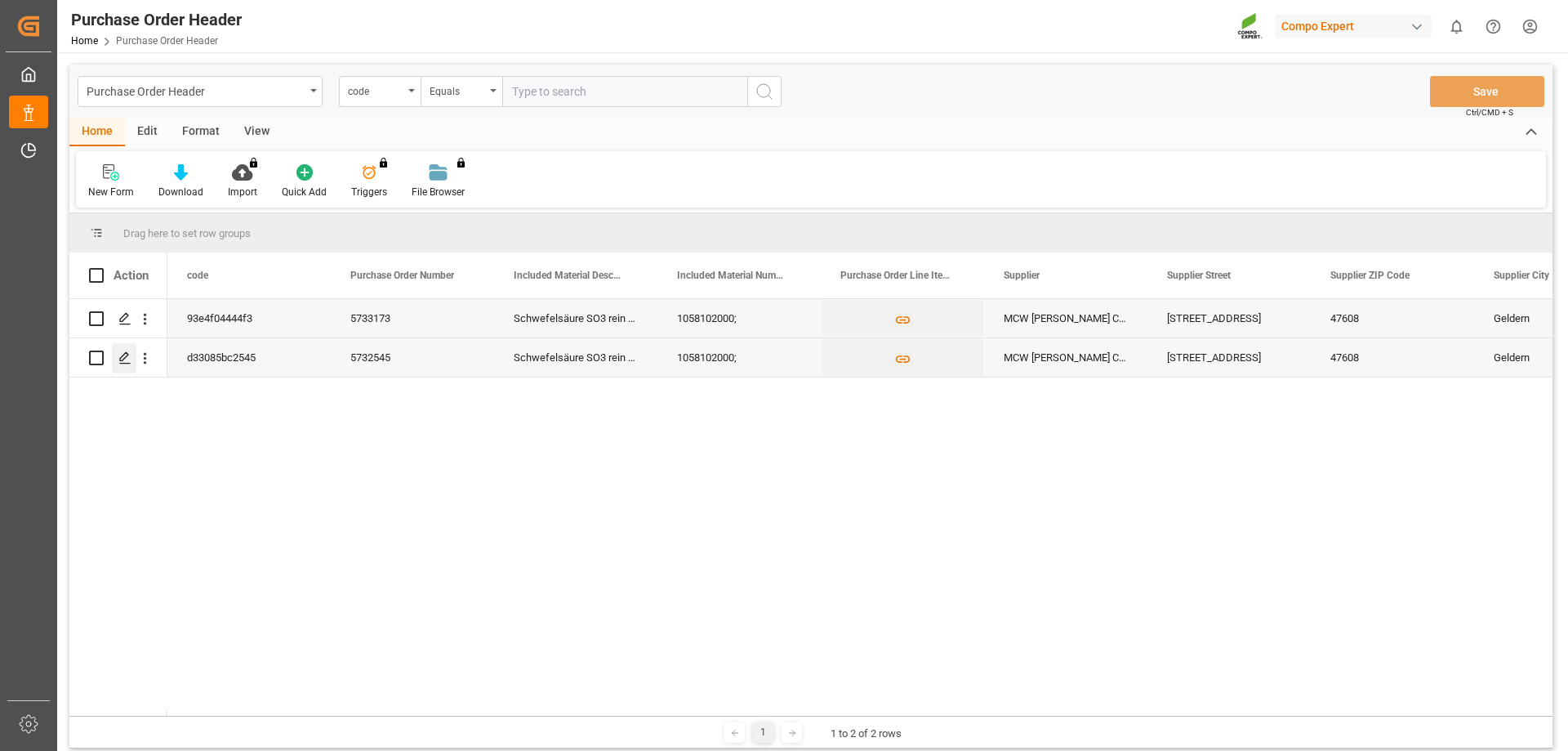 drag, startPoint x: 99, startPoint y: 358, endPoint x: 114, endPoint y: 369, distance: 18.601075 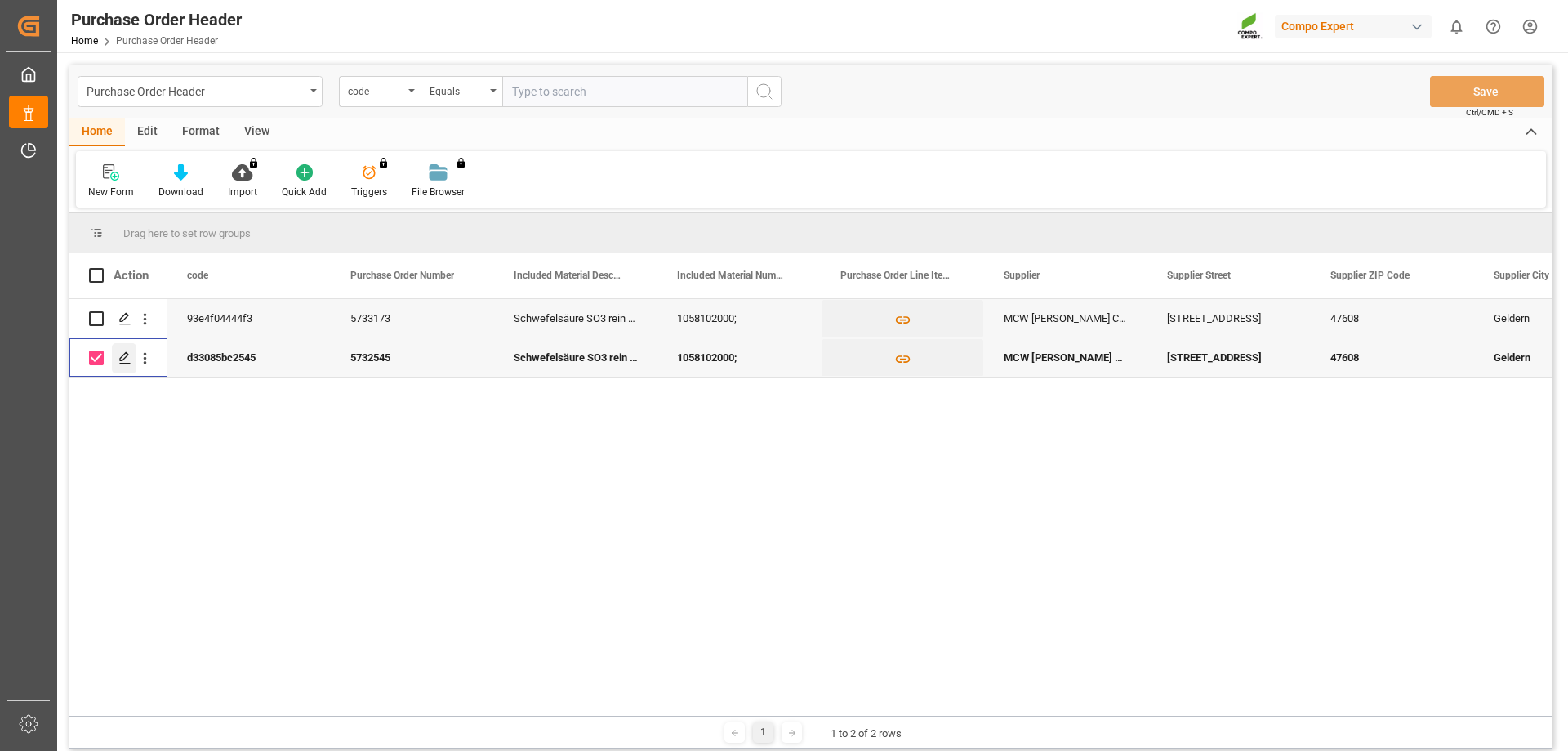 click 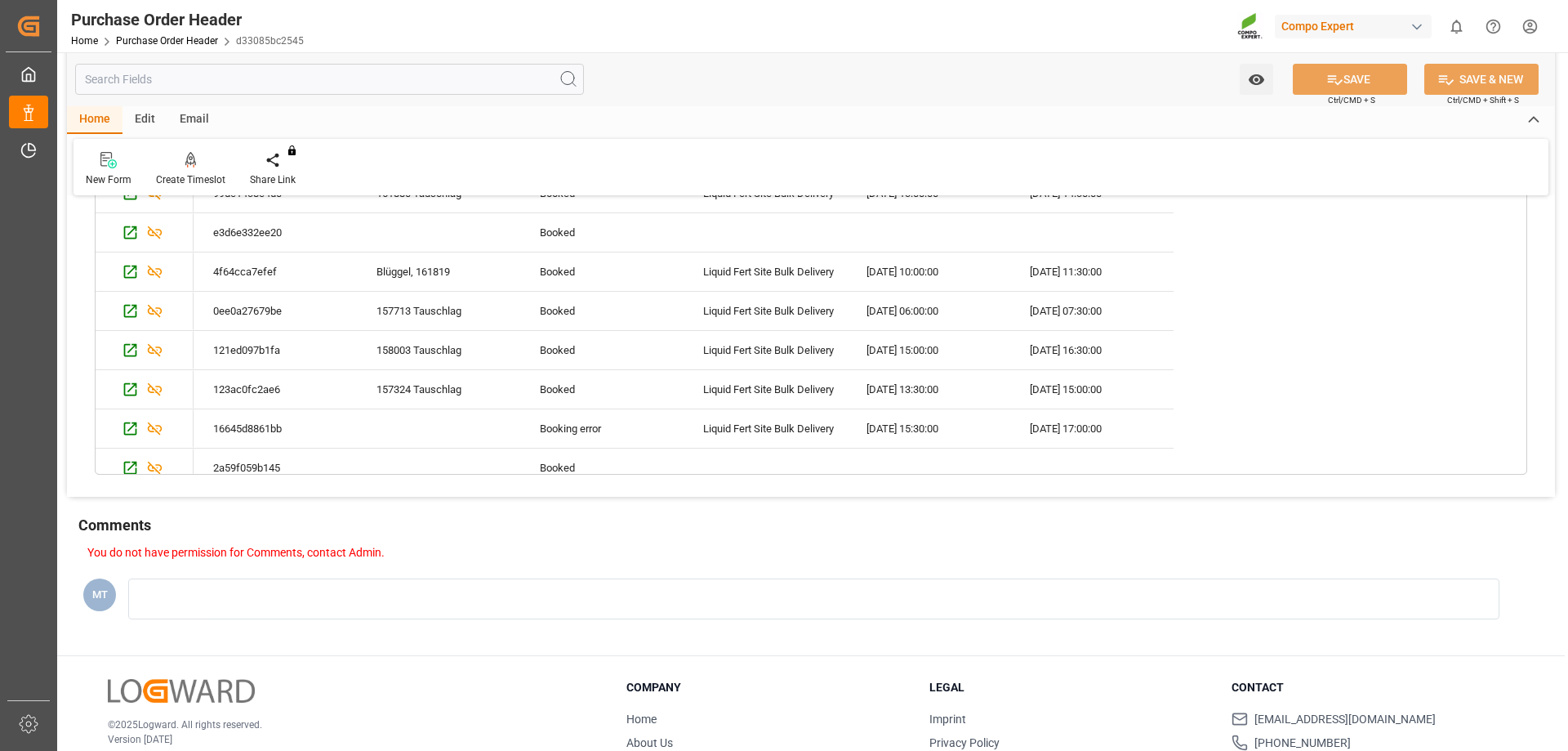 scroll, scrollTop: 436, scrollLeft: 0, axis: vertical 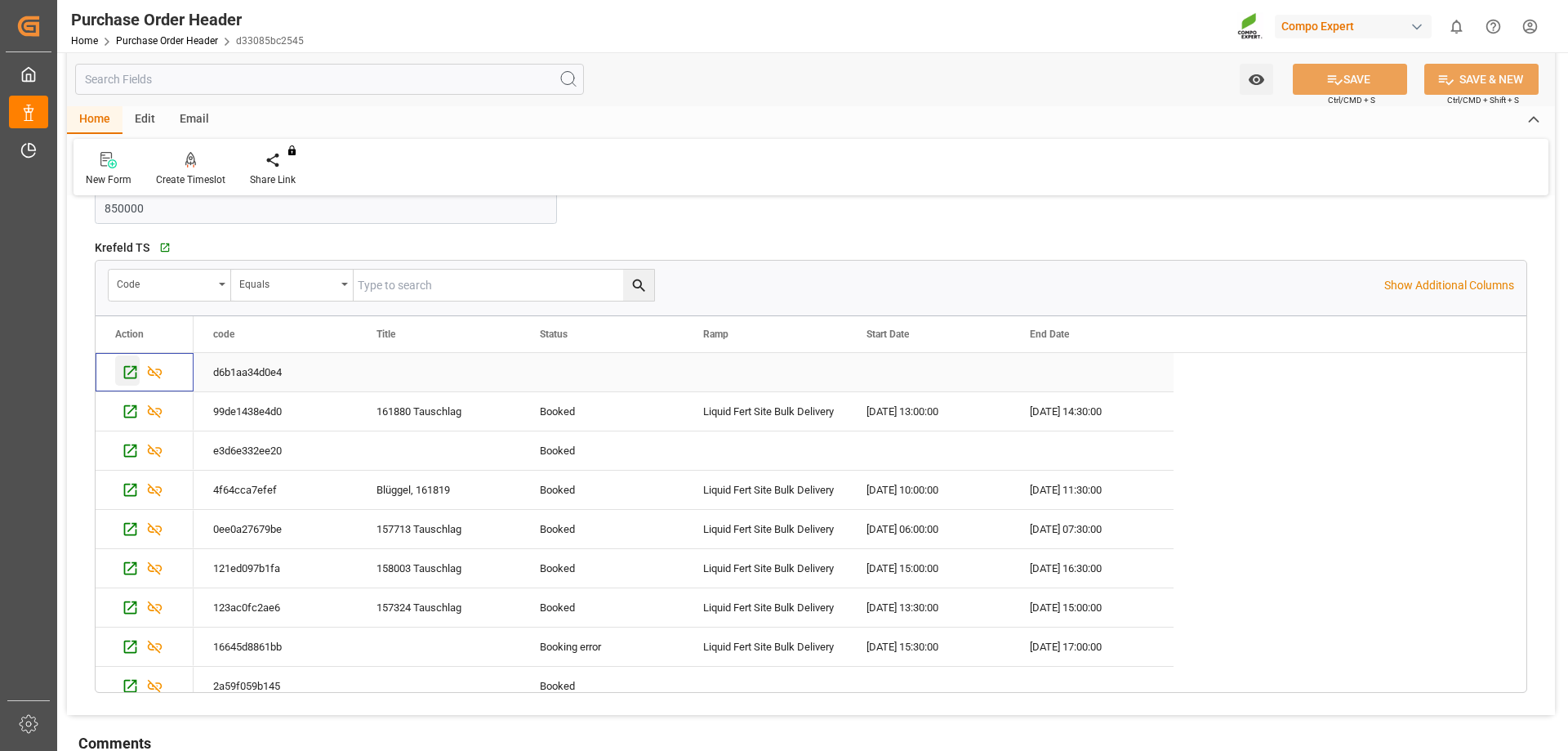 click 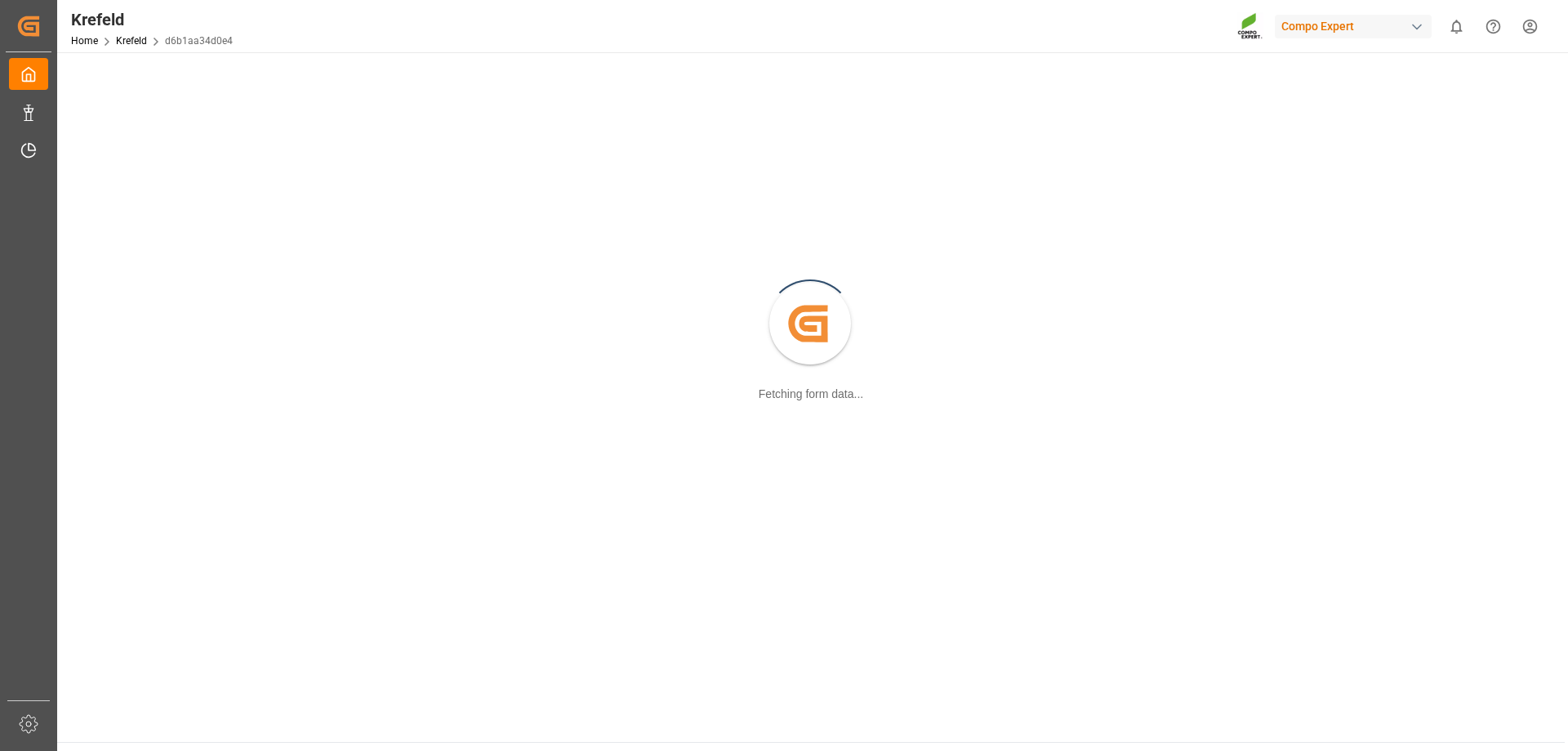 scroll, scrollTop: 0, scrollLeft: 0, axis: both 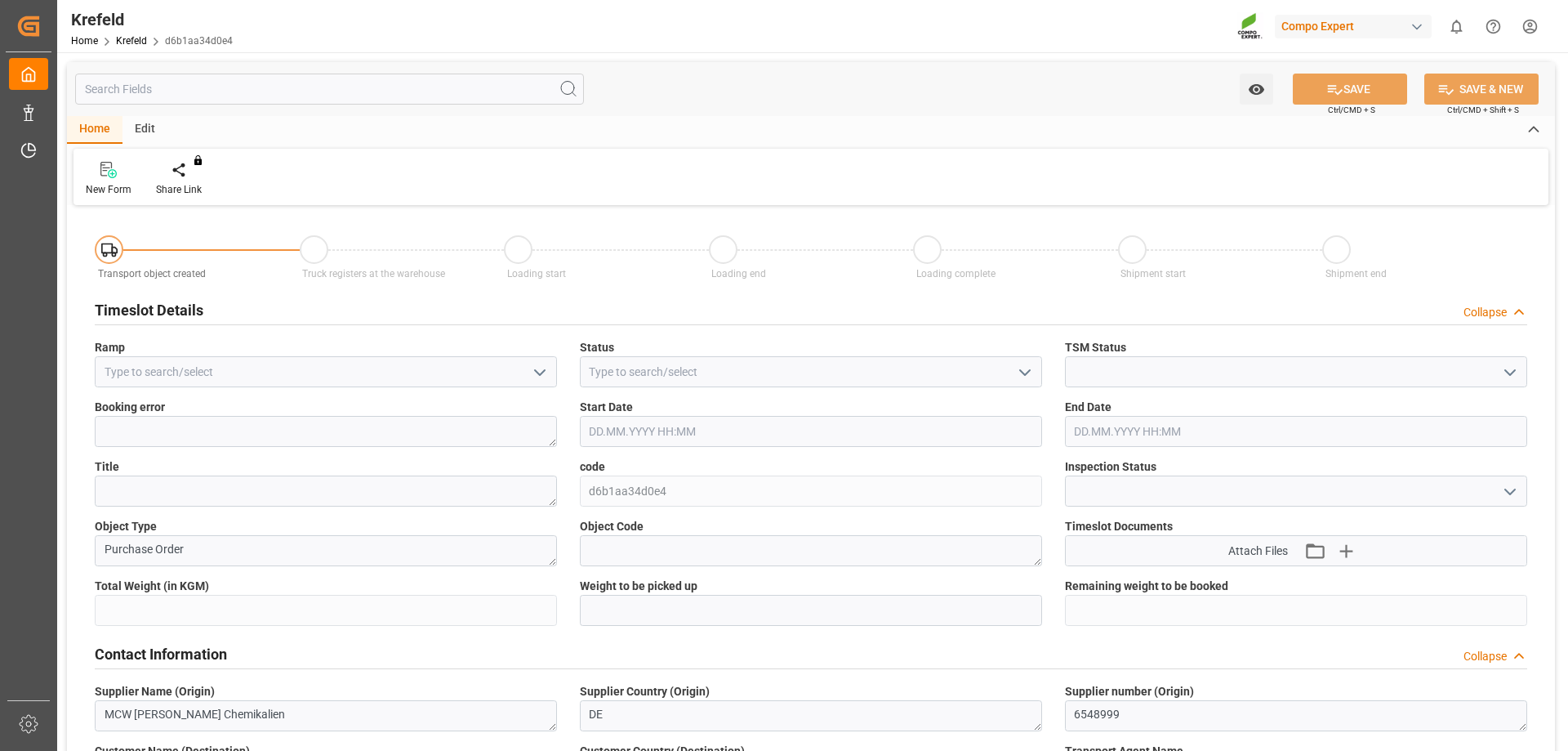 type on "1700000" 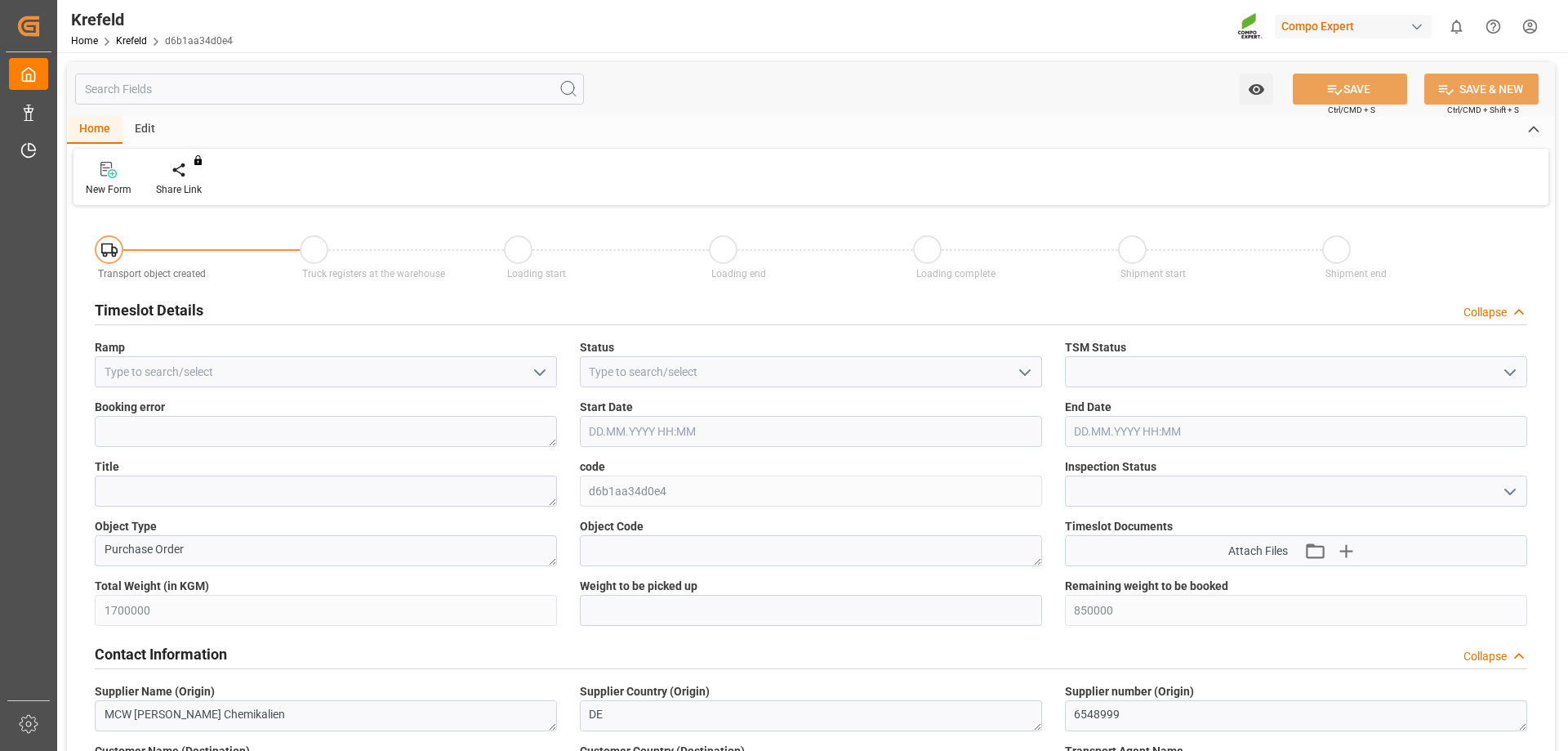 type on "[DATE] 08:44" 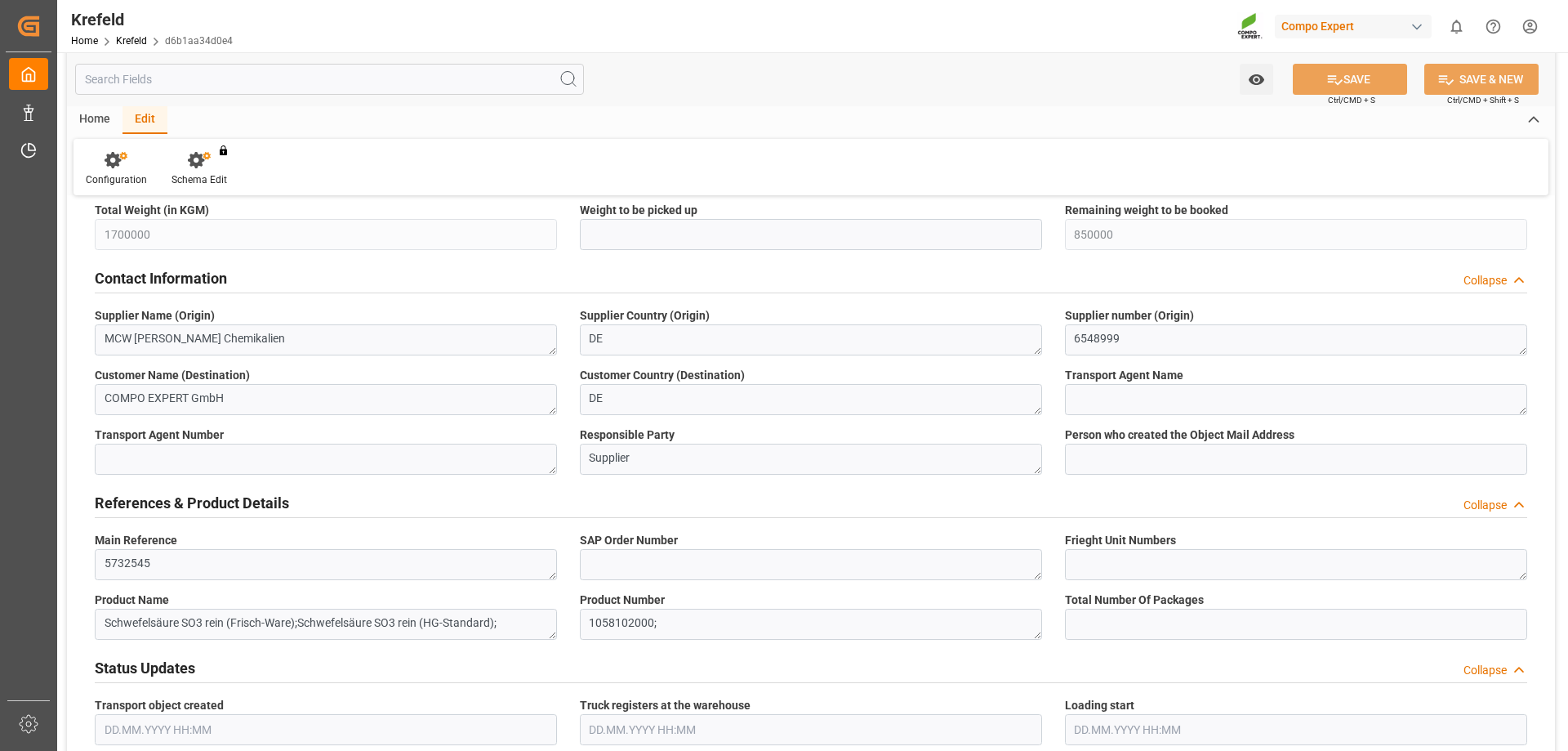 scroll, scrollTop: 0, scrollLeft: 0, axis: both 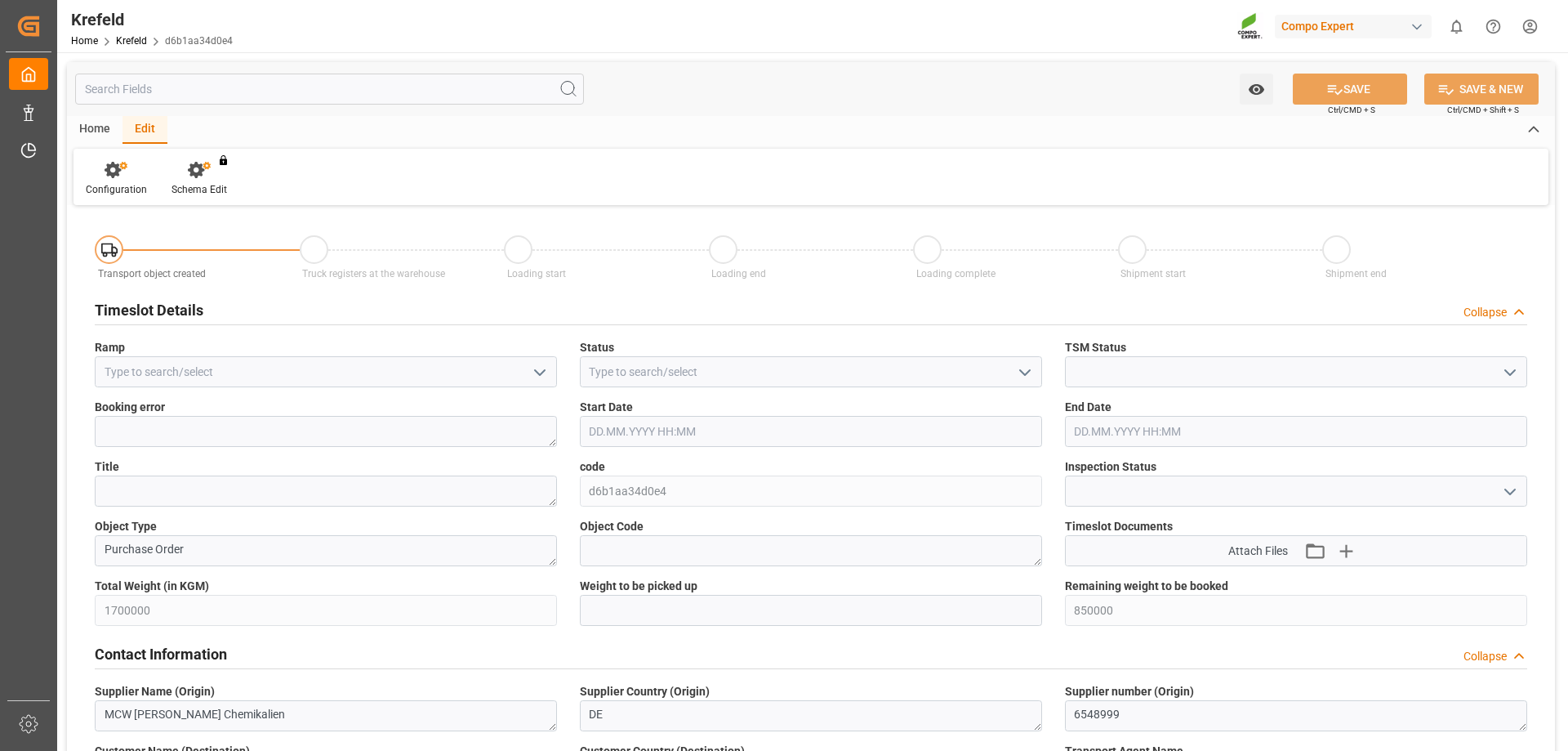 click at bounding box center (326, 431) 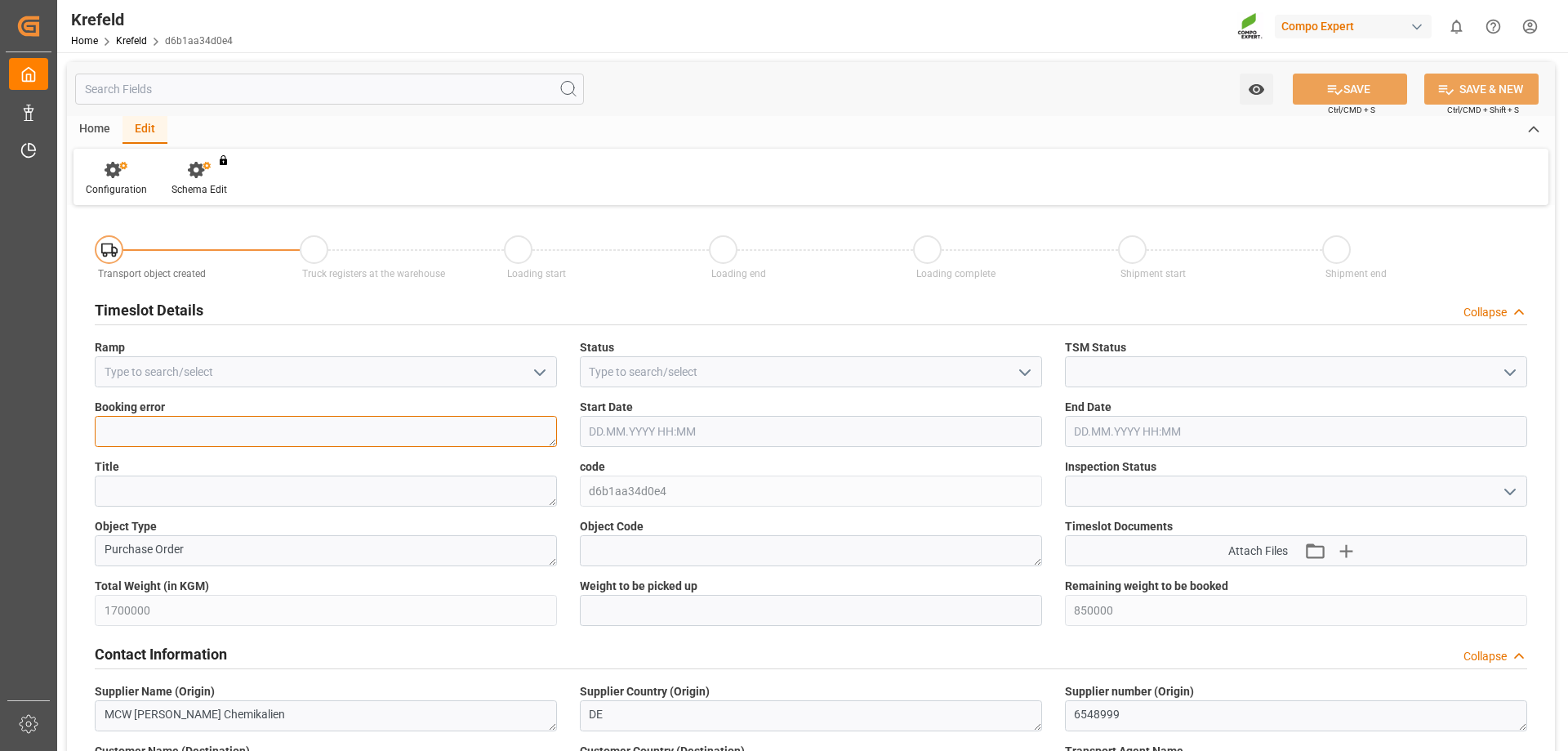 click at bounding box center (326, 431) 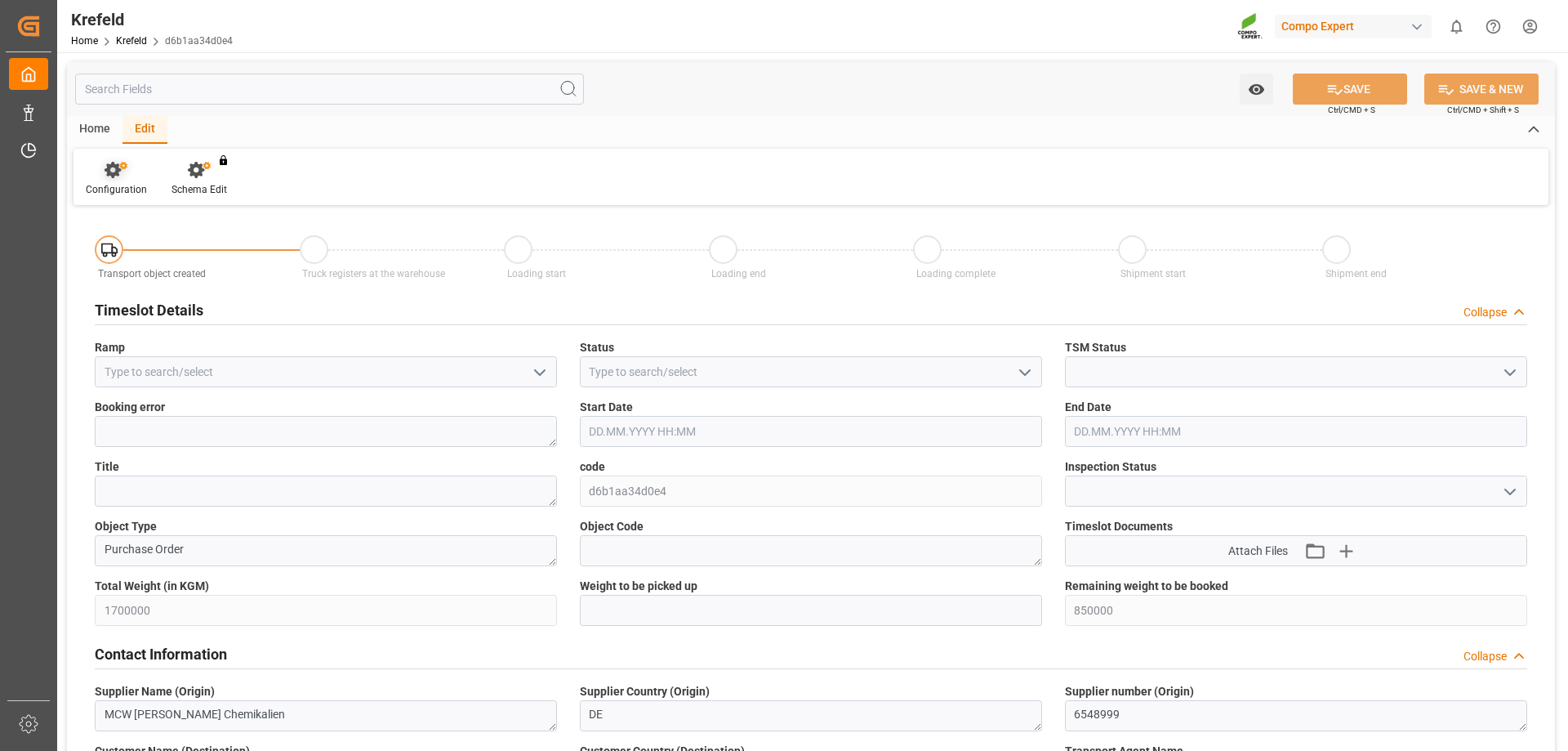 click 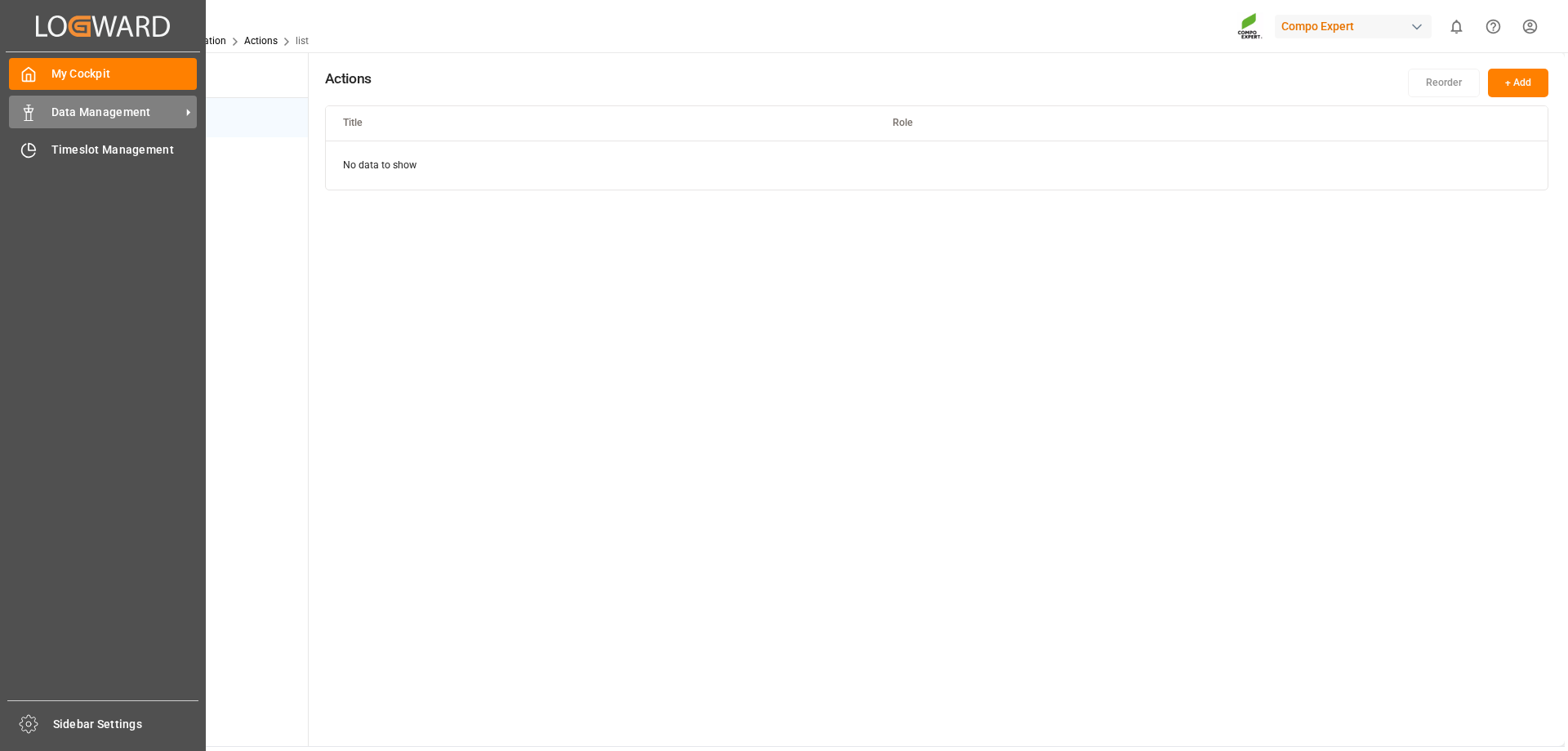 click on "Data Management" at bounding box center [116, 112] 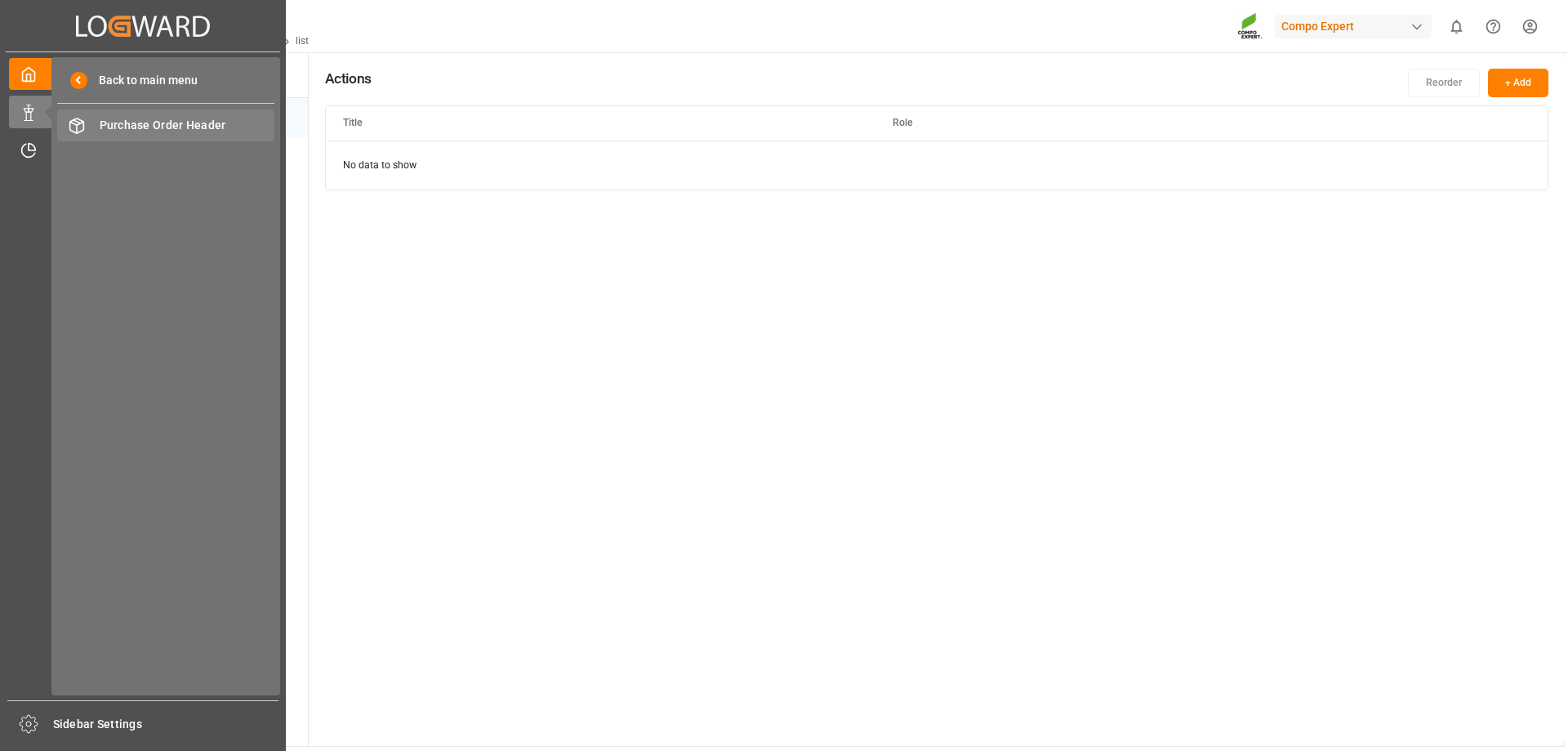 click on "Purchase Order Header" at bounding box center [187, 125] 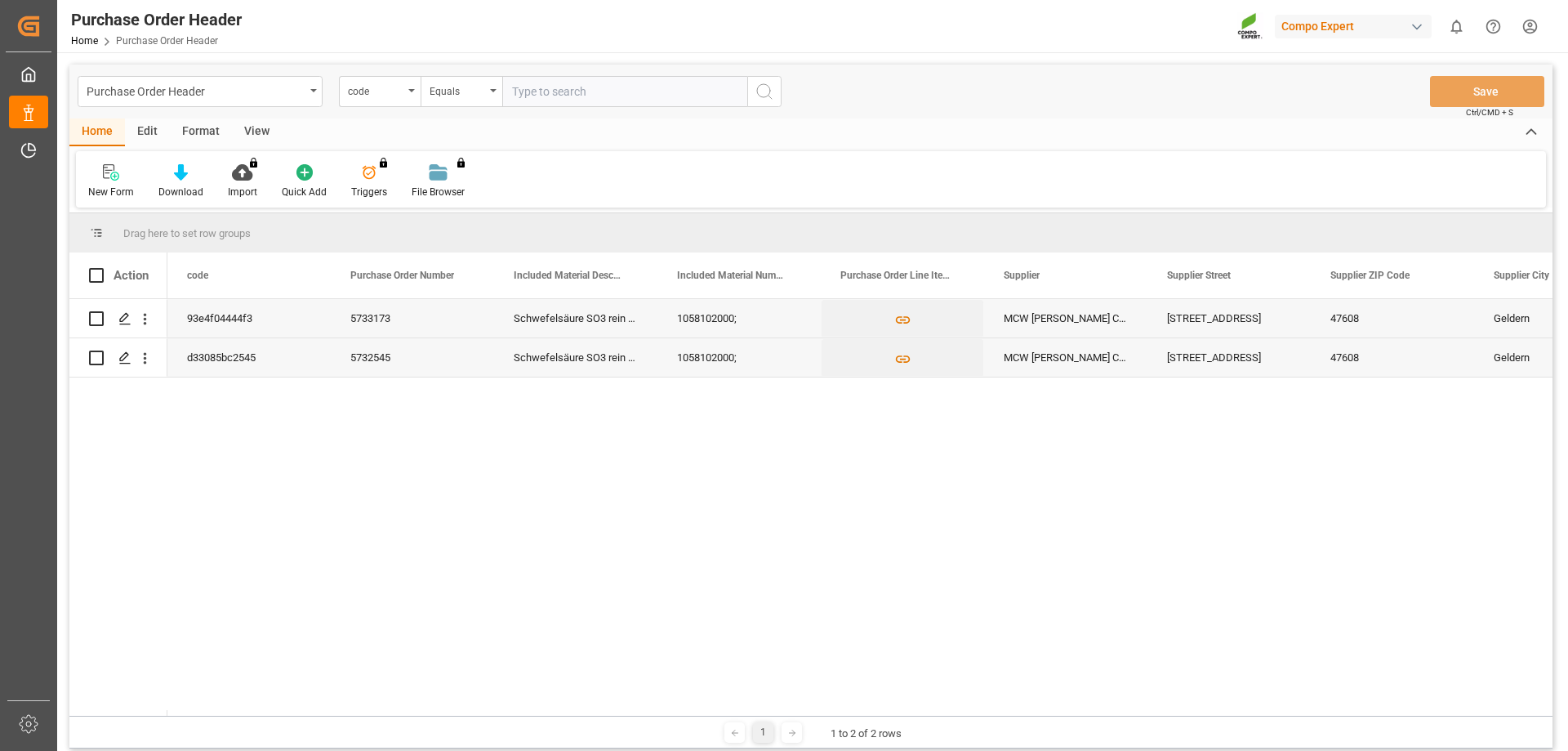 click at bounding box center [96, 358] 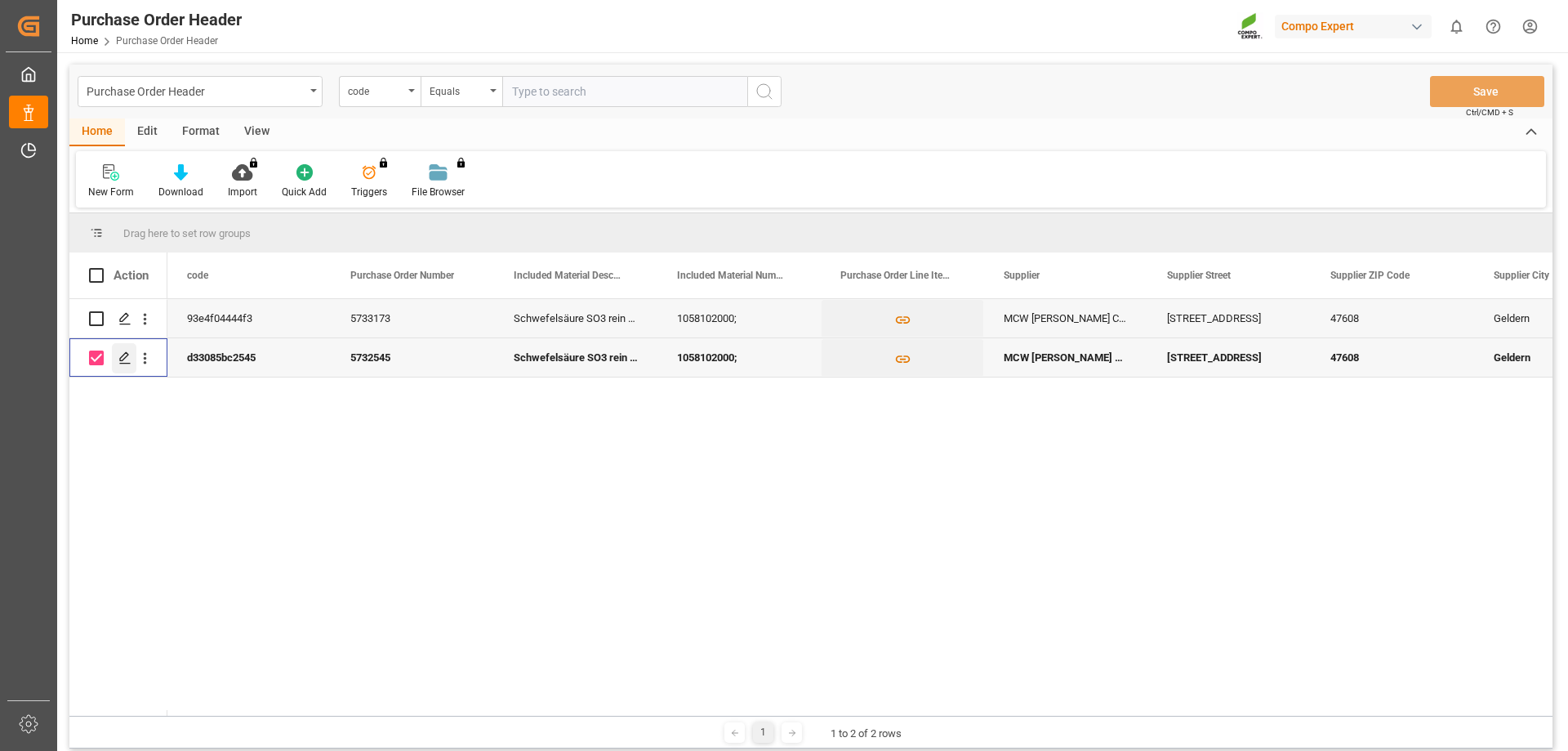 click 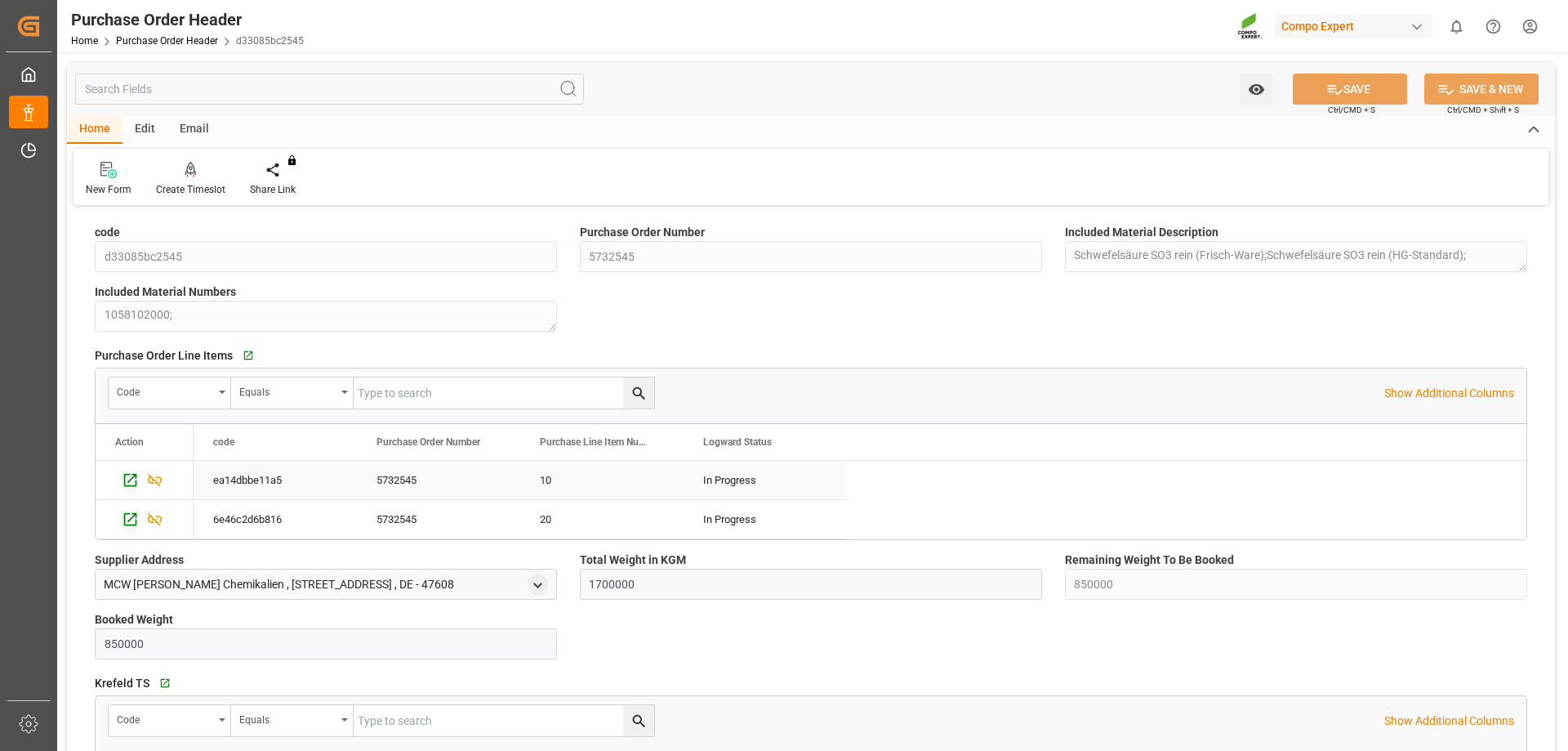 scroll, scrollTop: 327, scrollLeft: 0, axis: vertical 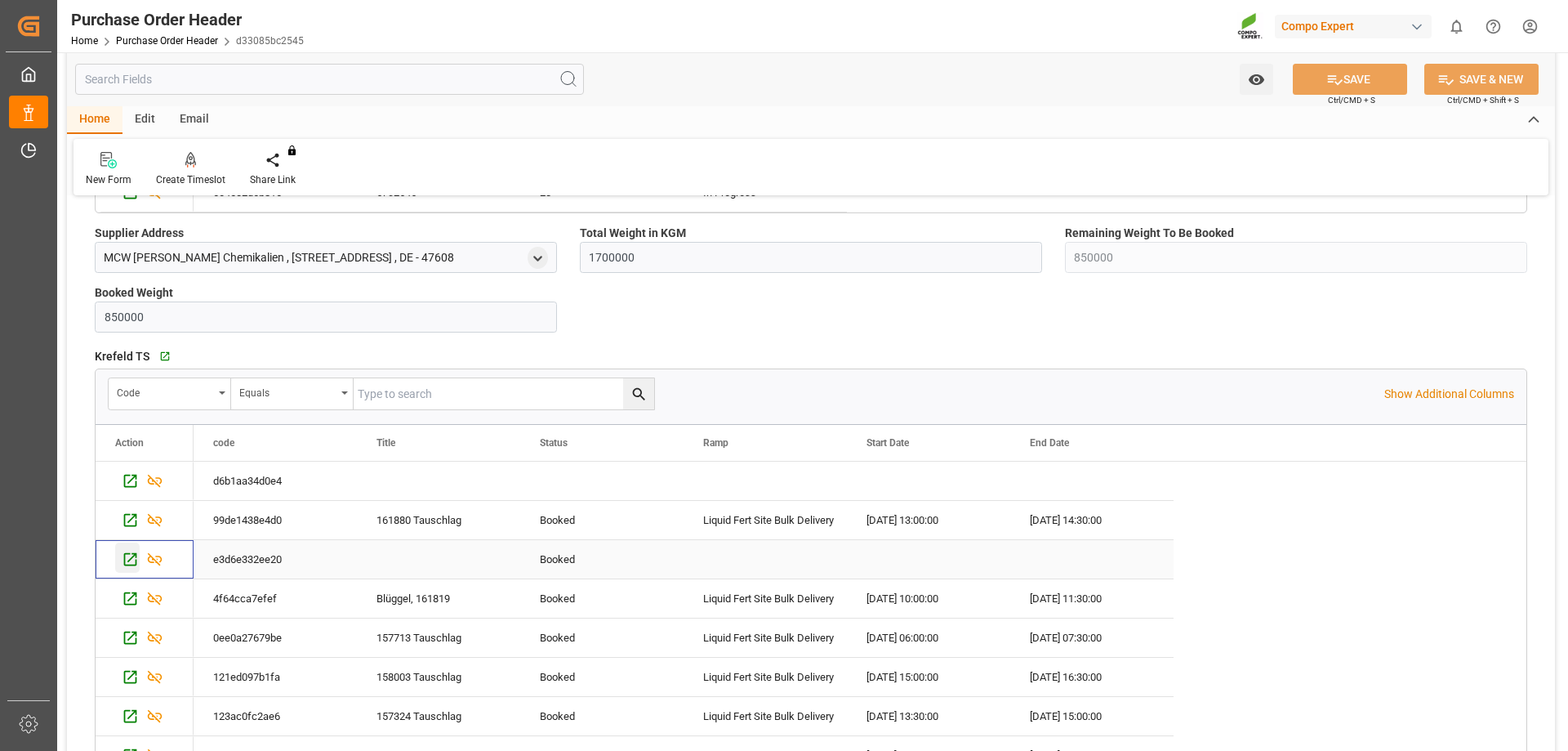 click 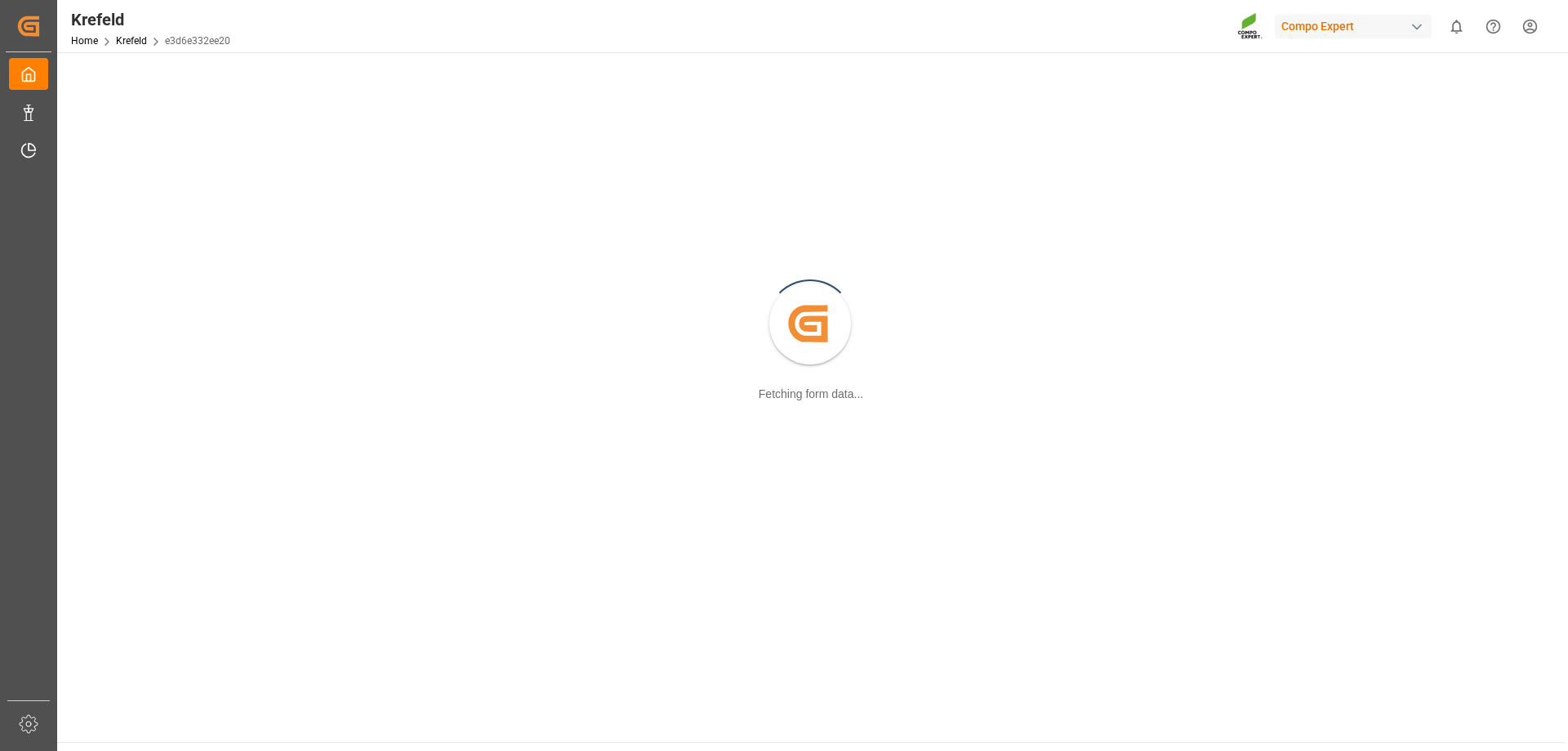 scroll, scrollTop: 0, scrollLeft: 0, axis: both 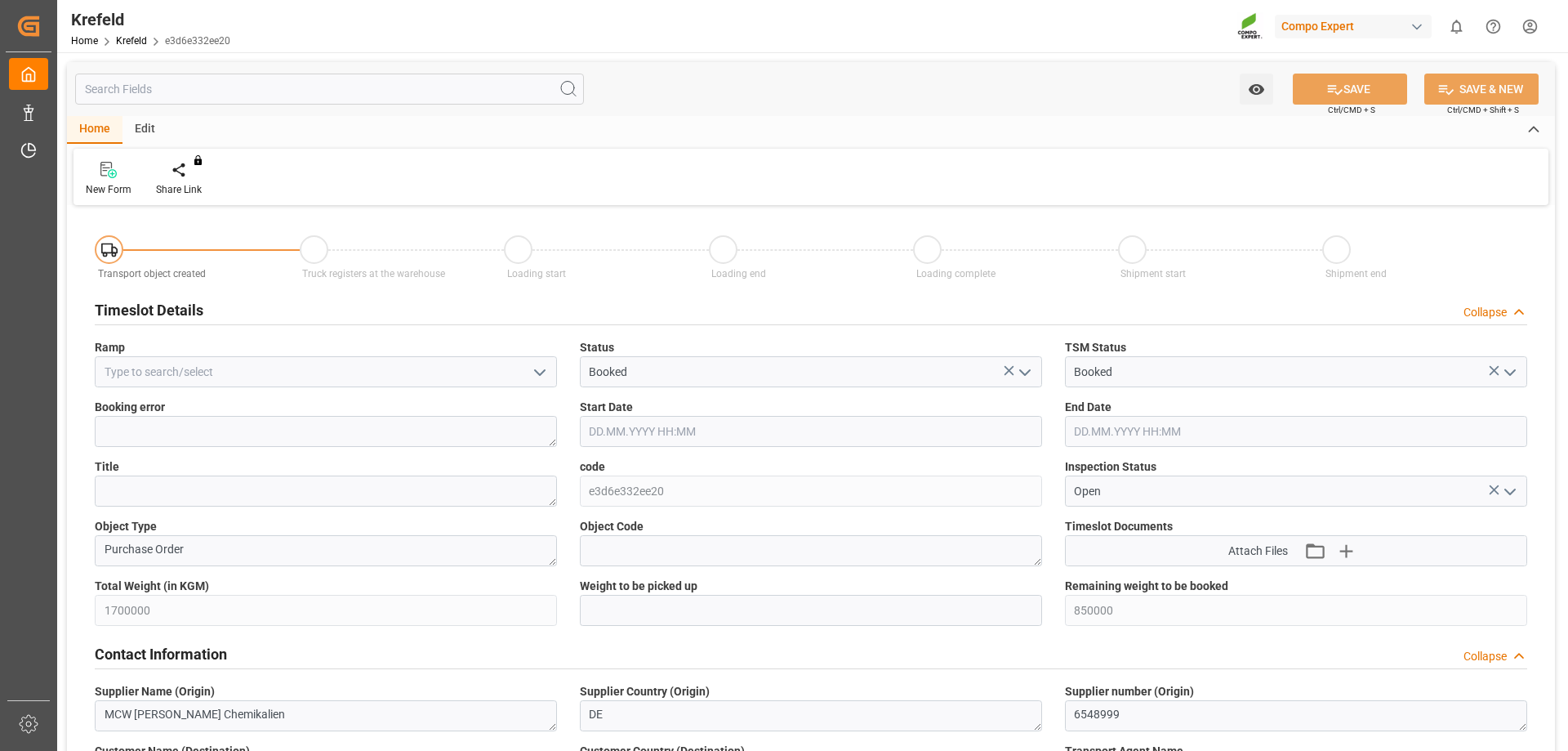 type on "[DATE] 08:43" 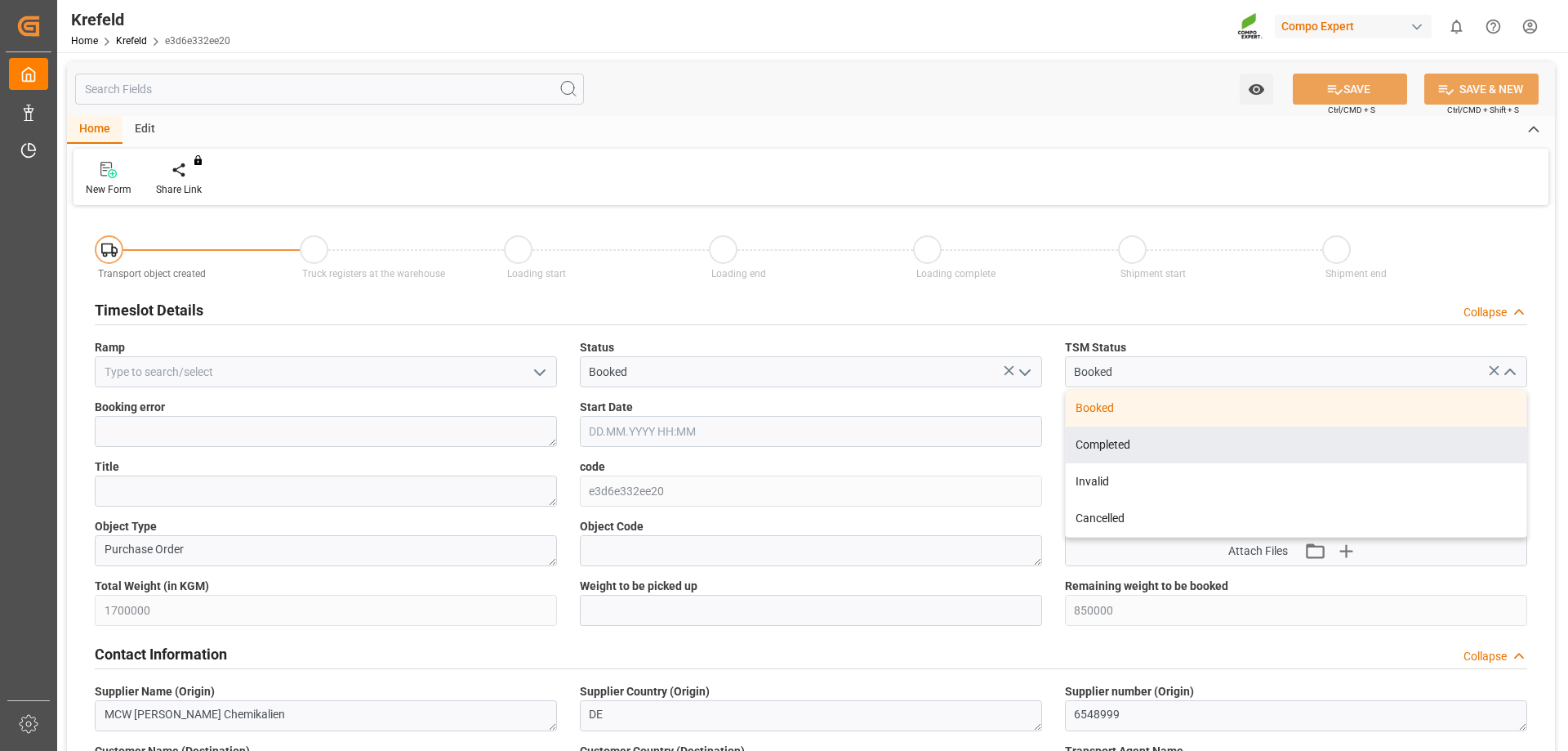 drag, startPoint x: 1010, startPoint y: 341, endPoint x: 1009, endPoint y: 366, distance: 25.019992 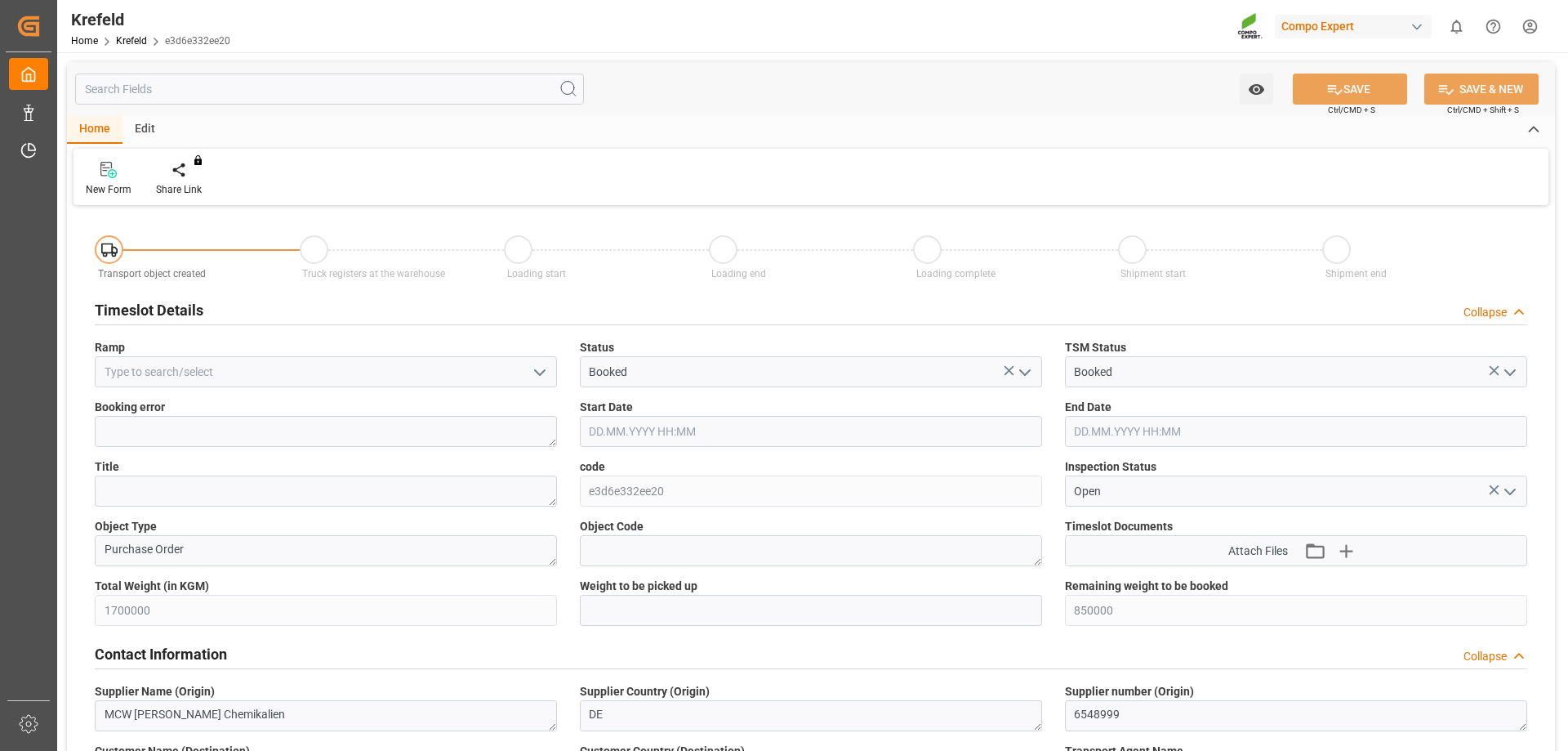 click 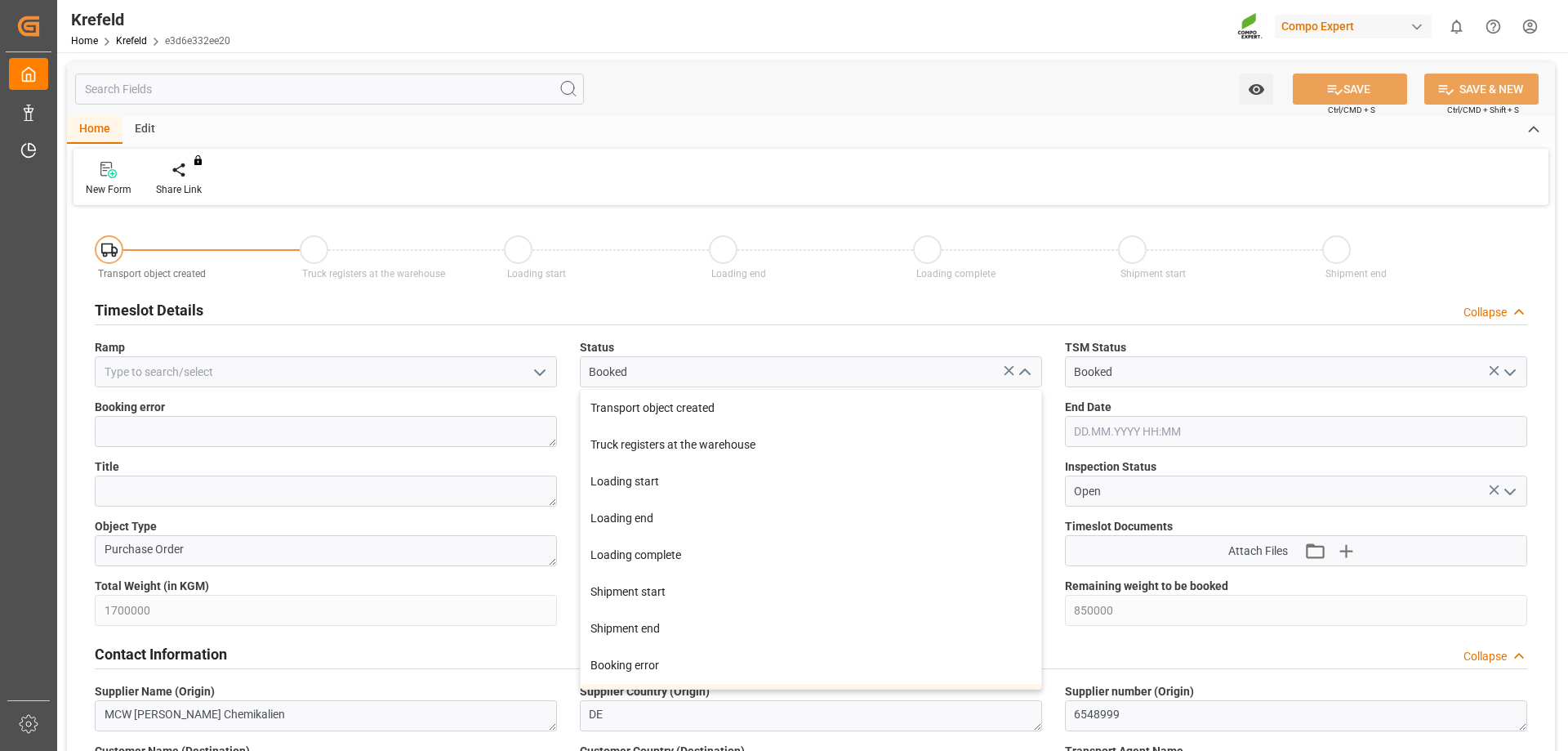 click on "Status" at bounding box center [811, 347] 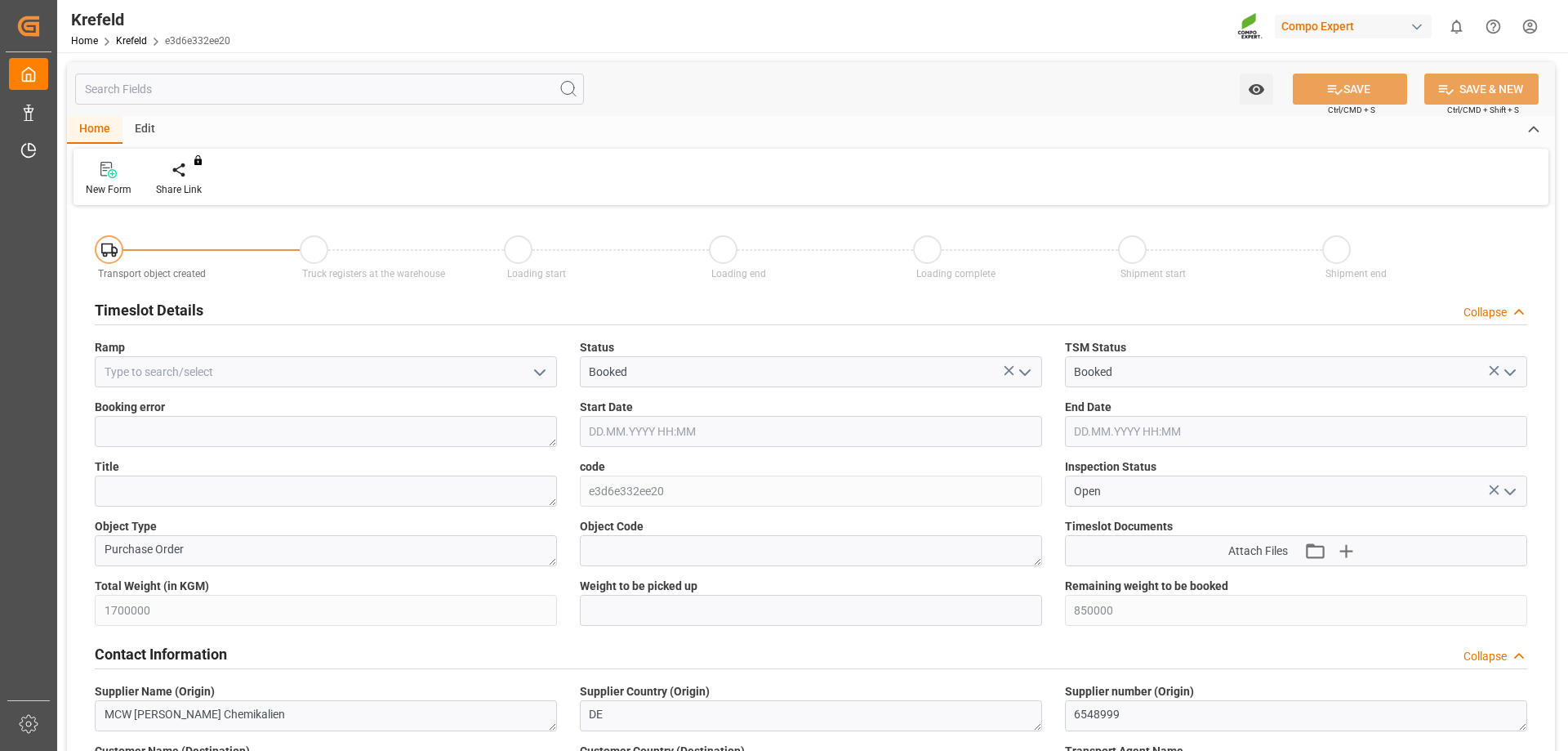 click 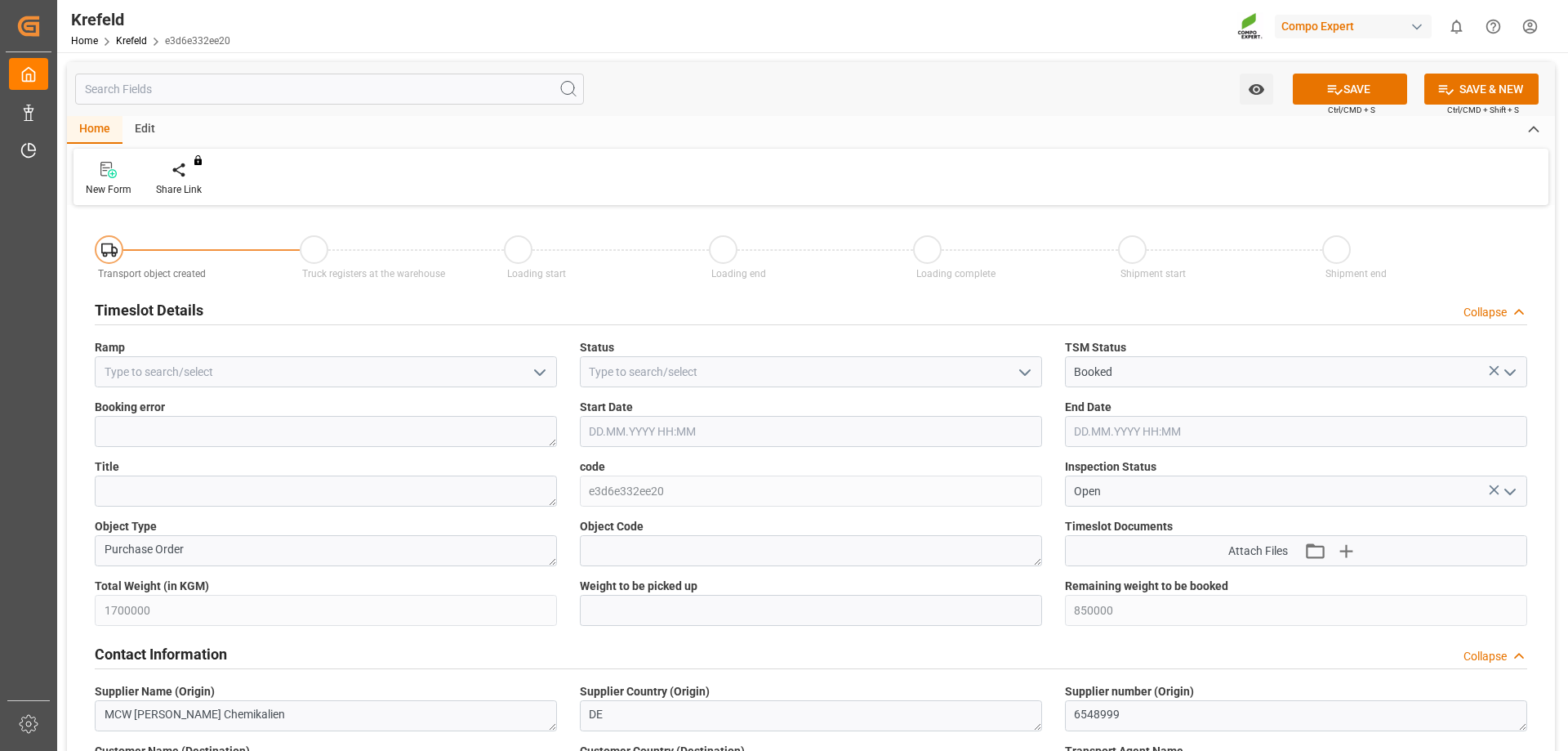 click 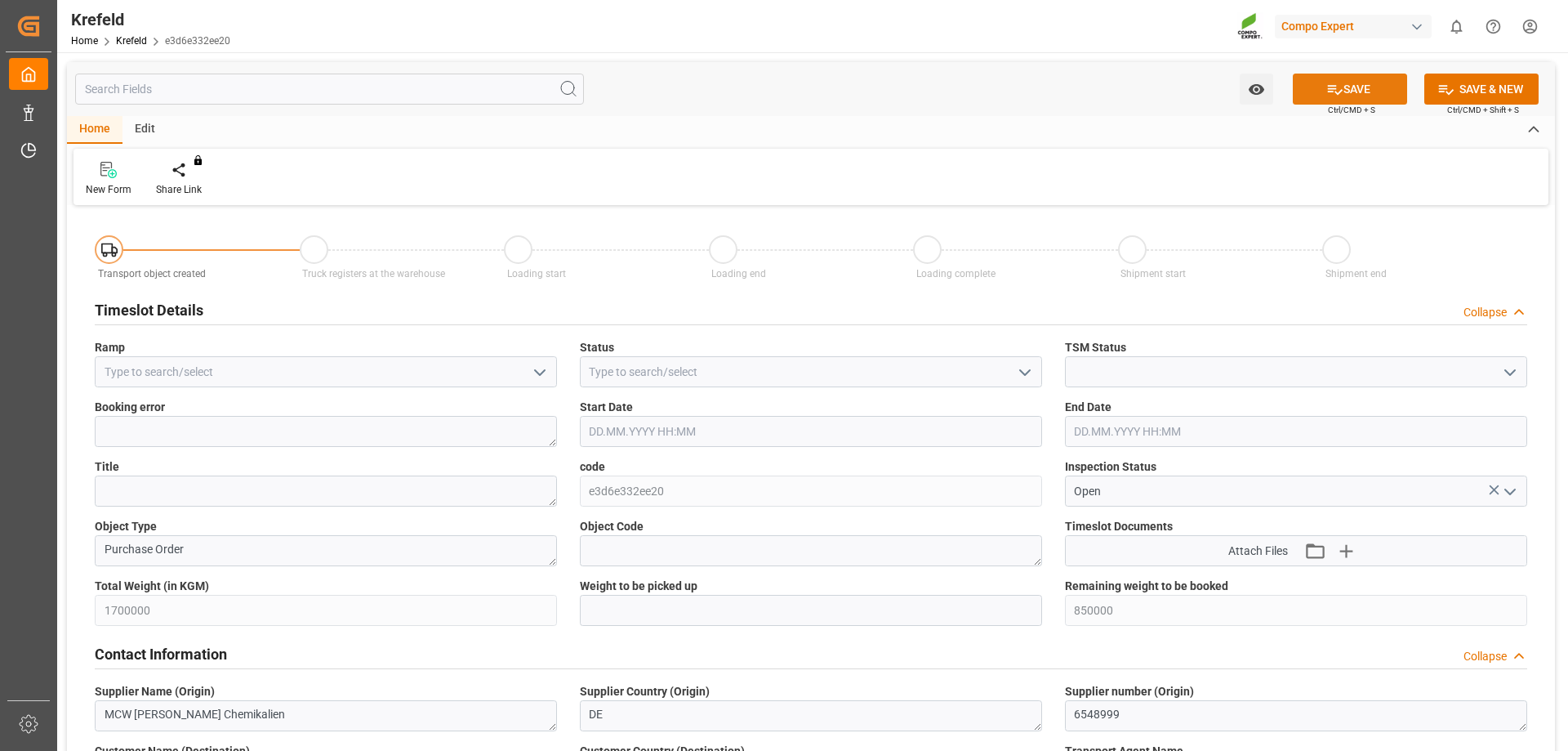 click on "SAVE" at bounding box center (1350, 89) 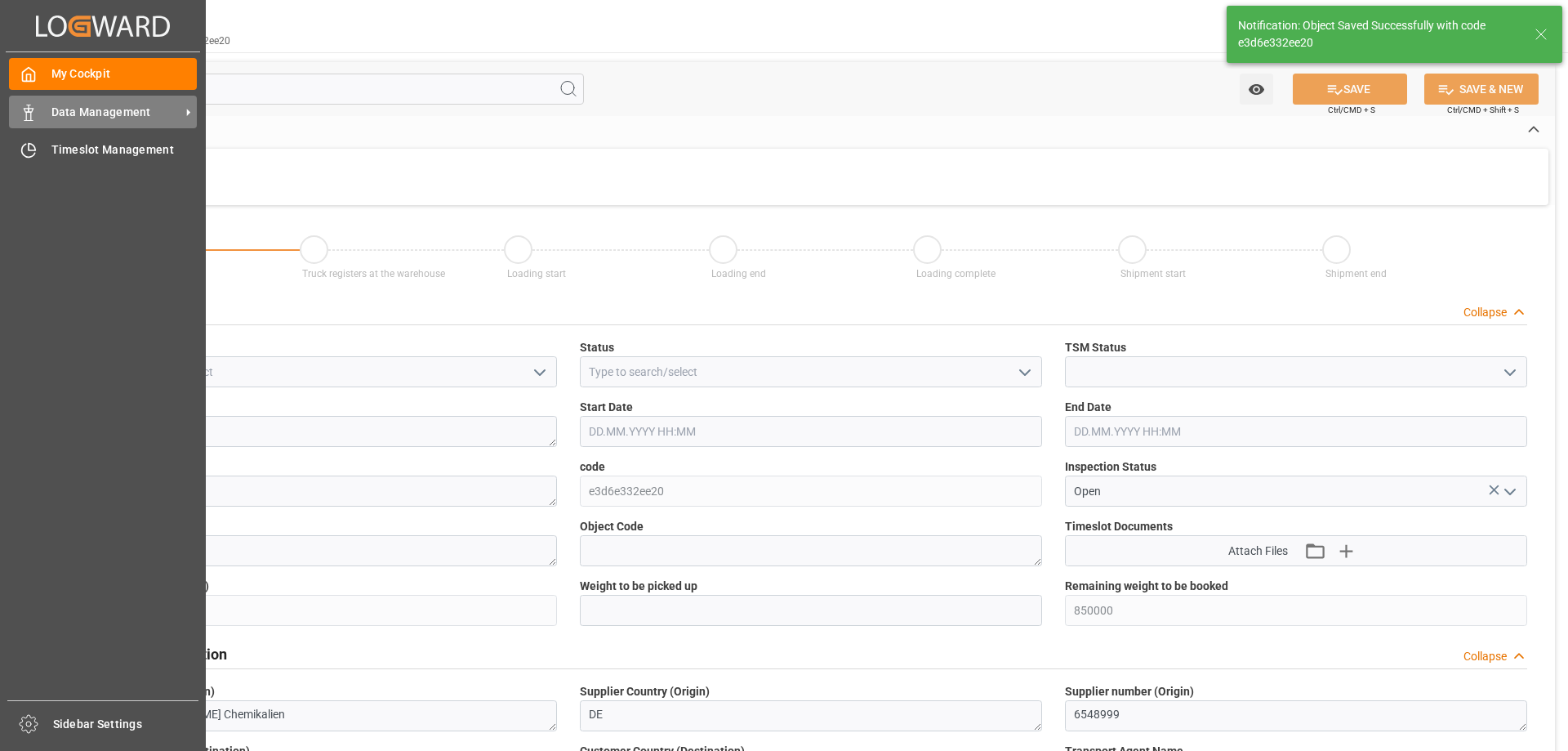 click 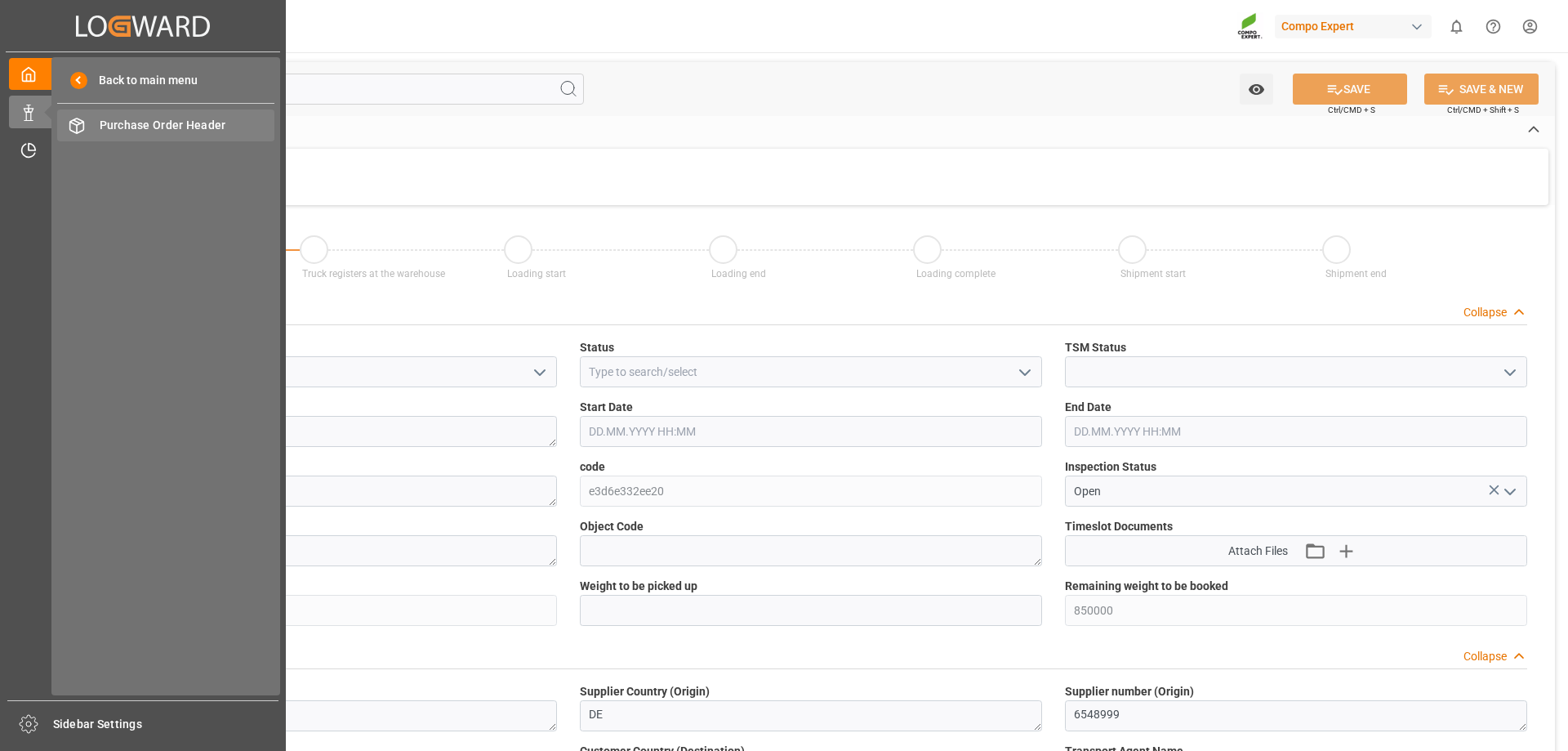 click on "Purchase Order Header" at bounding box center [187, 125] 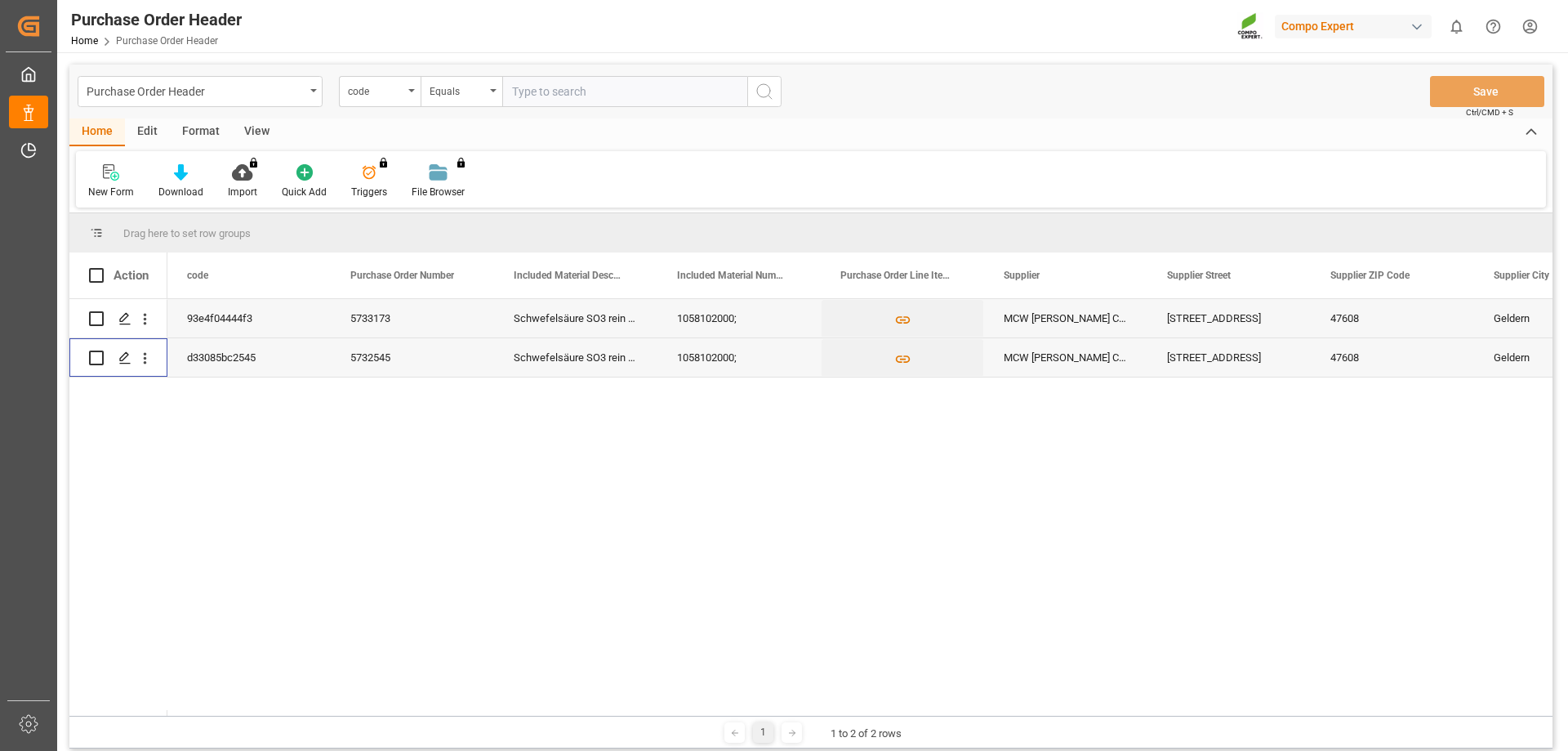 click at bounding box center [96, 358] 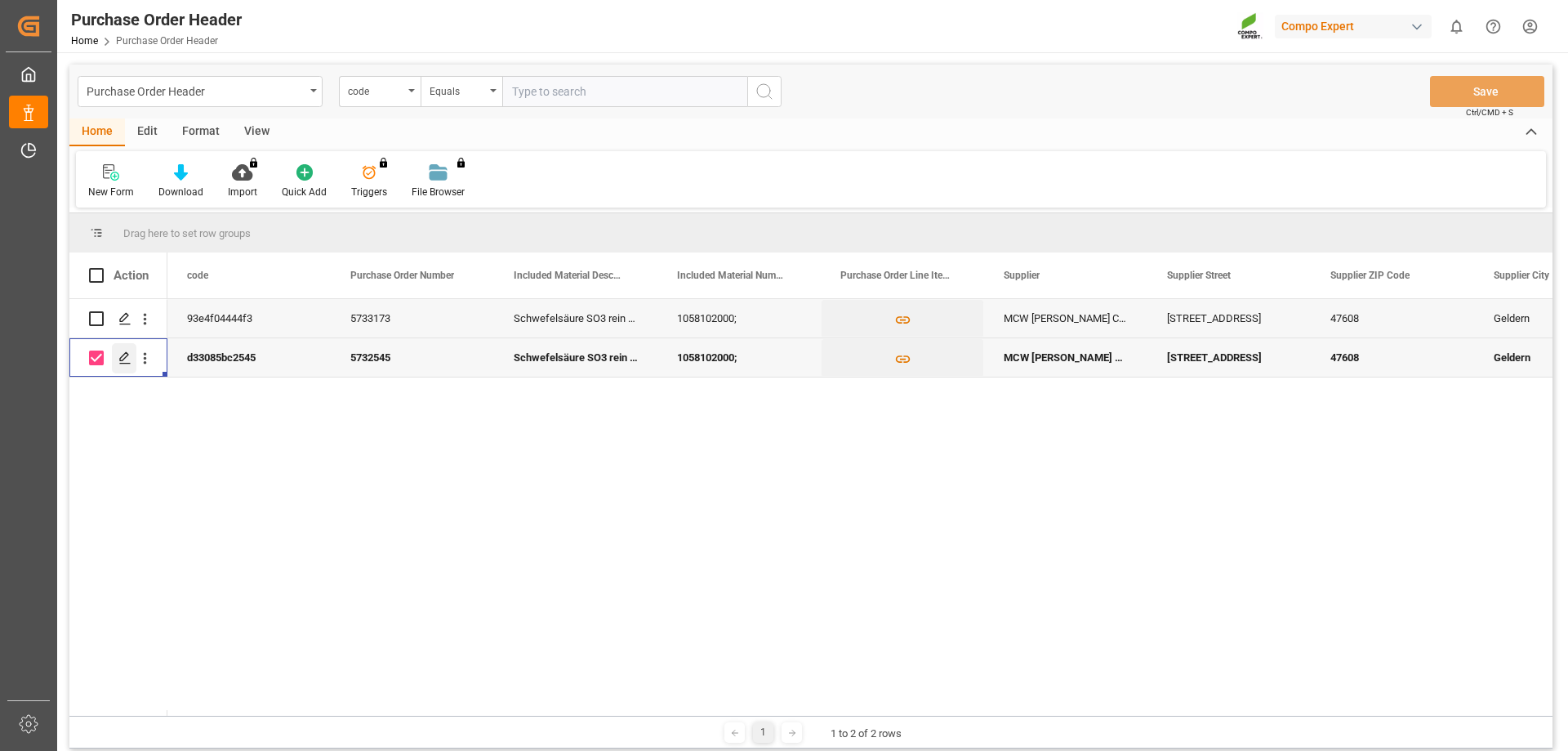 click 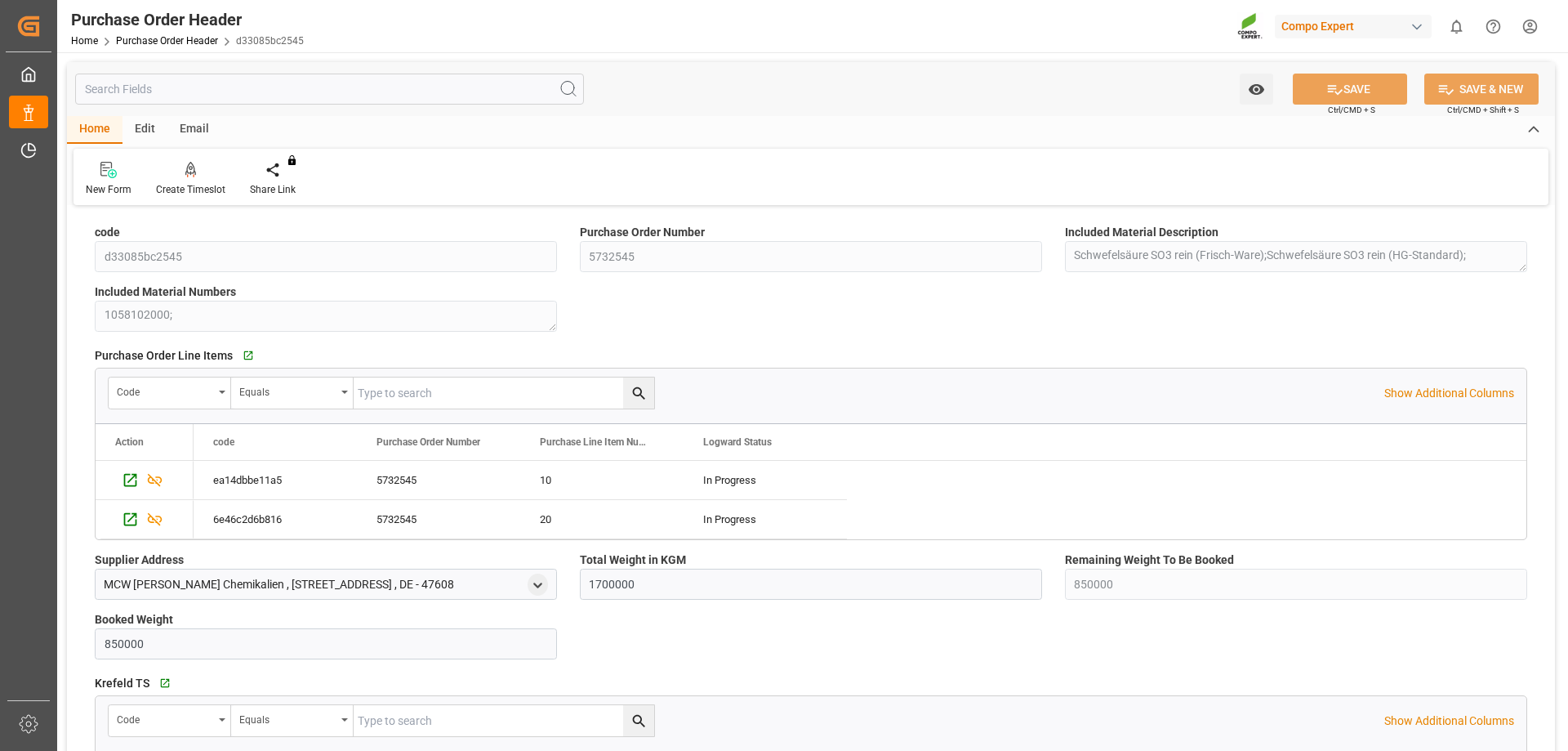 scroll, scrollTop: 327, scrollLeft: 0, axis: vertical 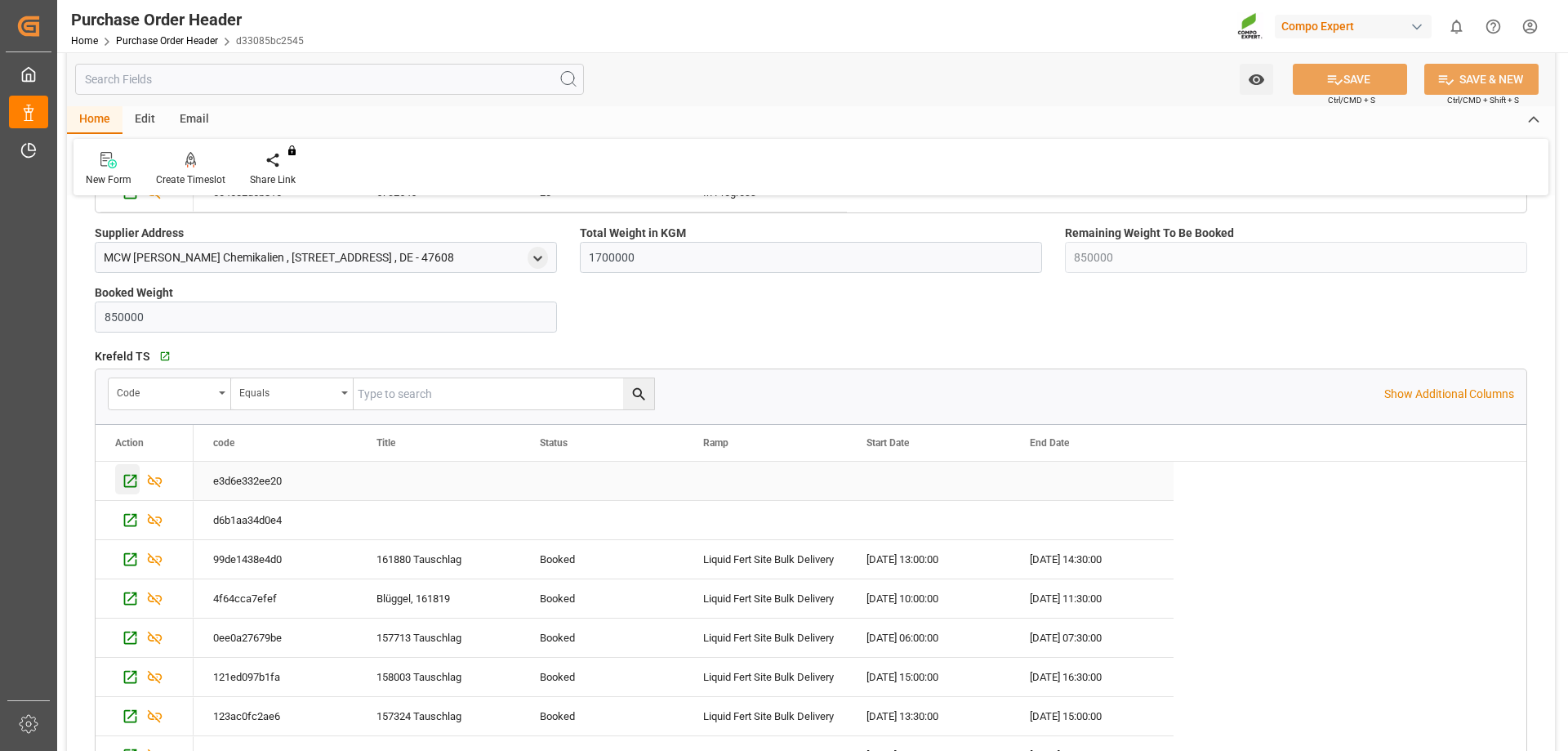 click 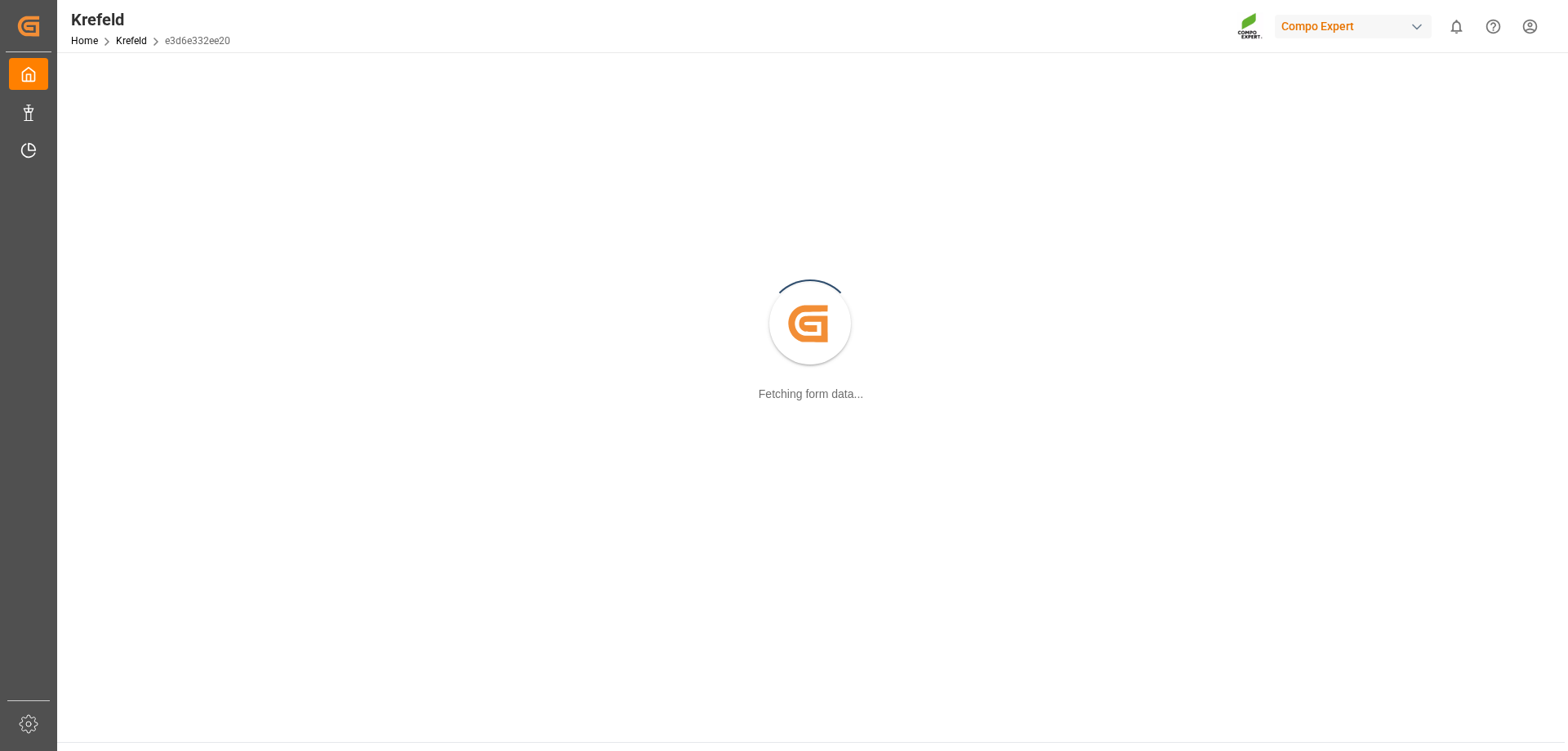 scroll, scrollTop: 0, scrollLeft: 0, axis: both 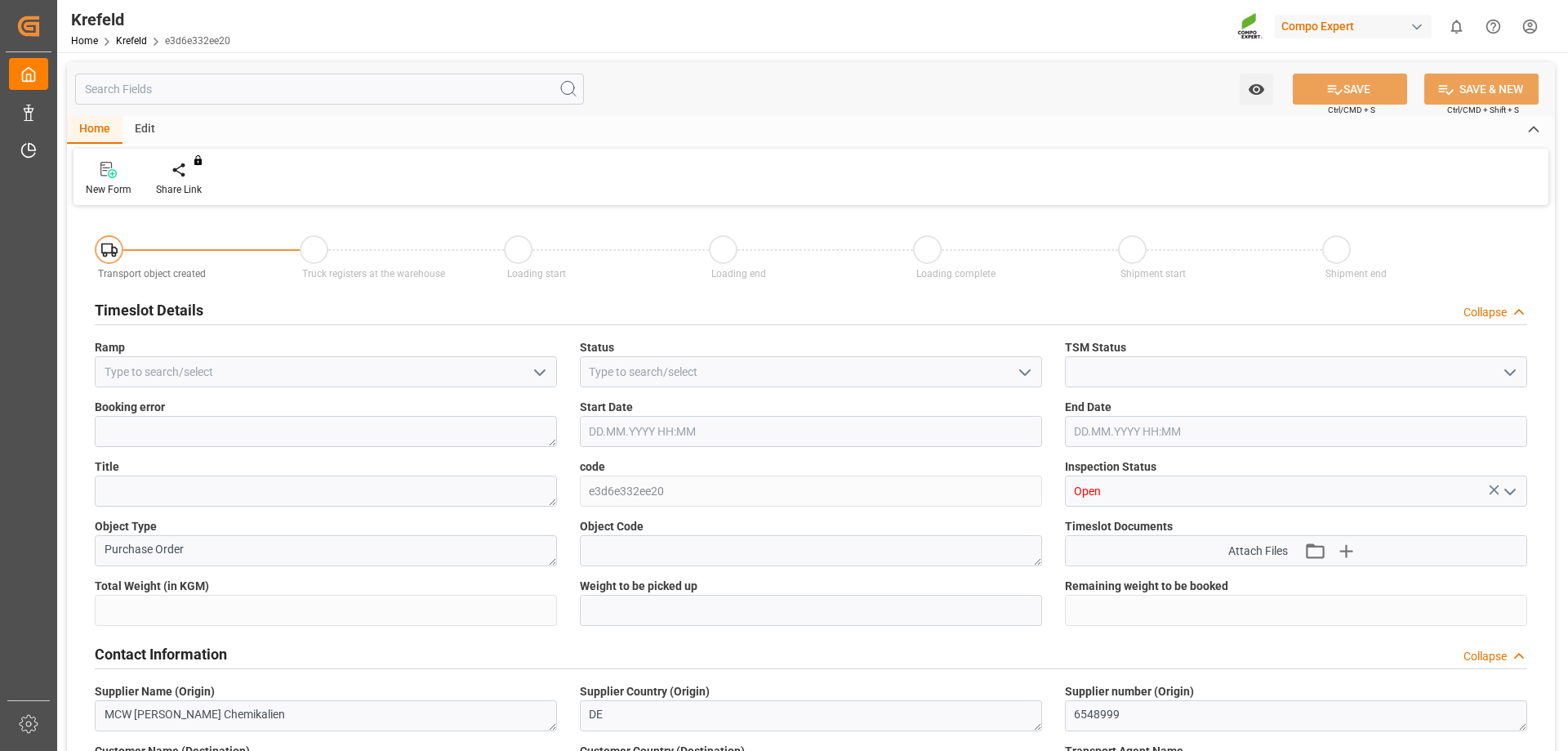 type on "1700000" 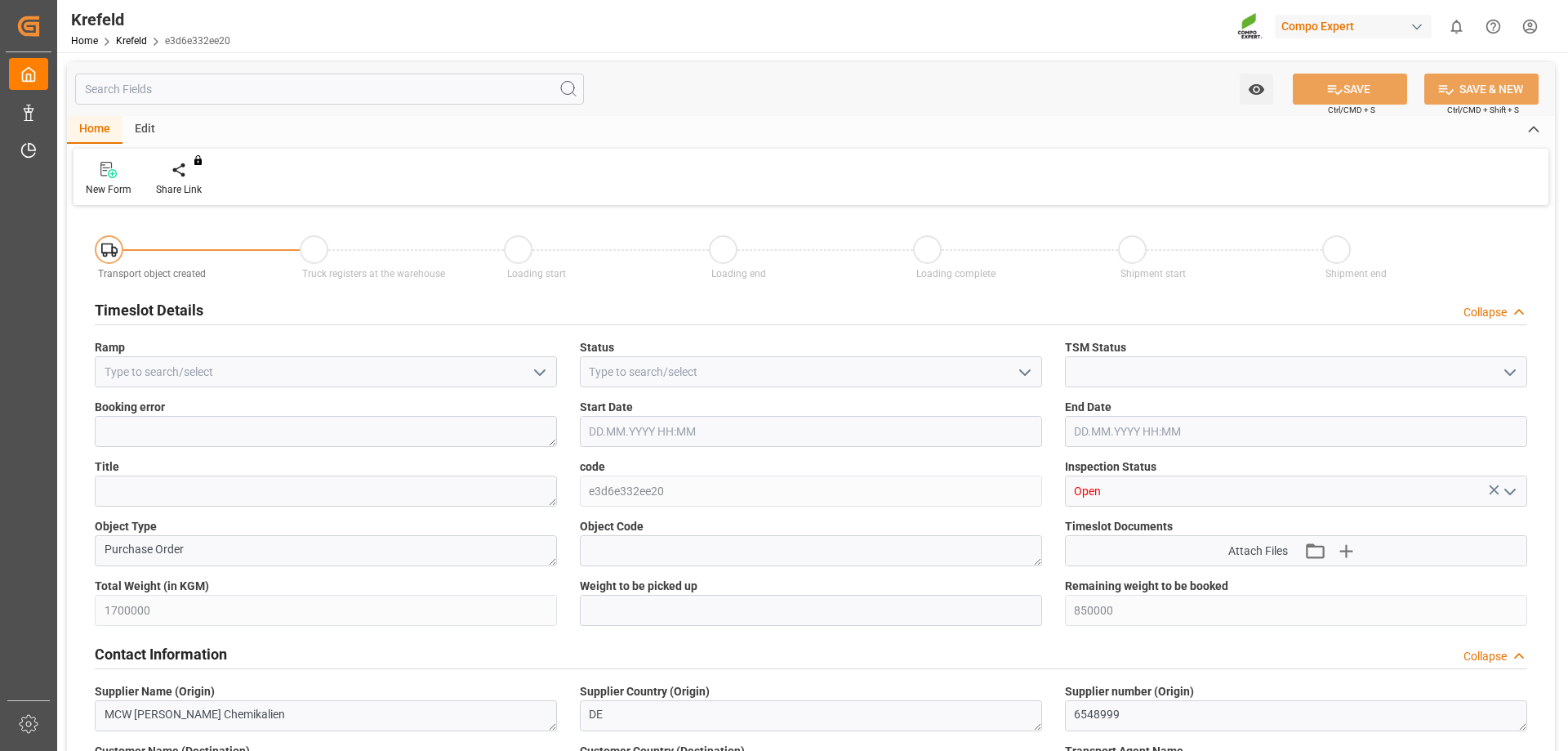 type on "[DATE] 08:43" 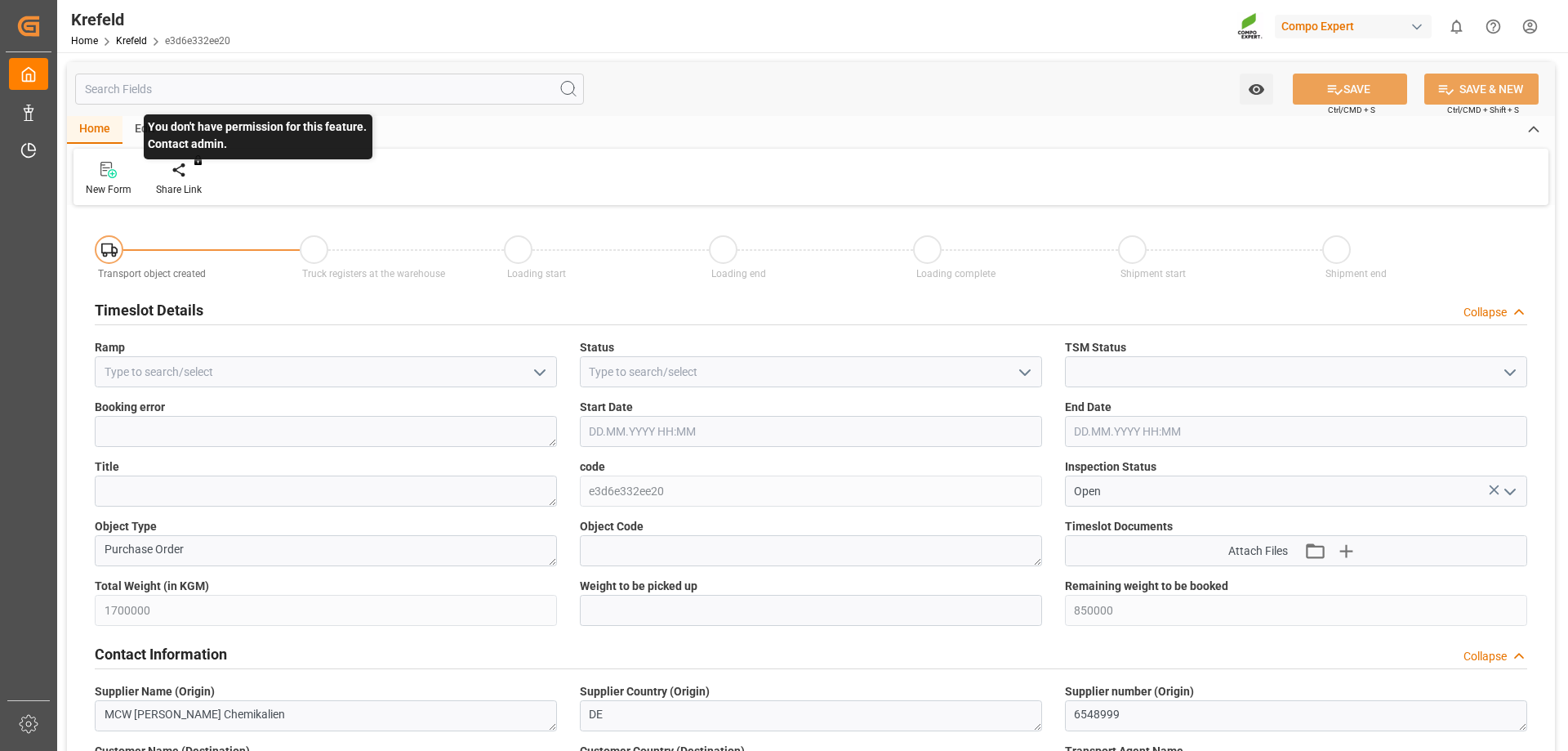 click on "You don't have permission for this feature. Contact admin." at bounding box center [258, 136] 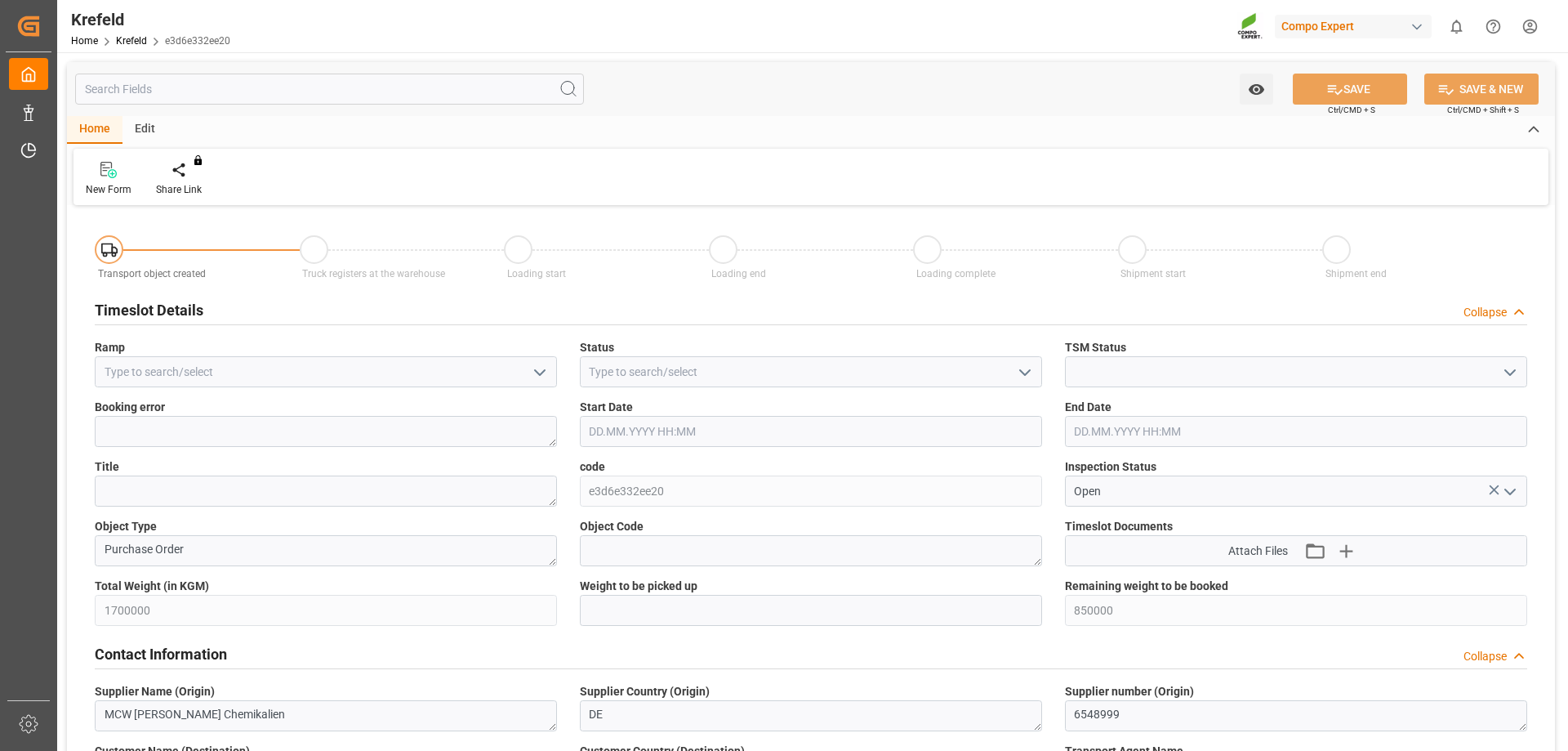 click on "Home Edit" at bounding box center [811, 130] 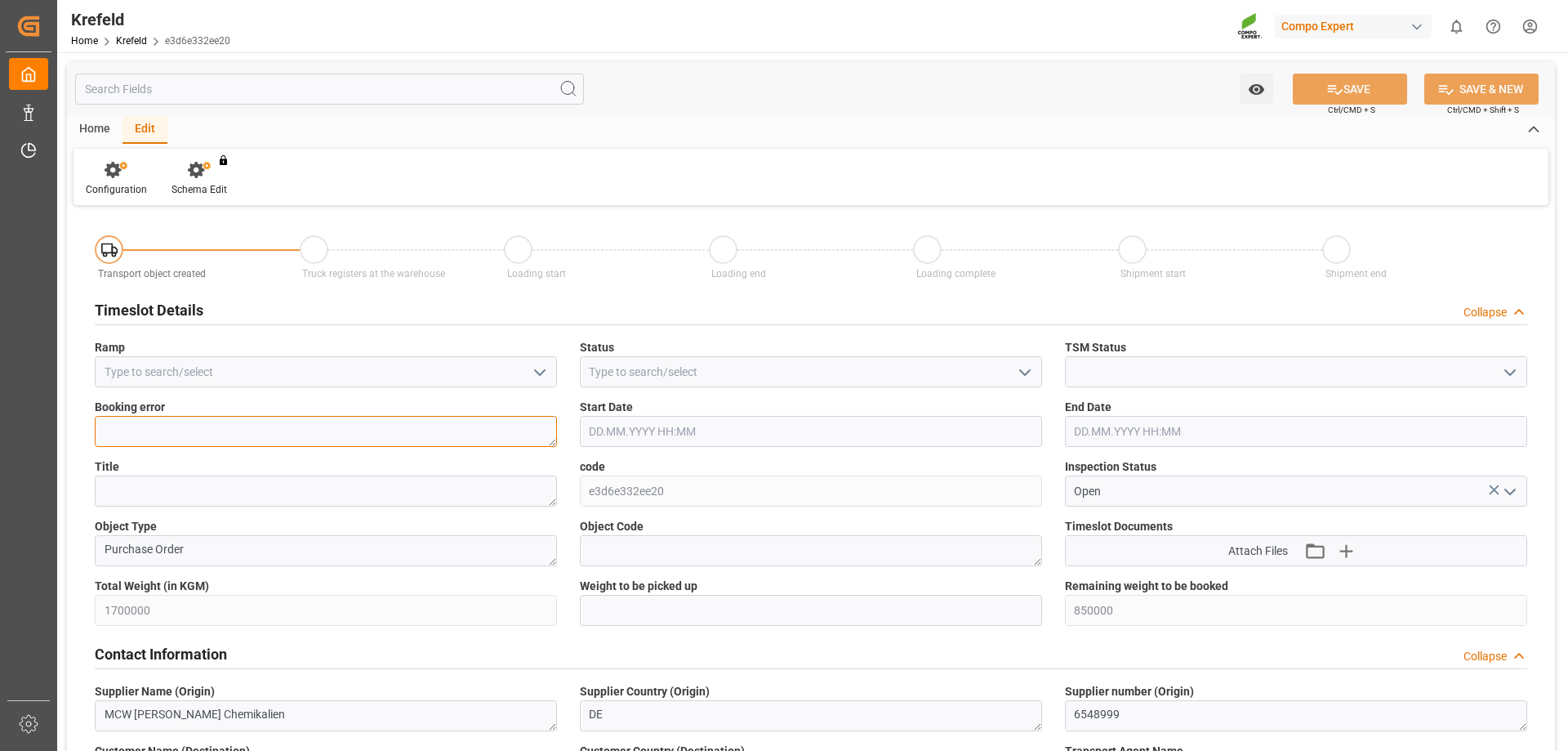 click at bounding box center [326, 431] 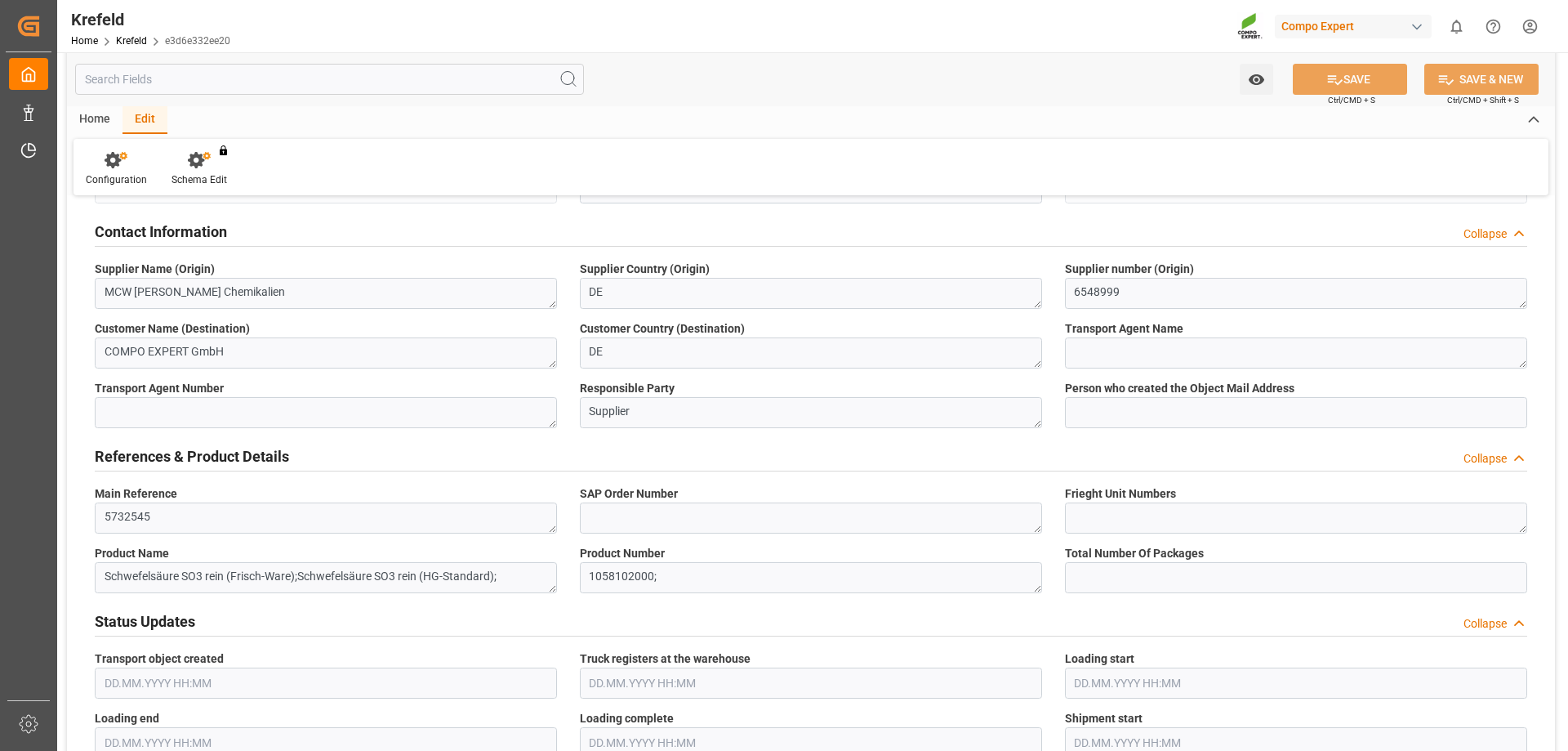 scroll, scrollTop: 96, scrollLeft: 0, axis: vertical 